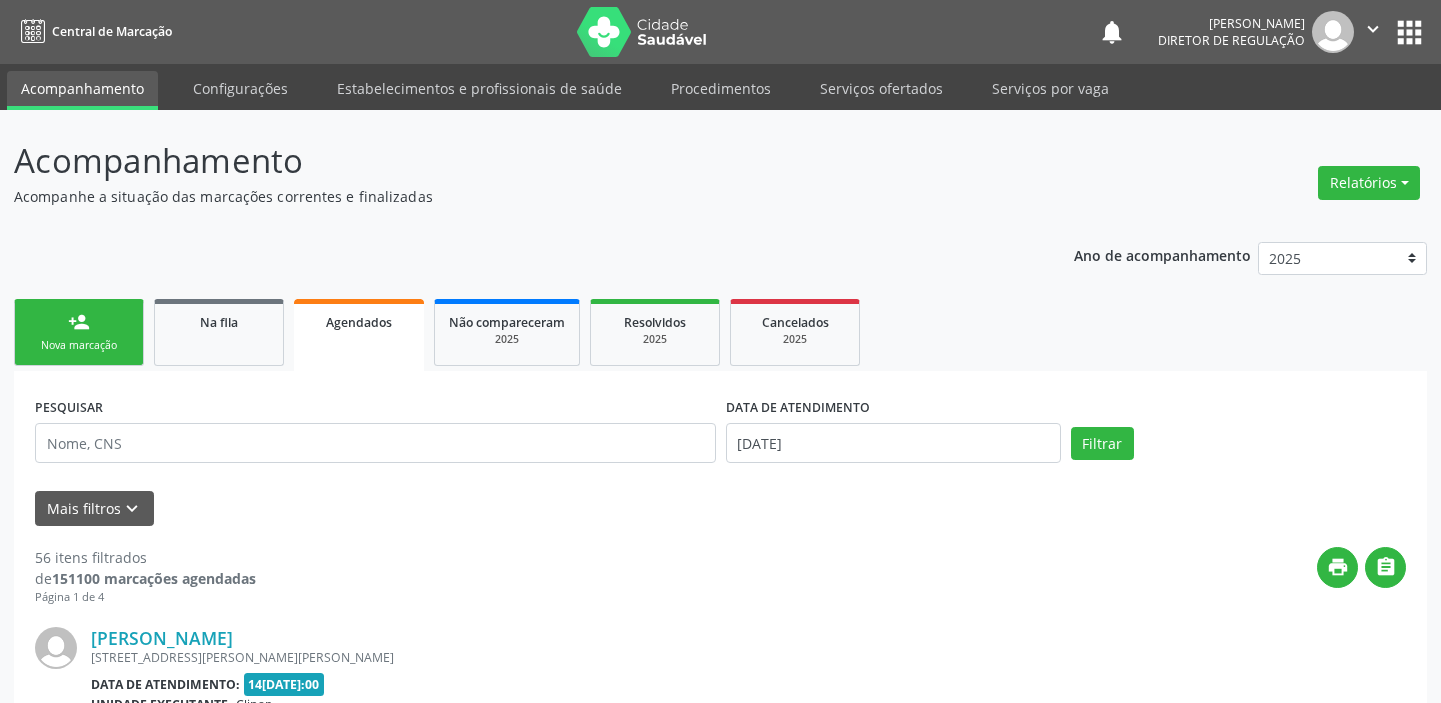 scroll, scrollTop: 0, scrollLeft: 0, axis: both 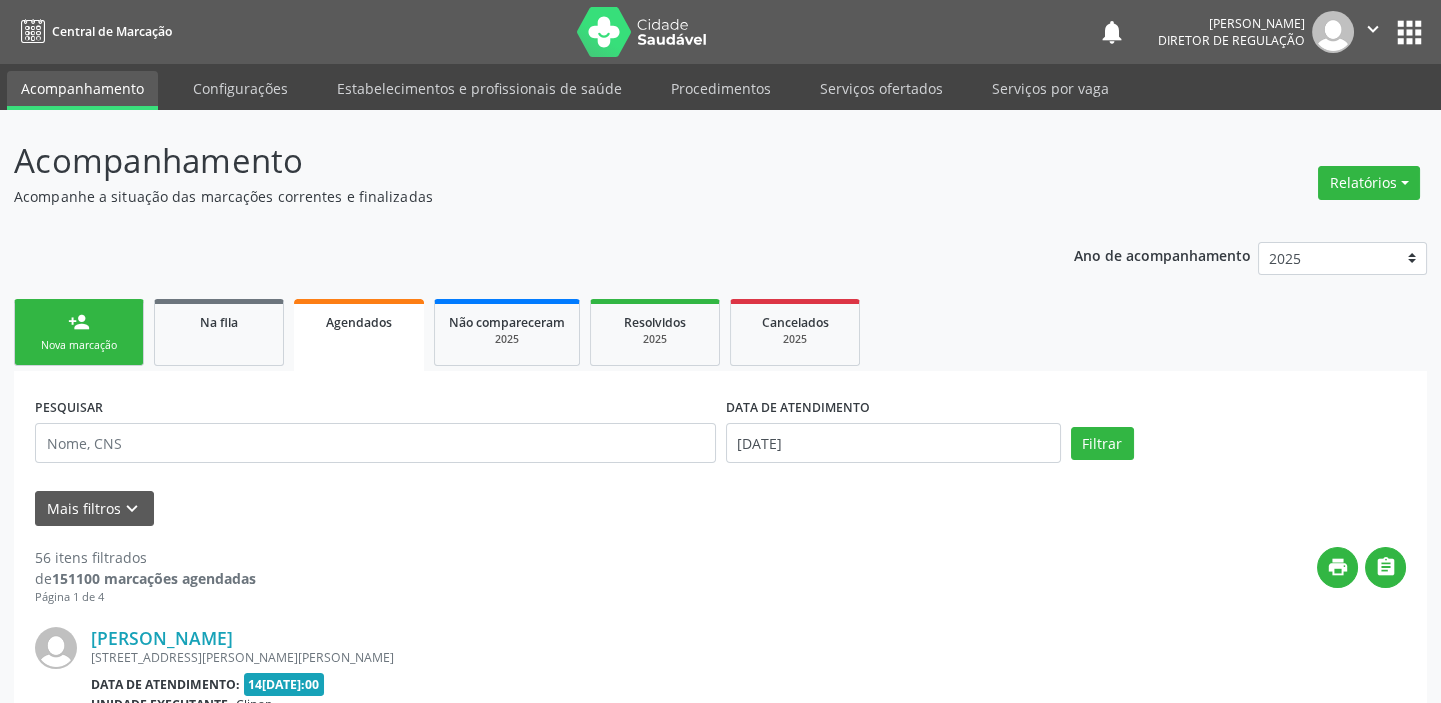 click on "Nova marcação" at bounding box center [79, 345] 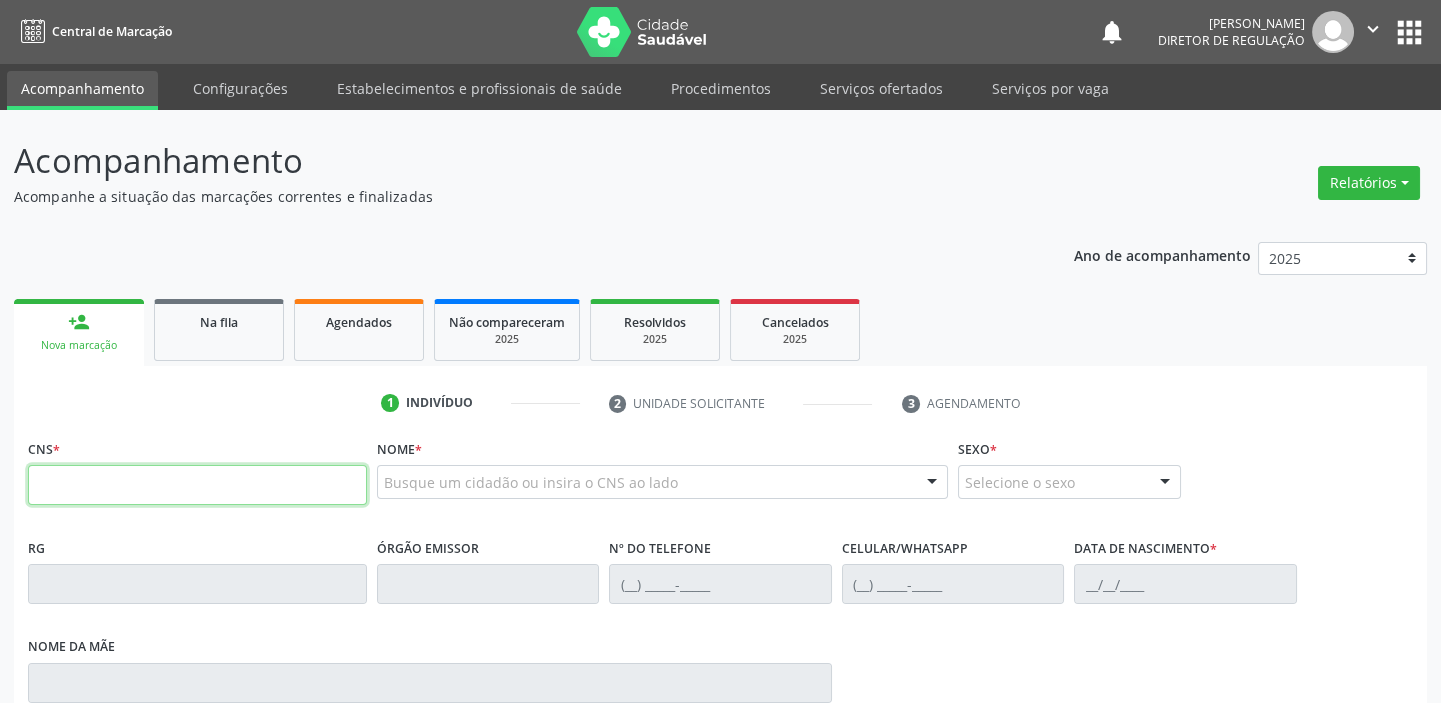 click at bounding box center [197, 485] 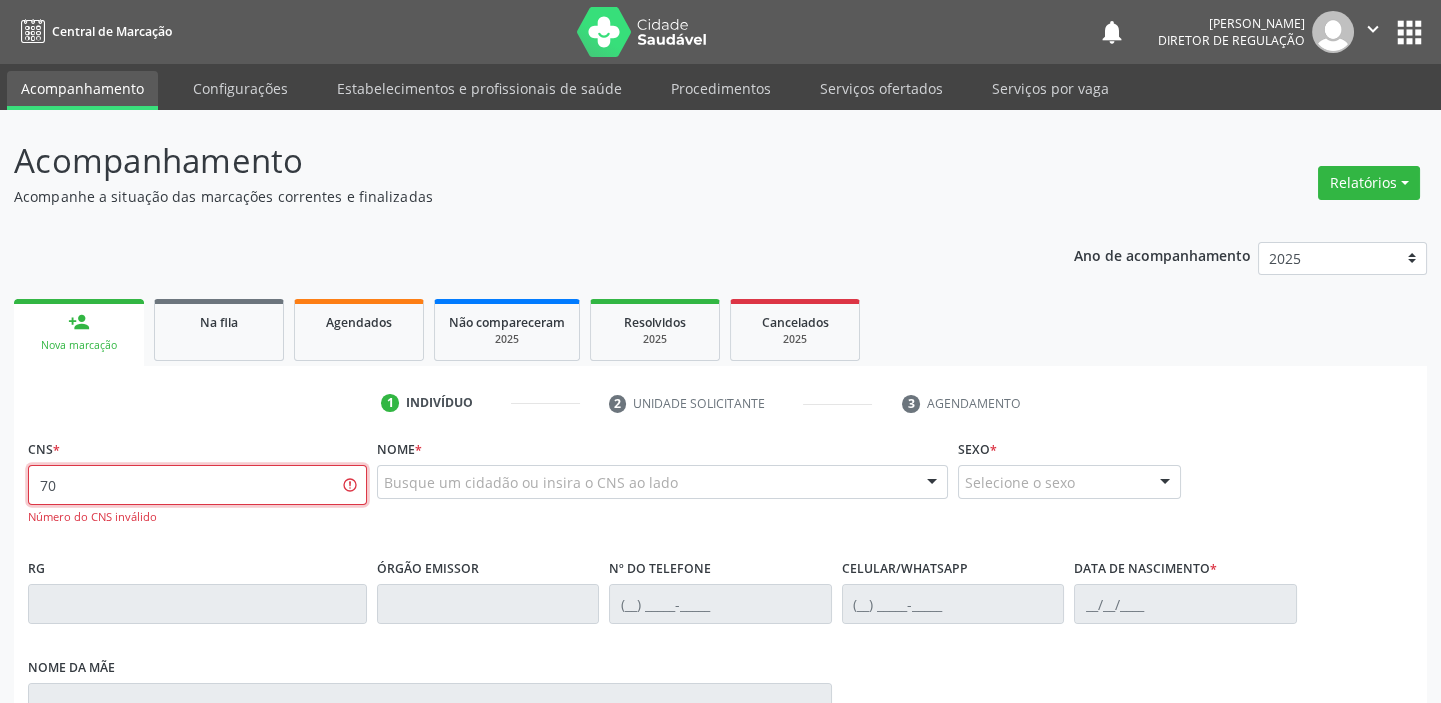 type on "7" 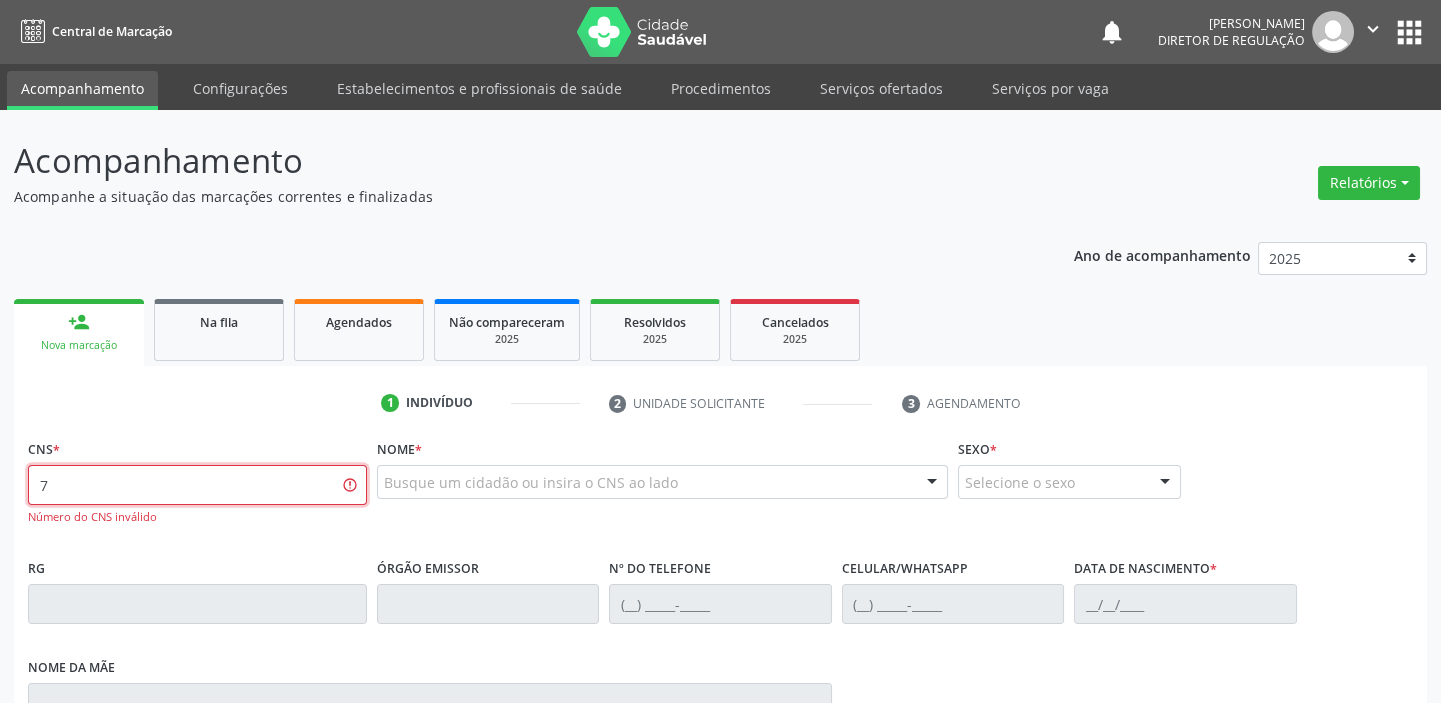 type 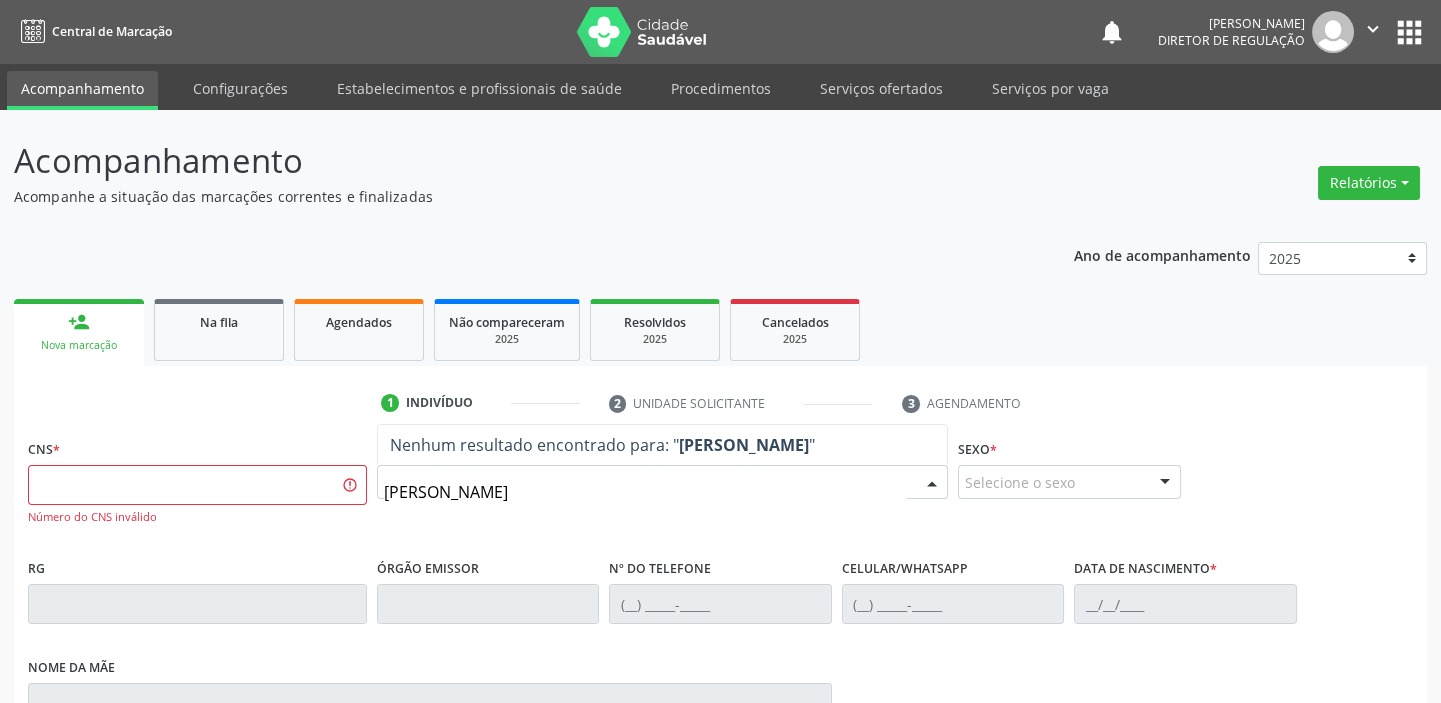 type on "[PERSON_NAME]" 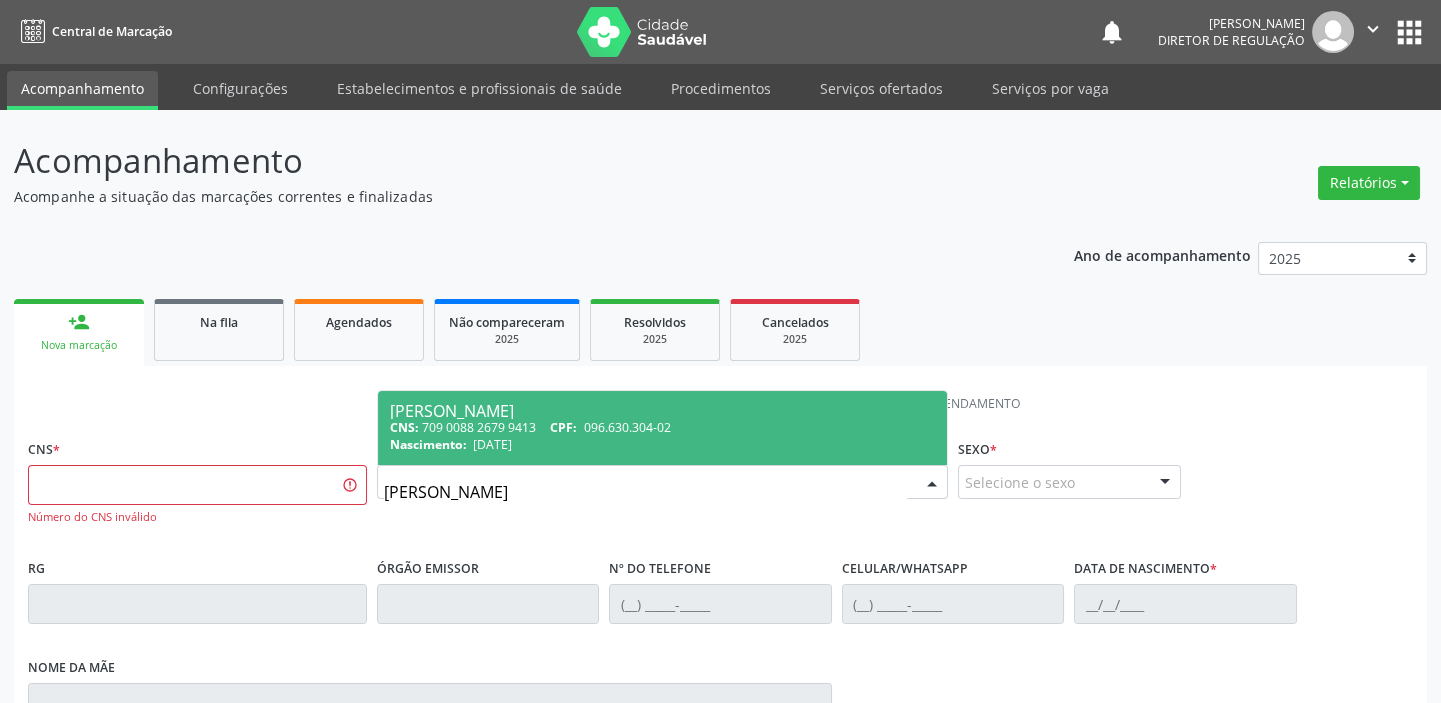drag, startPoint x: 560, startPoint y: 420, endPoint x: 577, endPoint y: 421, distance: 17.029387 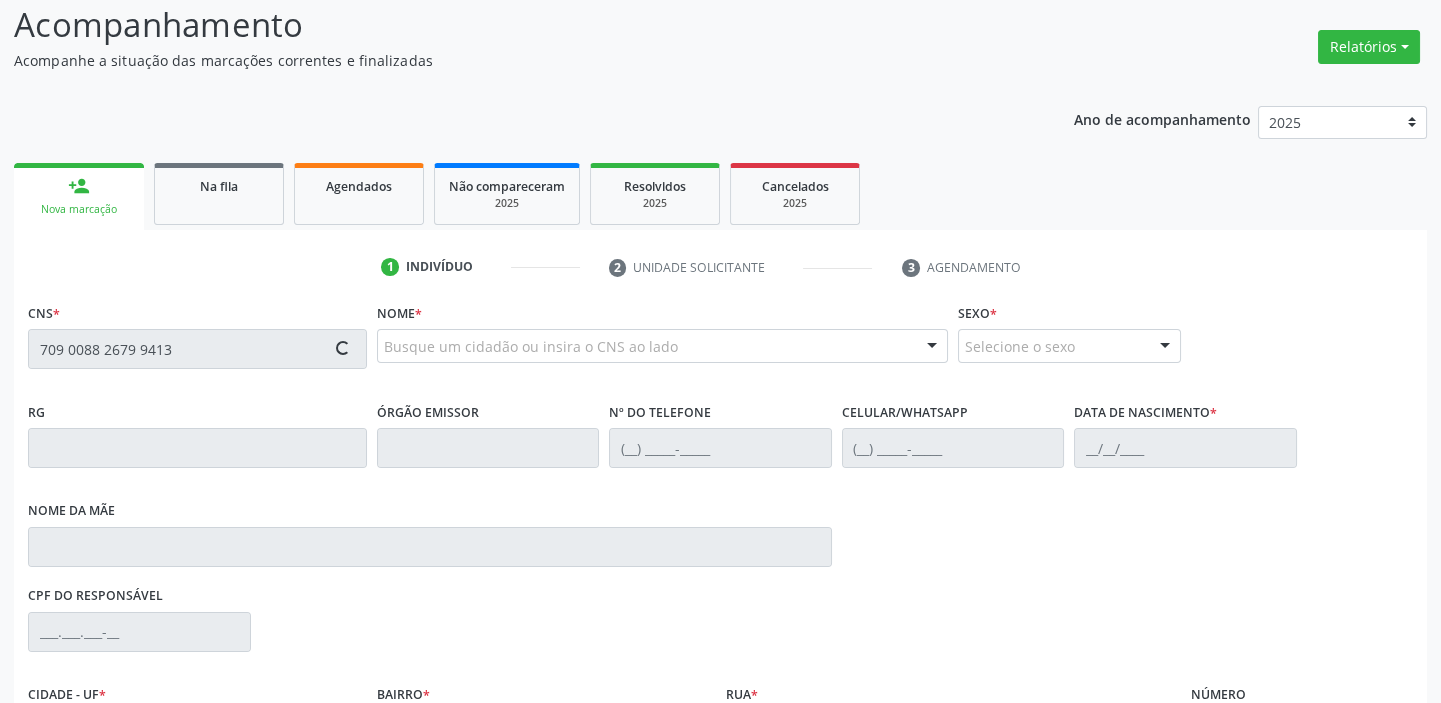 scroll, scrollTop: 366, scrollLeft: 0, axis: vertical 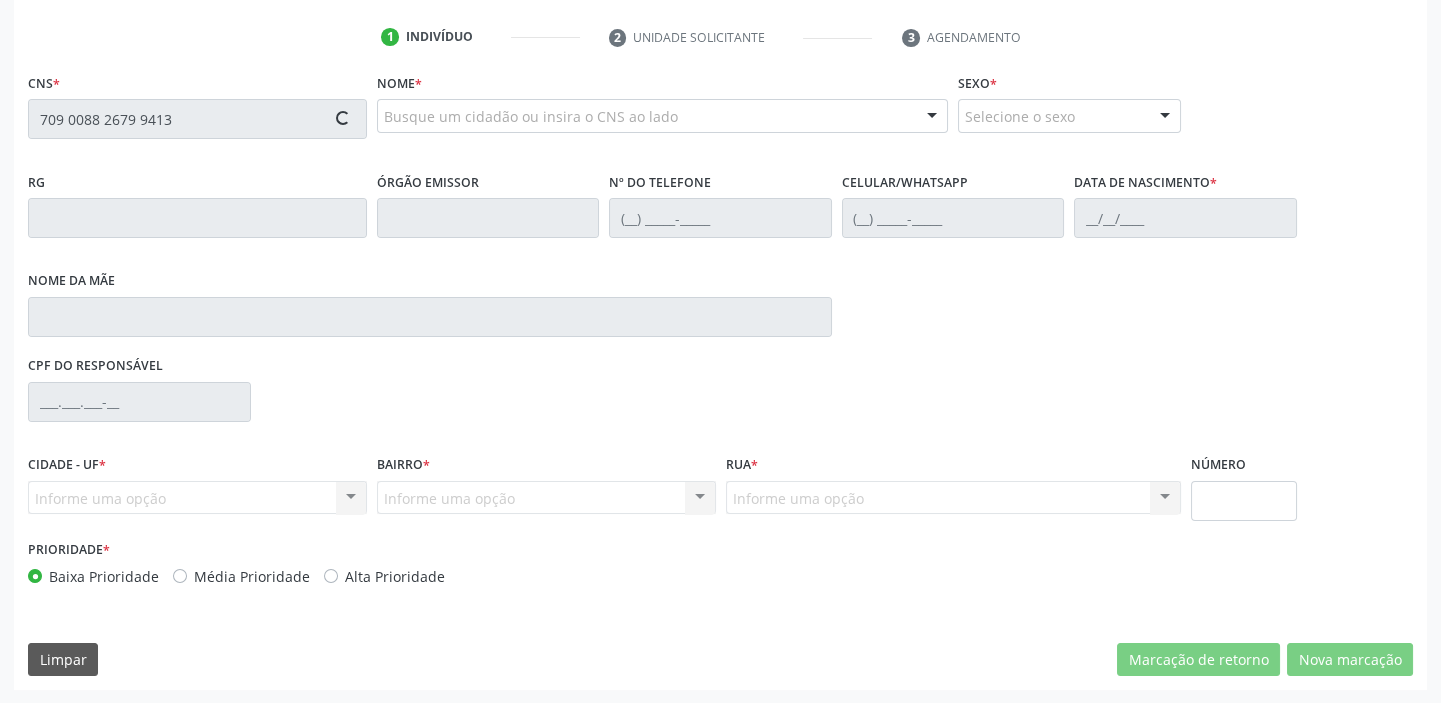type on "709 0088 2679 9413" 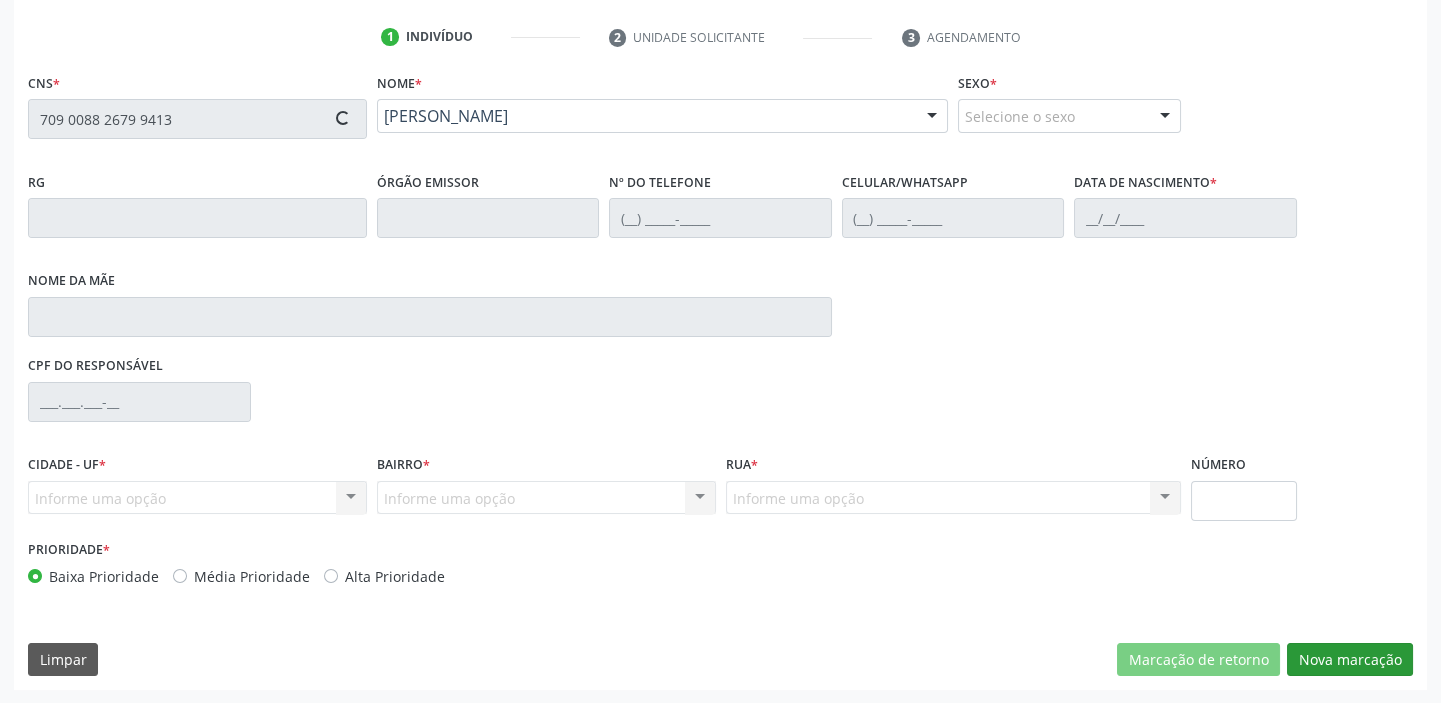 type on "[PHONE_NUMBER]" 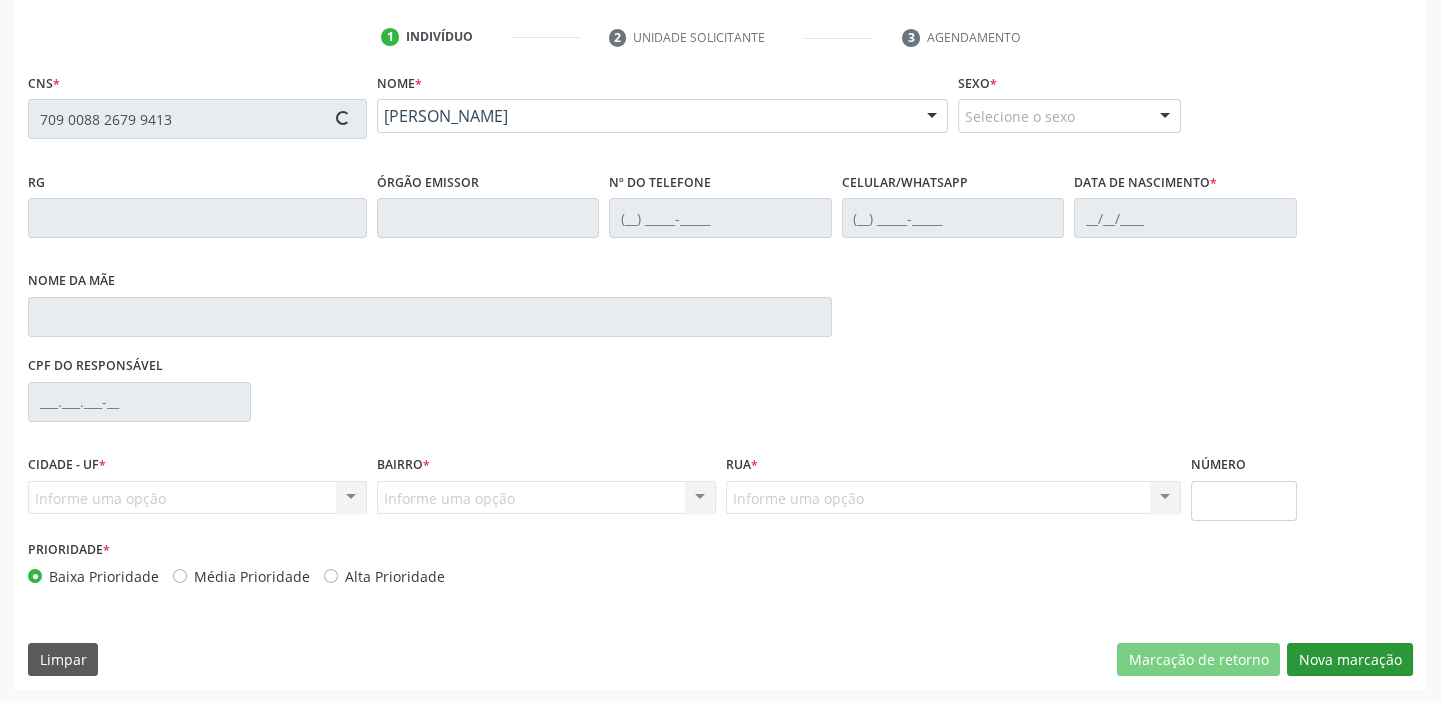 type on "[PHONE_NUMBER]" 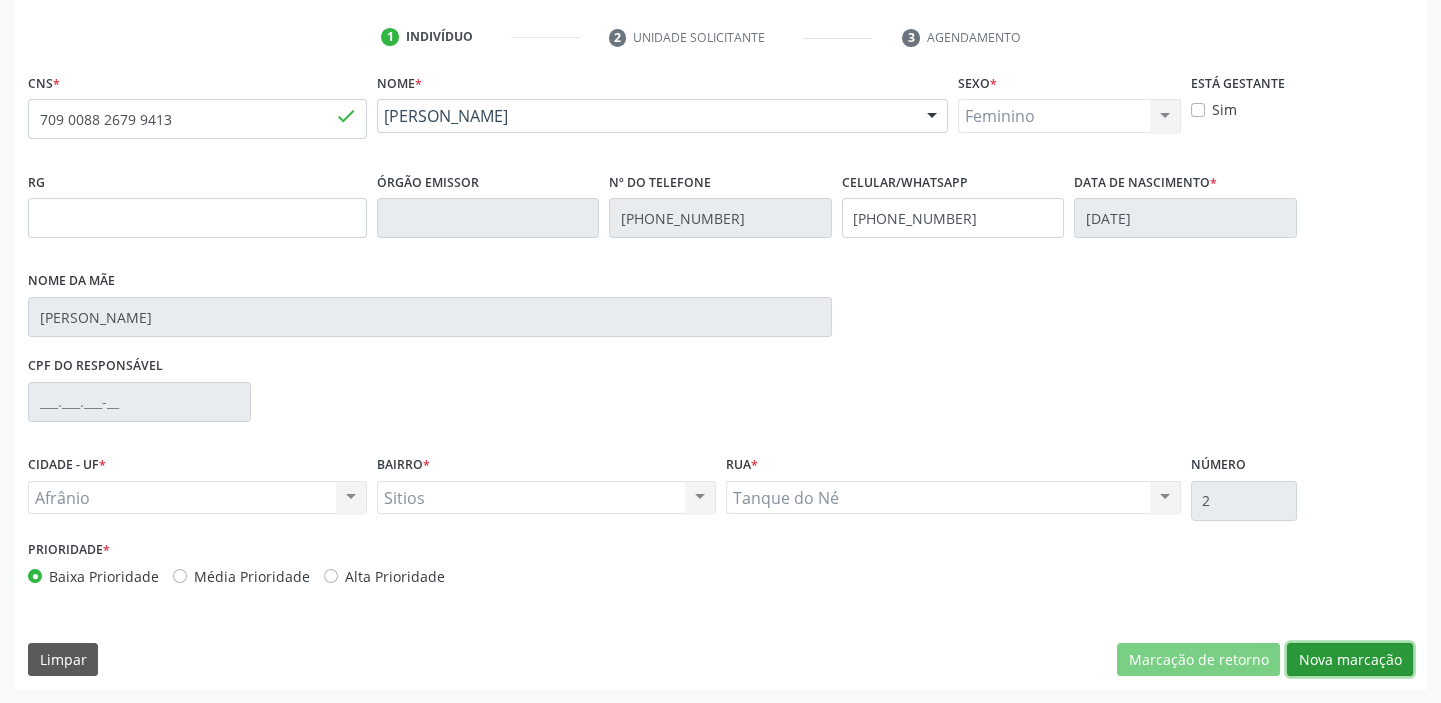 click on "Nova marcação" at bounding box center [1350, 660] 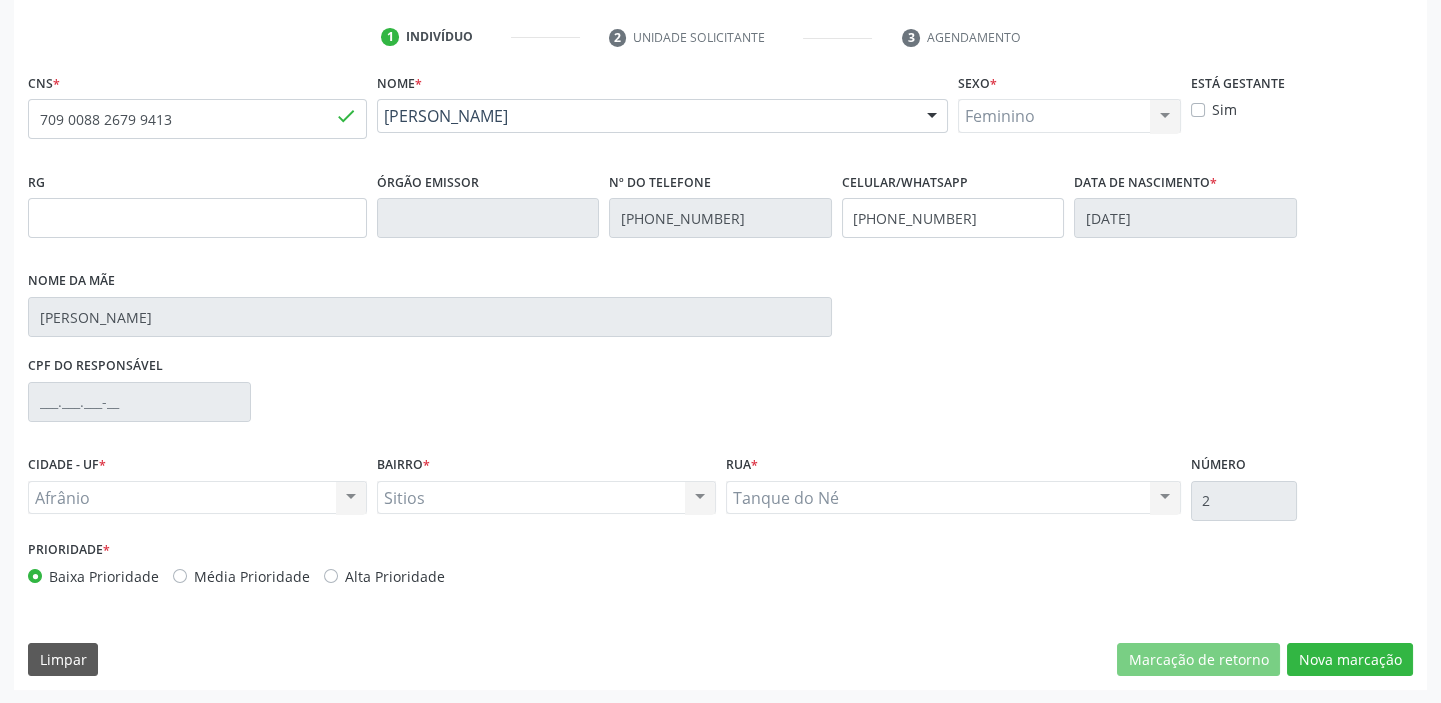 scroll, scrollTop: 201, scrollLeft: 0, axis: vertical 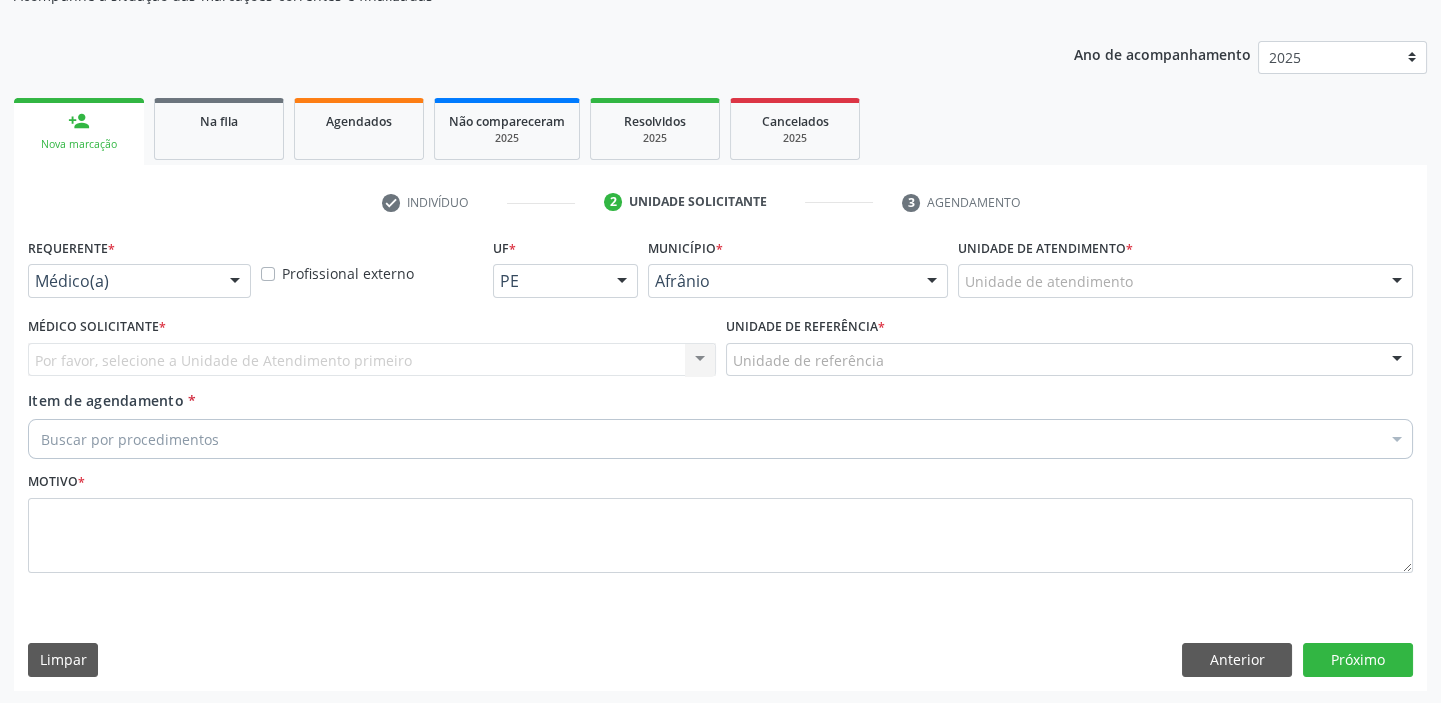 drag, startPoint x: 1004, startPoint y: 291, endPoint x: 1001, endPoint y: 341, distance: 50.08992 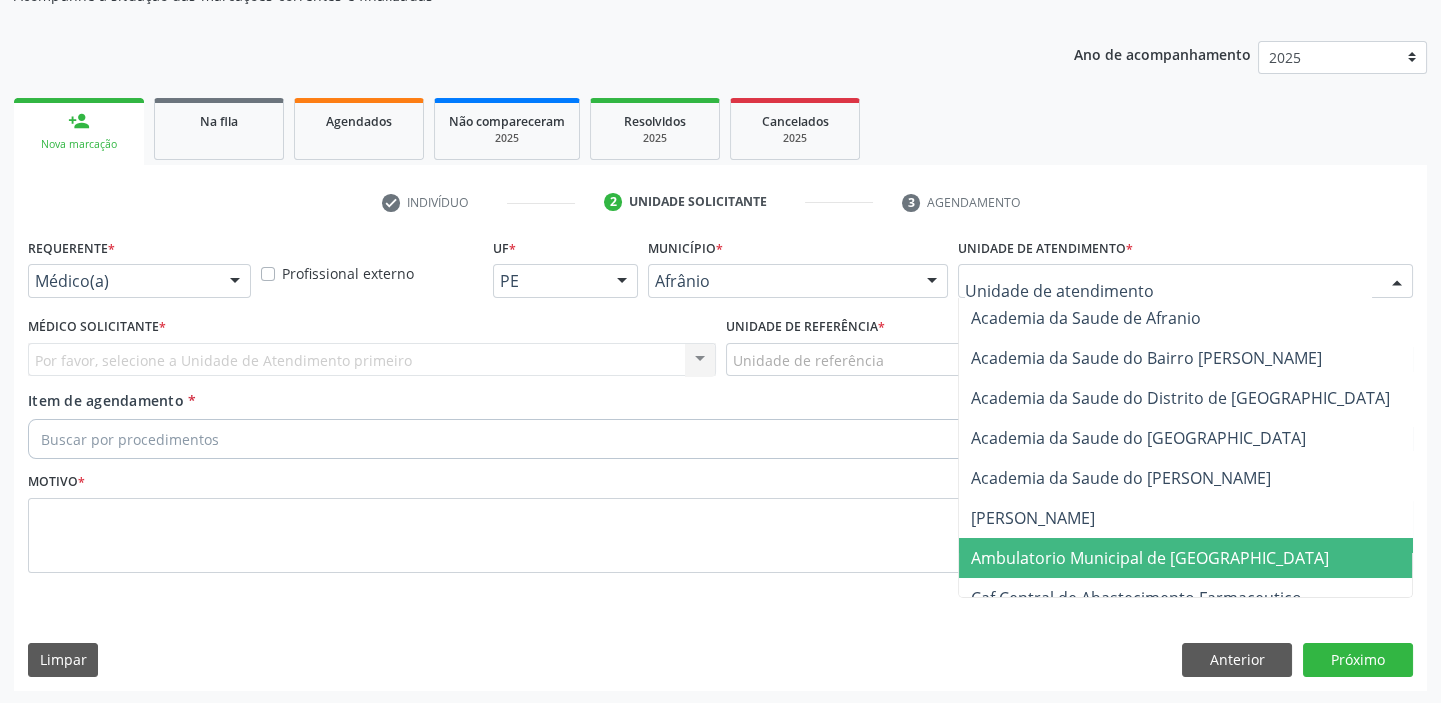 click on "Ambulatorio Municipal de [GEOGRAPHIC_DATA]" at bounding box center (1203, 558) 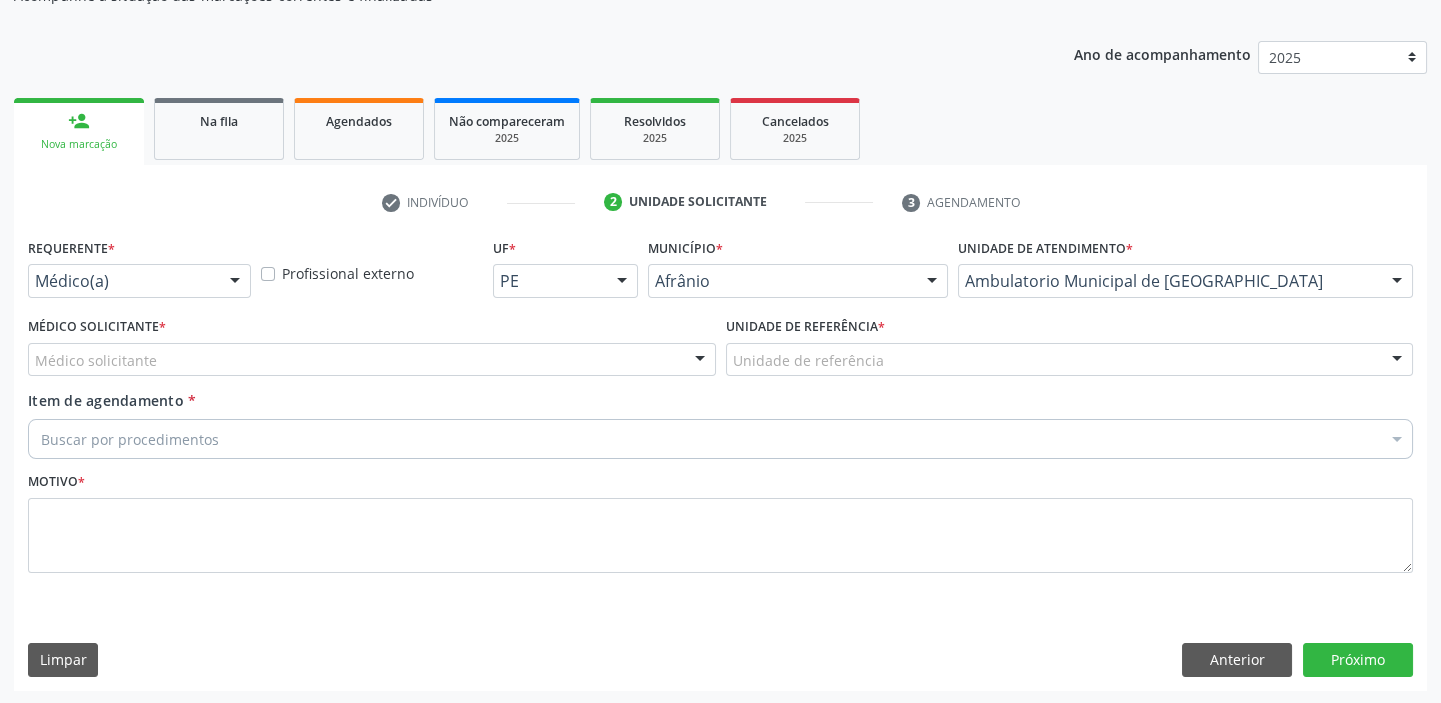 drag, startPoint x: 765, startPoint y: 360, endPoint x: 765, endPoint y: 379, distance: 19 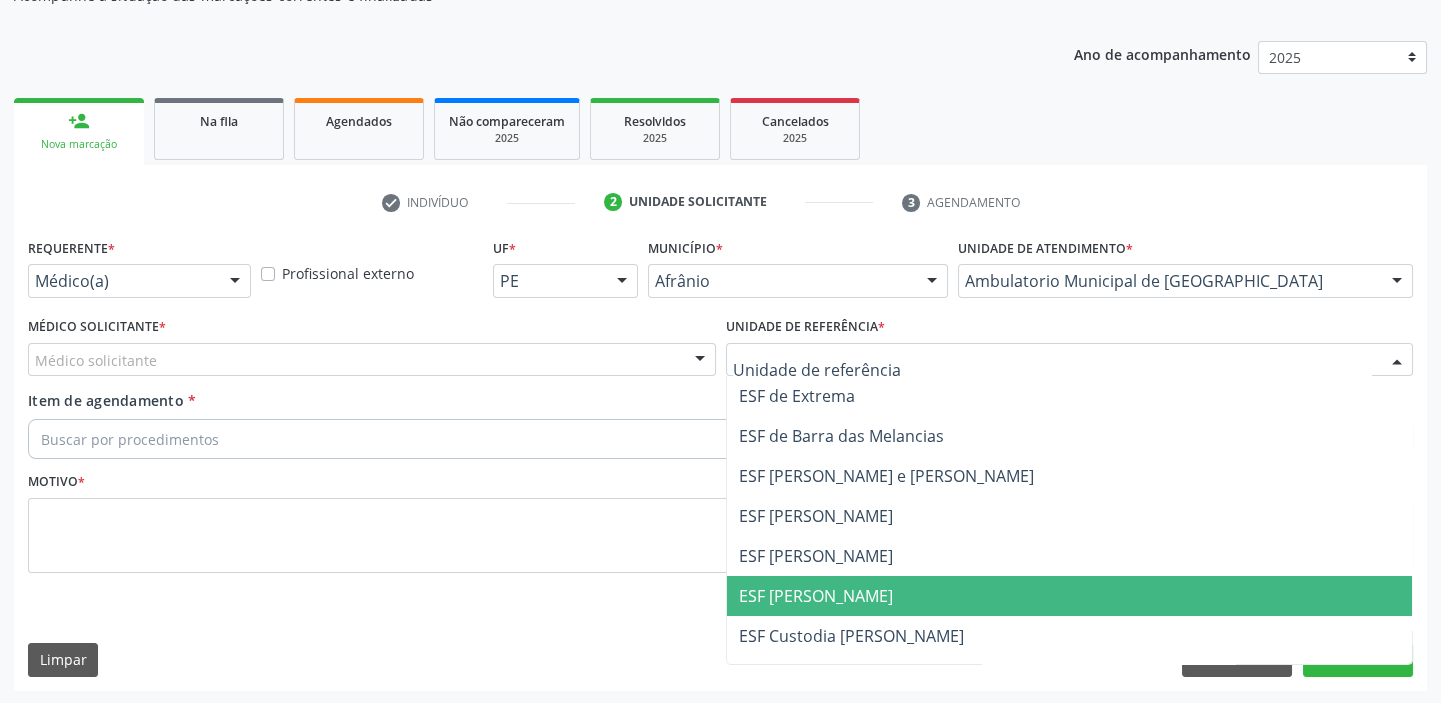 drag, startPoint x: 799, startPoint y: 598, endPoint x: 492, endPoint y: 497, distance: 323.18726 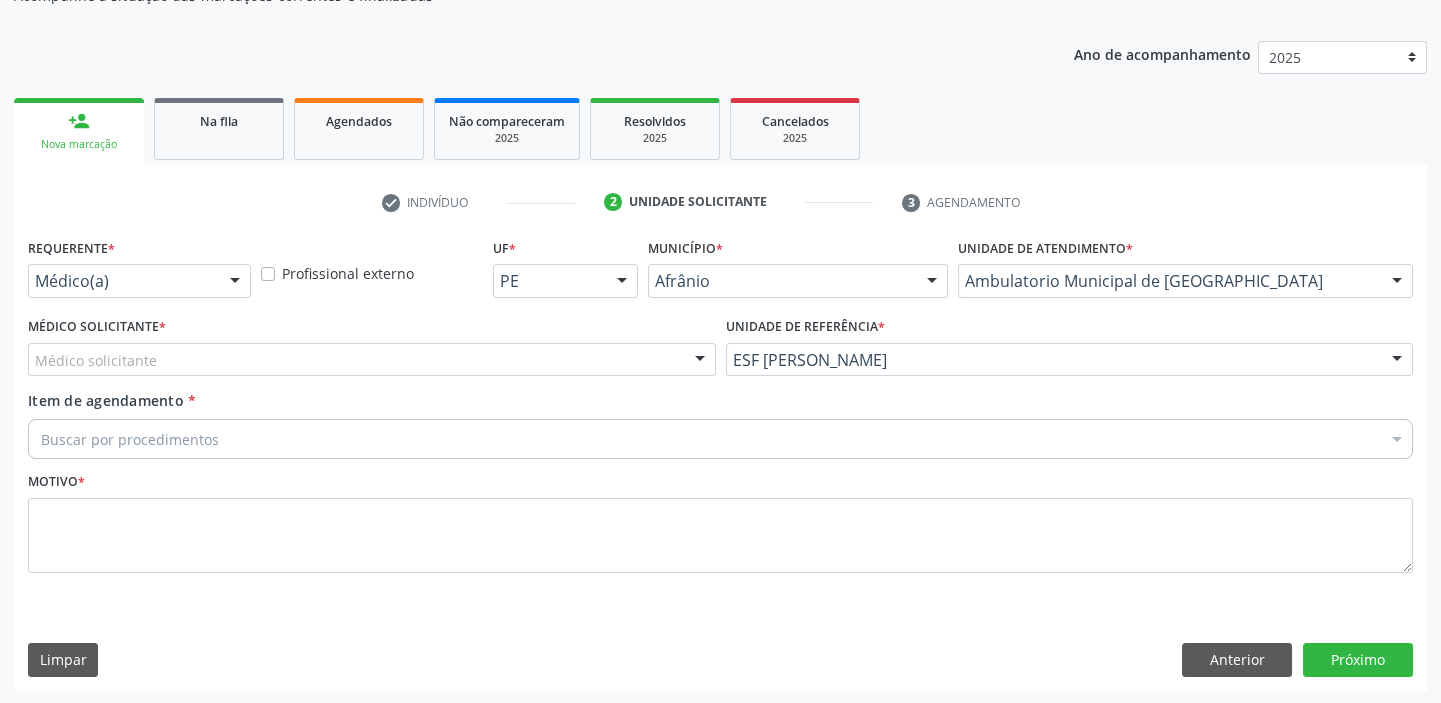 drag, startPoint x: 133, startPoint y: 366, endPoint x: 122, endPoint y: 402, distance: 37.64306 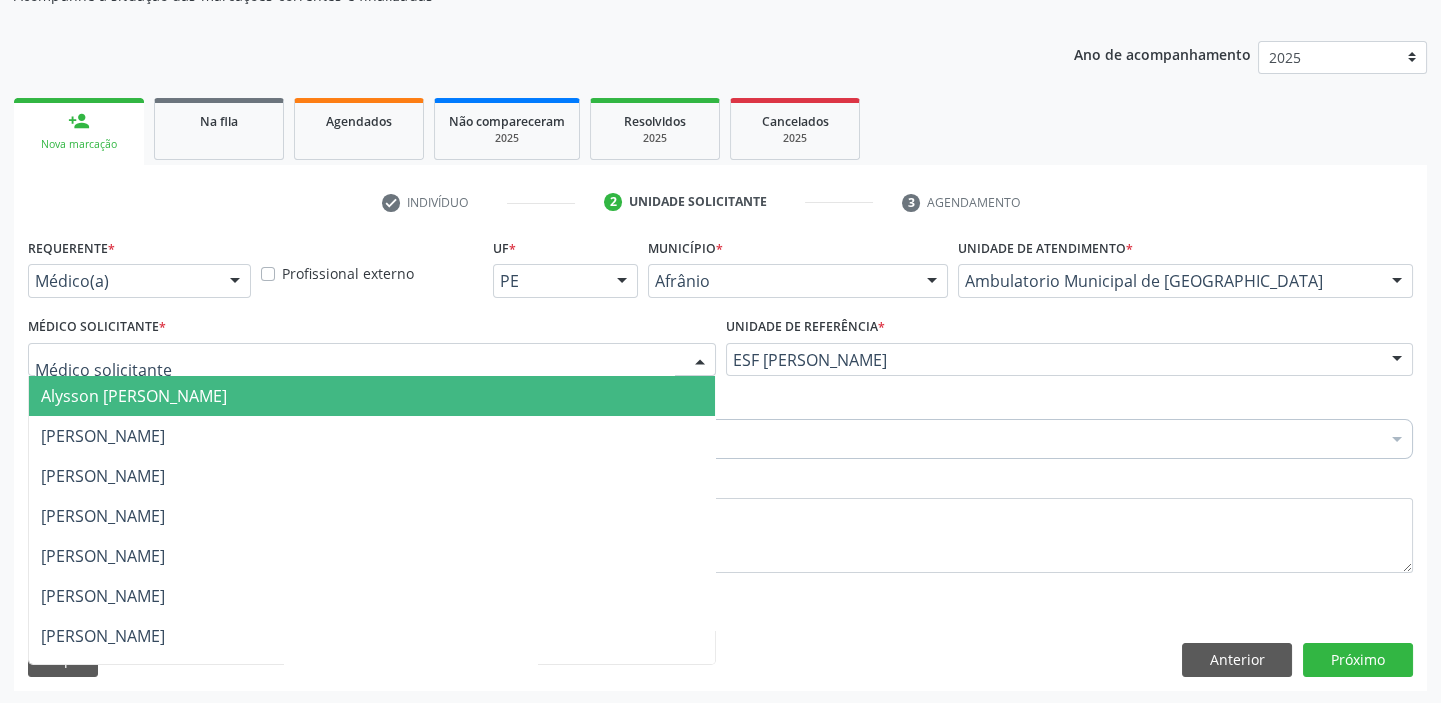 drag, startPoint x: 122, startPoint y: 403, endPoint x: 126, endPoint y: 428, distance: 25.317978 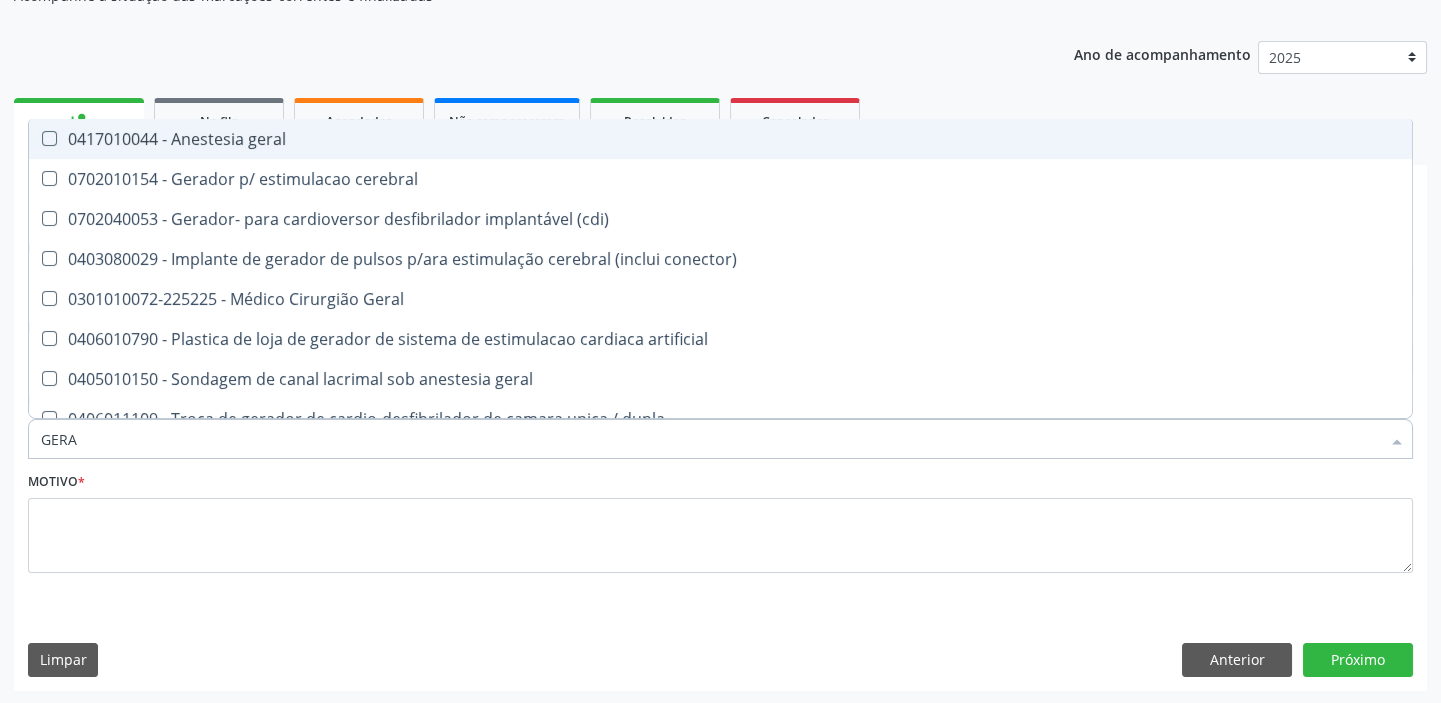 type on "GERAL" 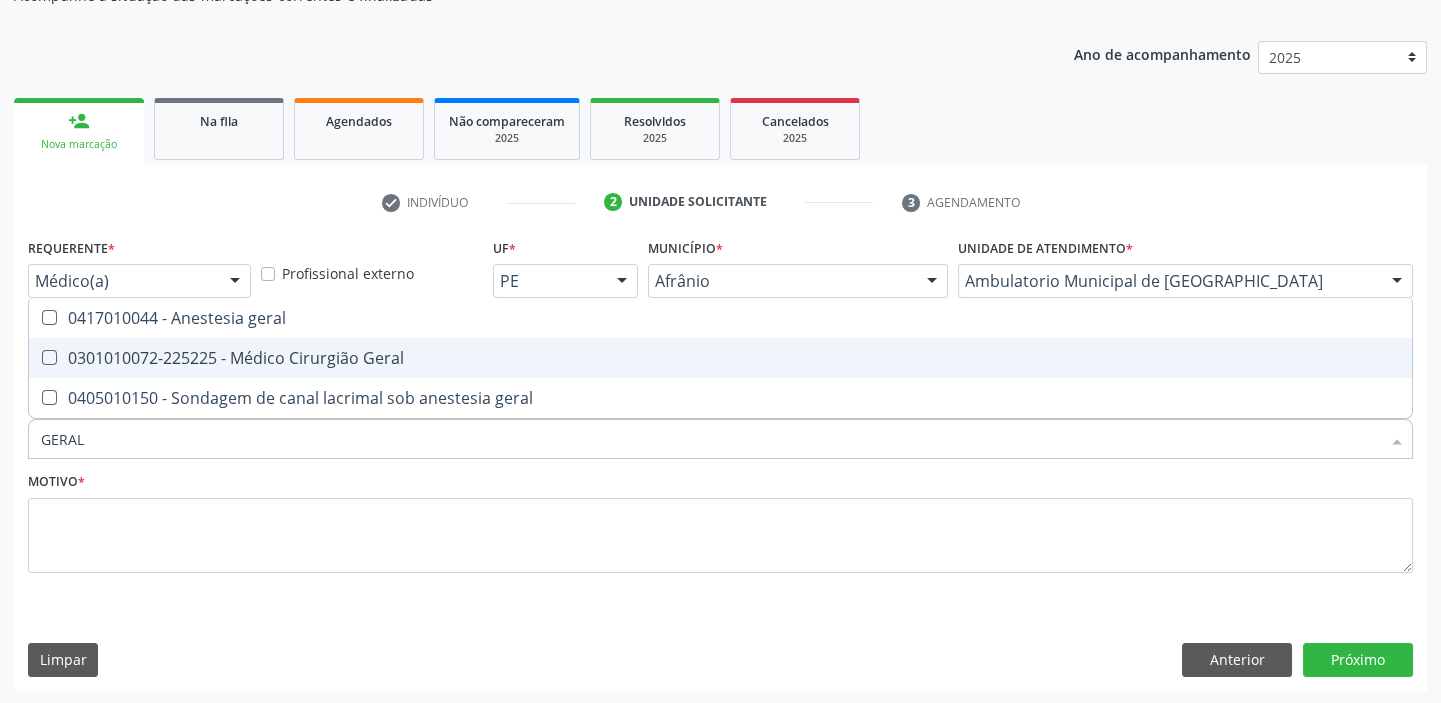 click on "0301010072-225225 - Médico Cirurgião Geral" at bounding box center (720, 358) 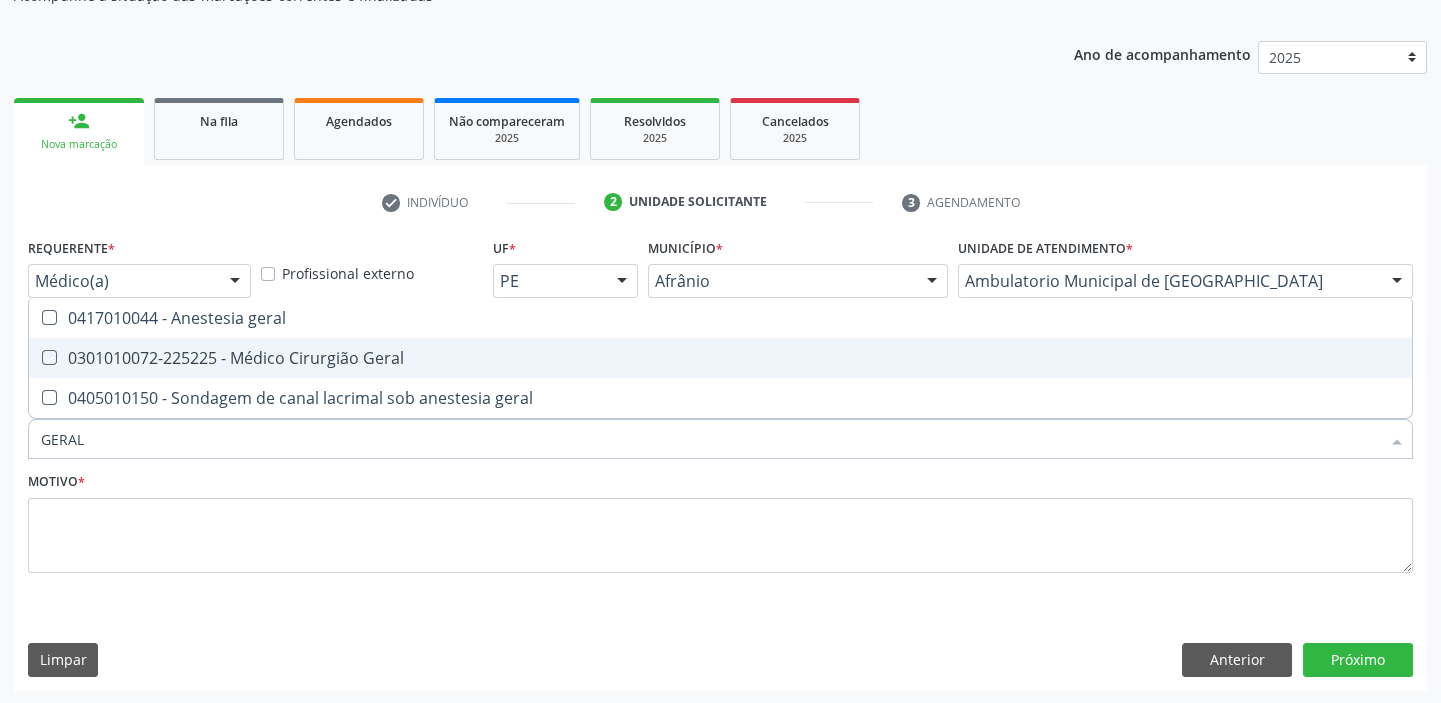 checkbox on "true" 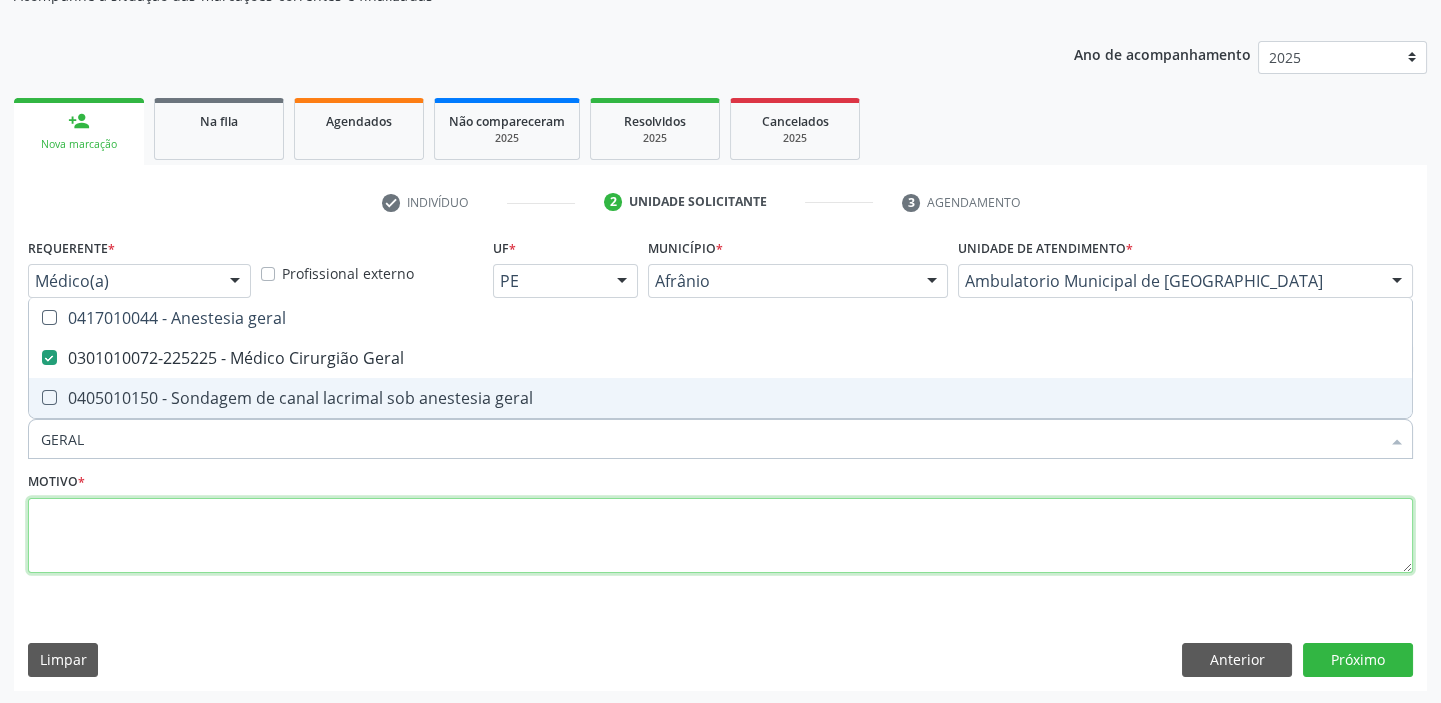 click at bounding box center [720, 536] 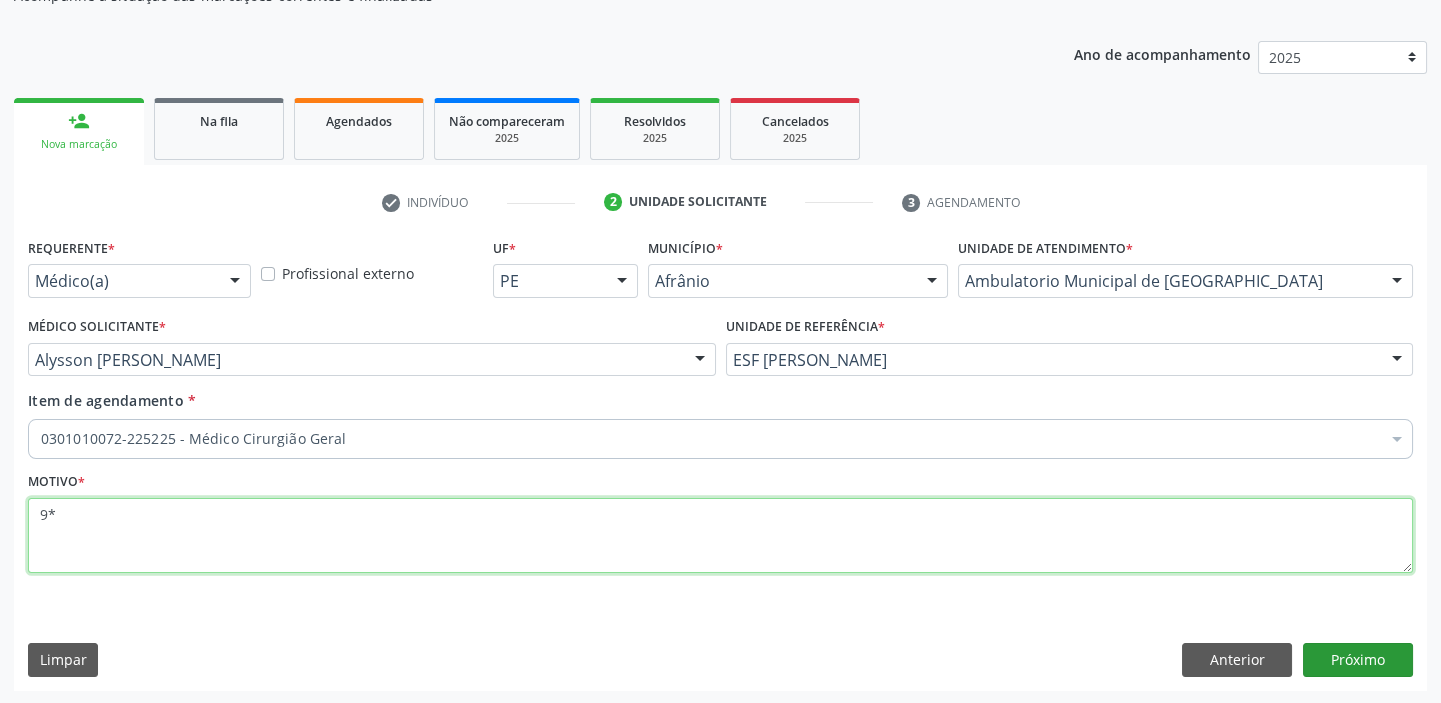type on "9*" 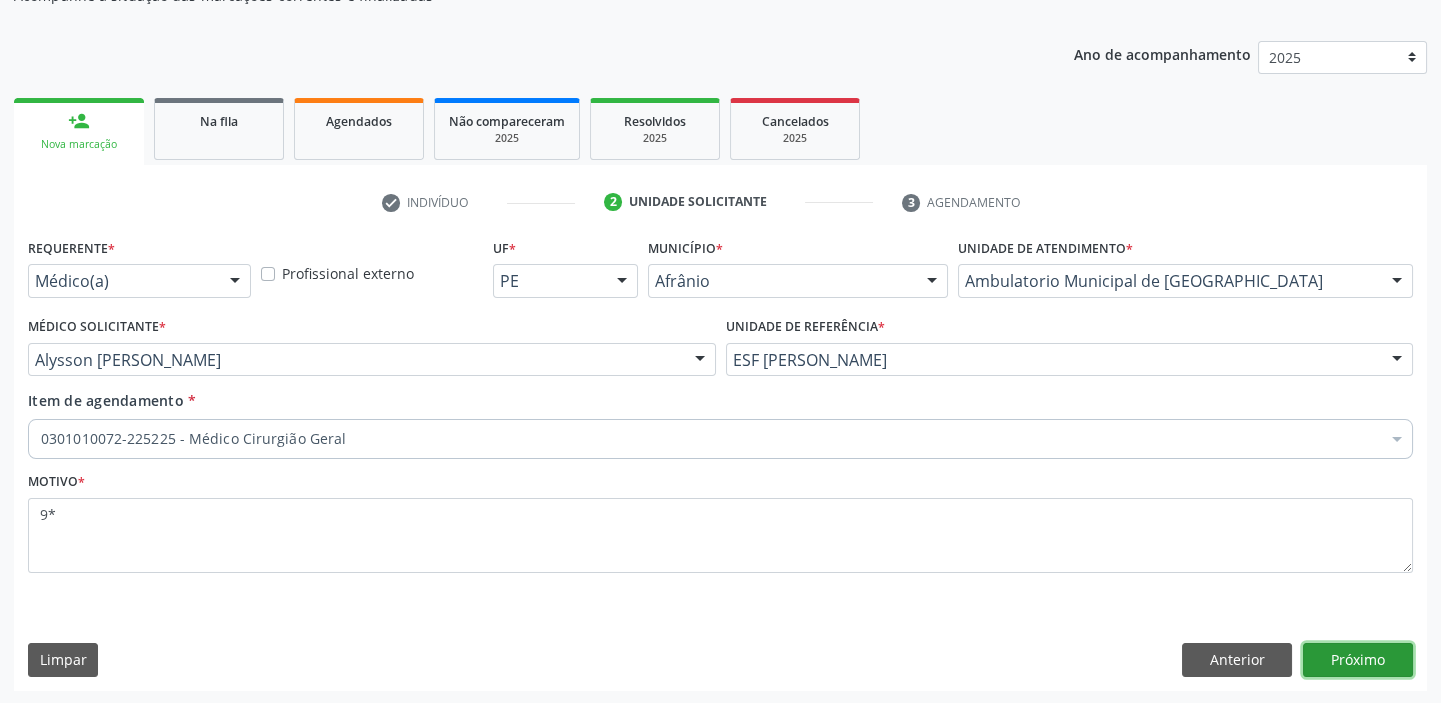 click on "Próximo" at bounding box center [1358, 660] 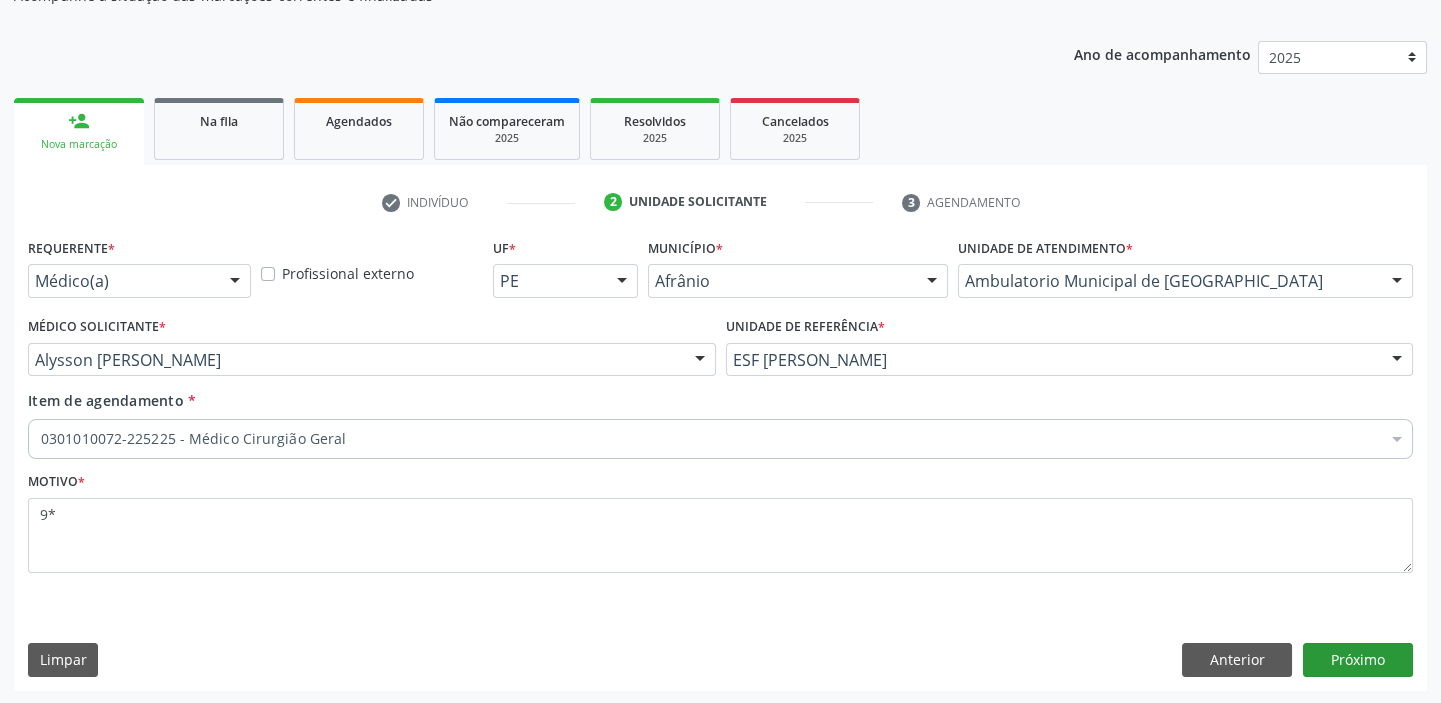 scroll, scrollTop: 166, scrollLeft: 0, axis: vertical 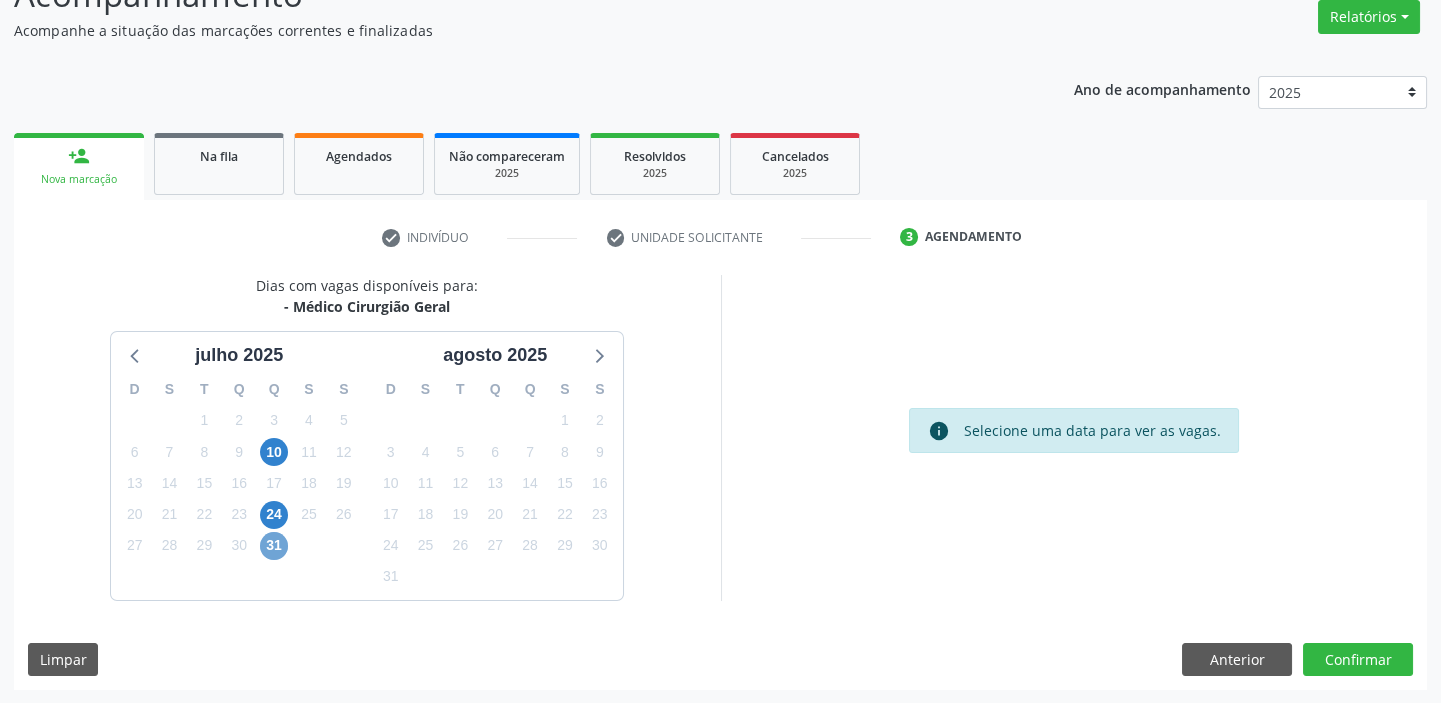 click on "31" at bounding box center [274, 546] 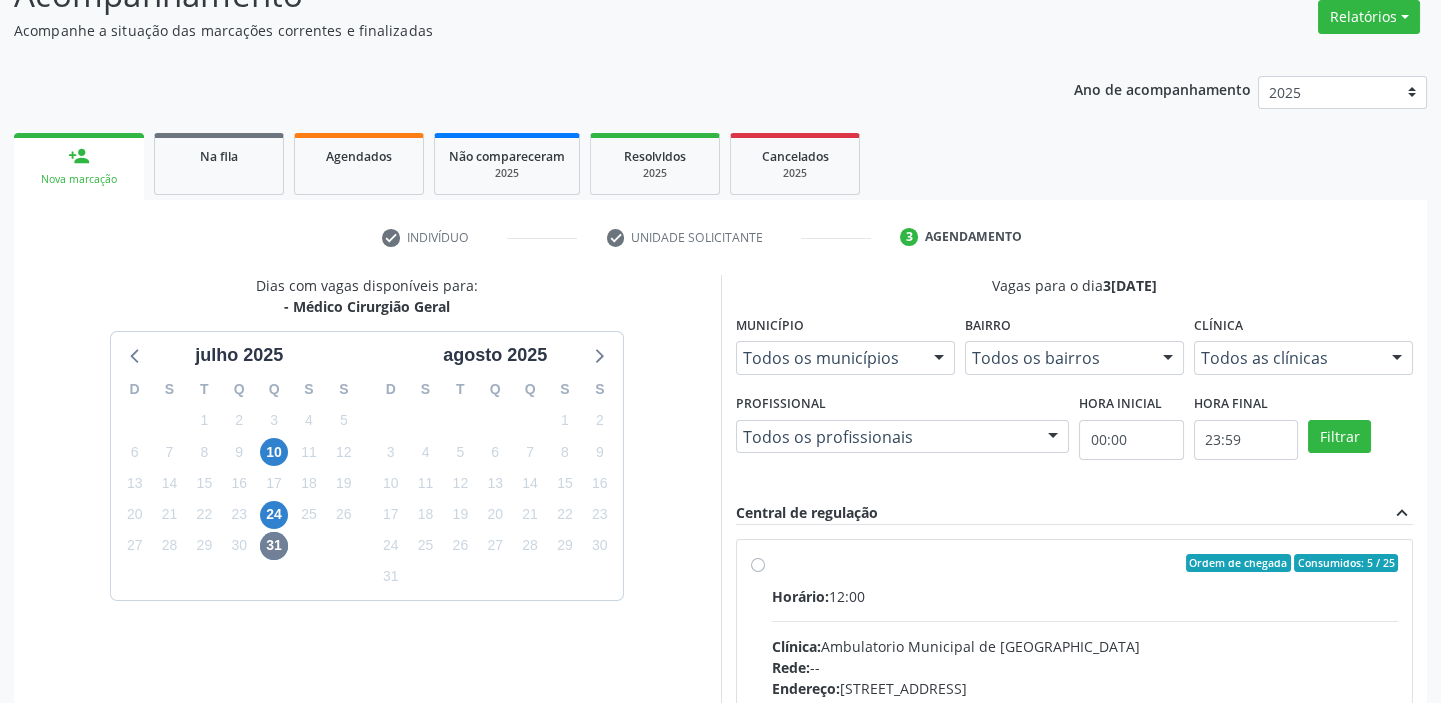 click on "Horário:" at bounding box center [800, 596] 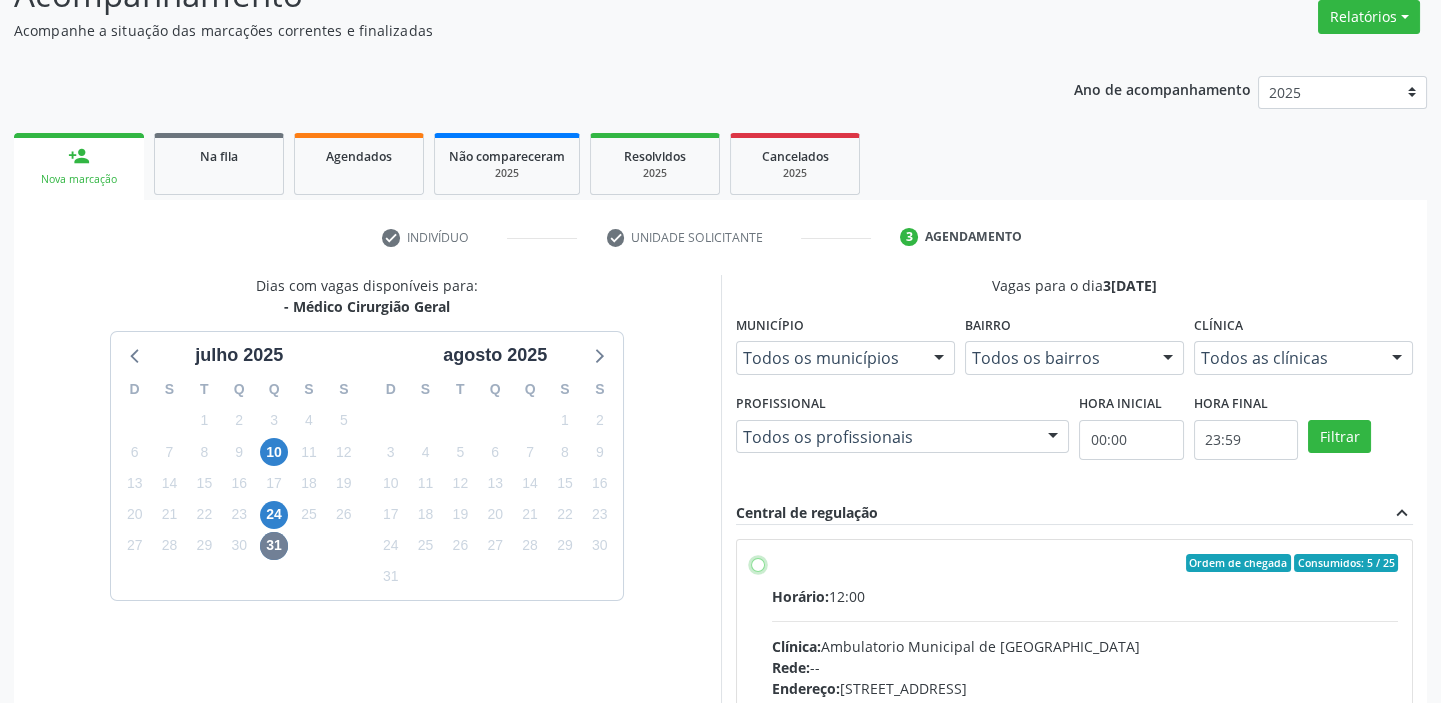 click on "Ordem de chegada
Consumidos: 5 / 25
Horário:   12:00
Clínica:  Ambulatorio Municipal de Saude
Rede:
--
Endereço:   [STREET_ADDRESS]
Telefone:   --
Profissional:
--
Informações adicionais sobre o atendimento
Idade de atendimento:
Sem restrição
Gênero(s) atendido(s):
Sem restrição
Informações adicionais:
--" at bounding box center [758, 563] 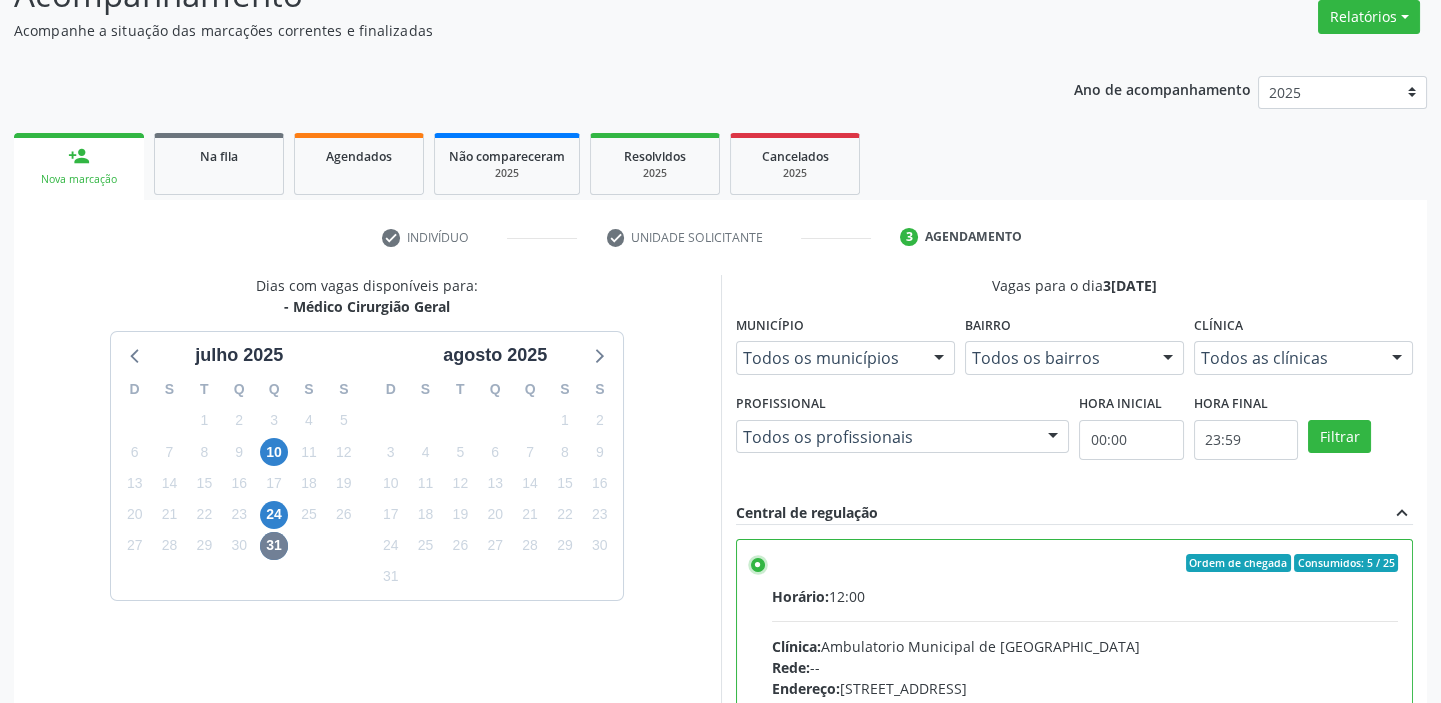 scroll, scrollTop: 99, scrollLeft: 0, axis: vertical 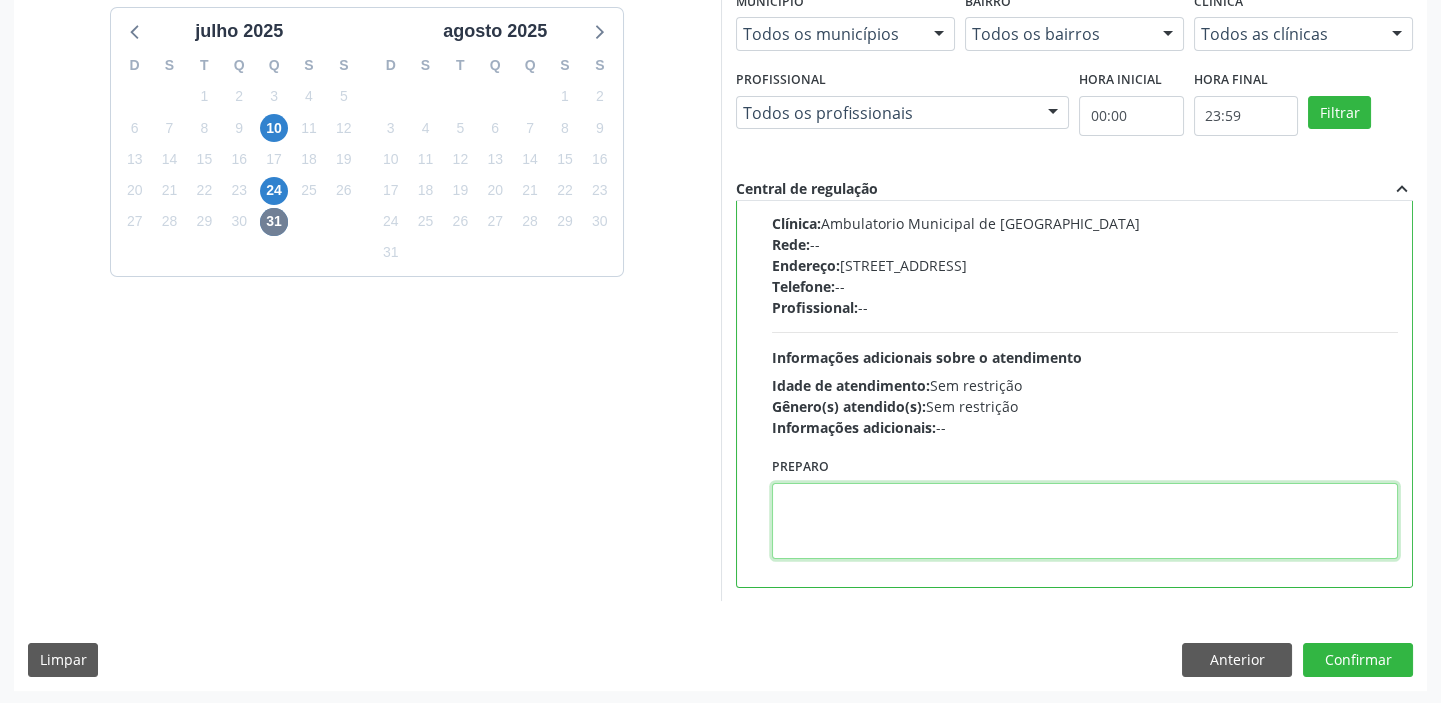 click at bounding box center [1085, 521] 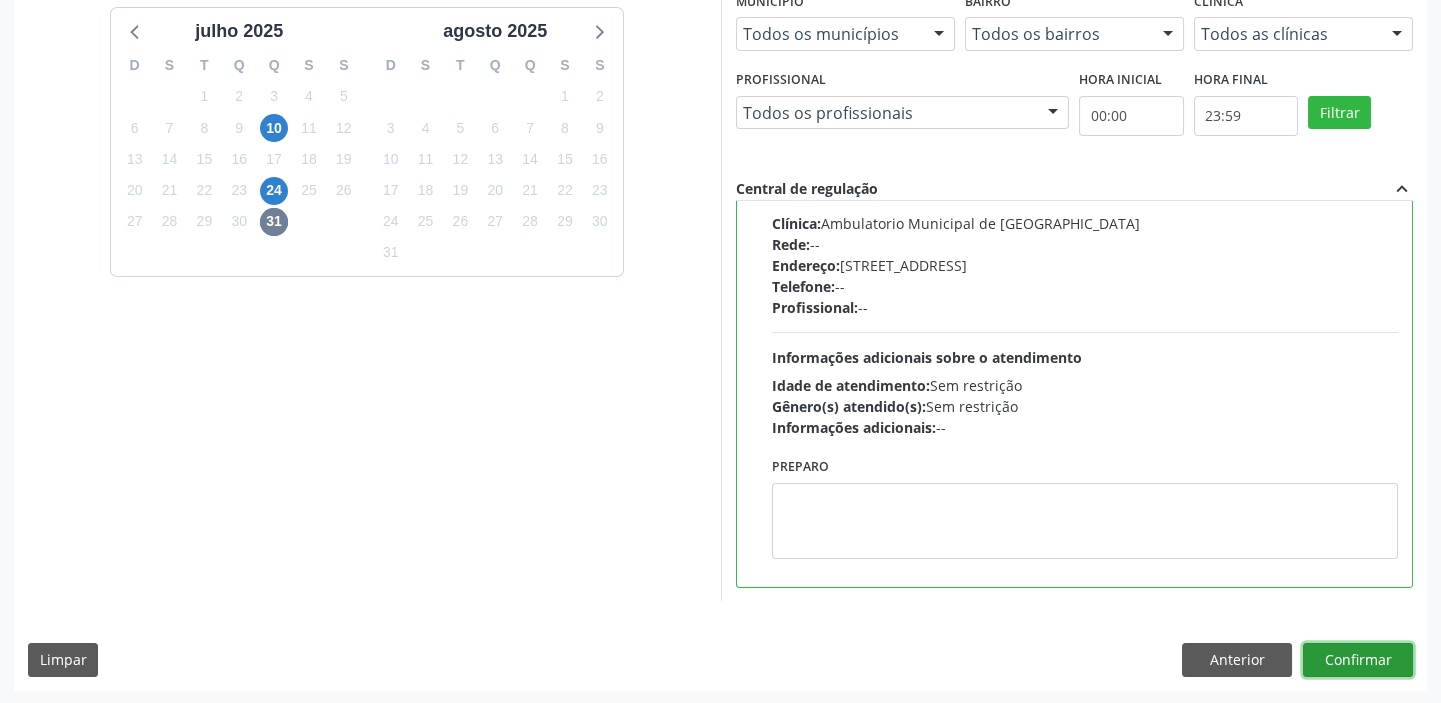 click on "Confirmar" at bounding box center (1358, 660) 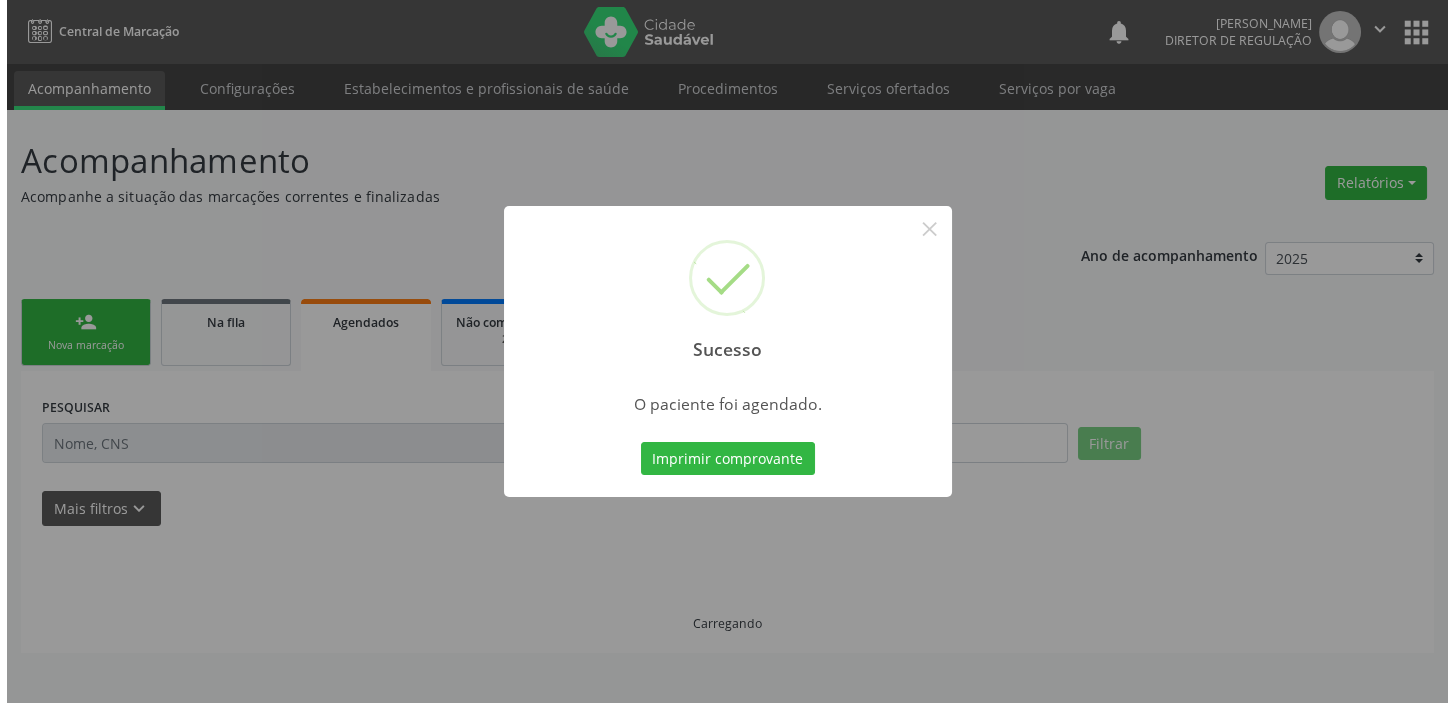 scroll, scrollTop: 0, scrollLeft: 0, axis: both 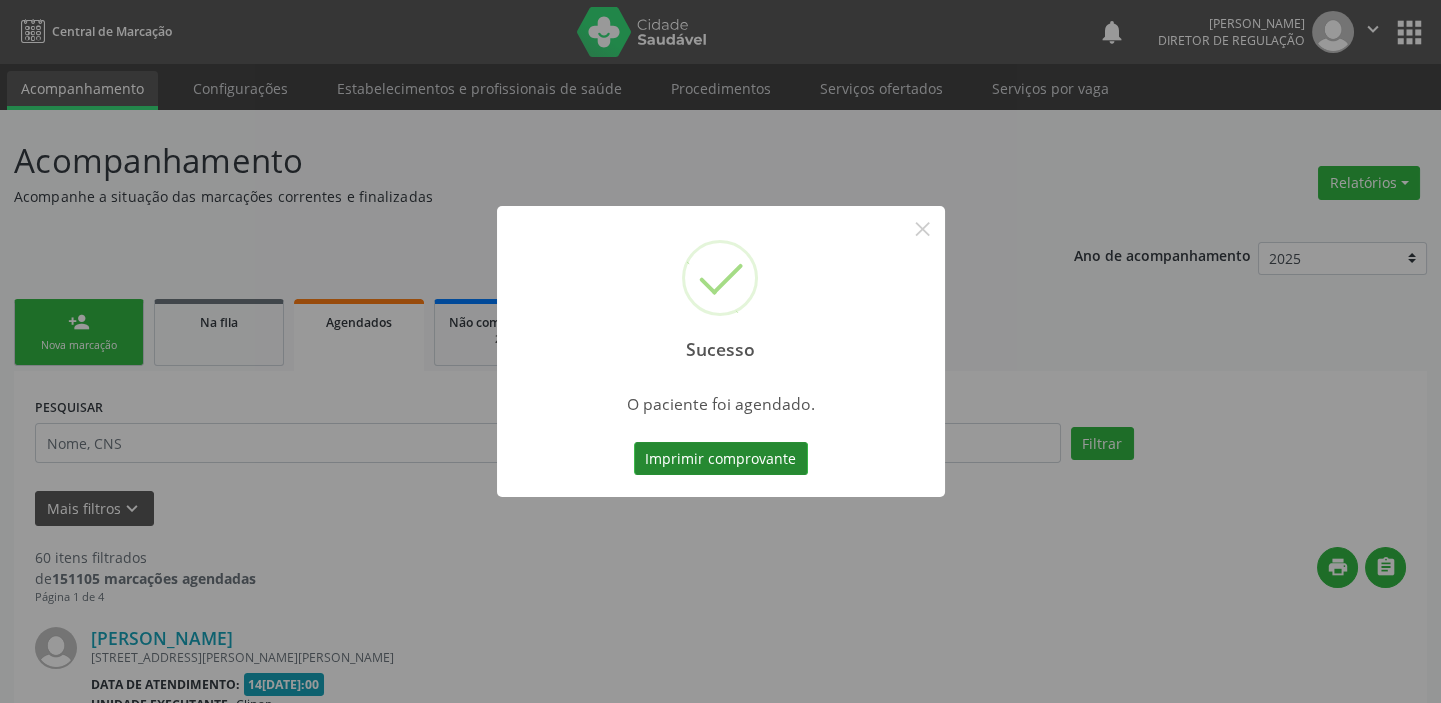 click on "Imprimir comprovante" at bounding box center (721, 459) 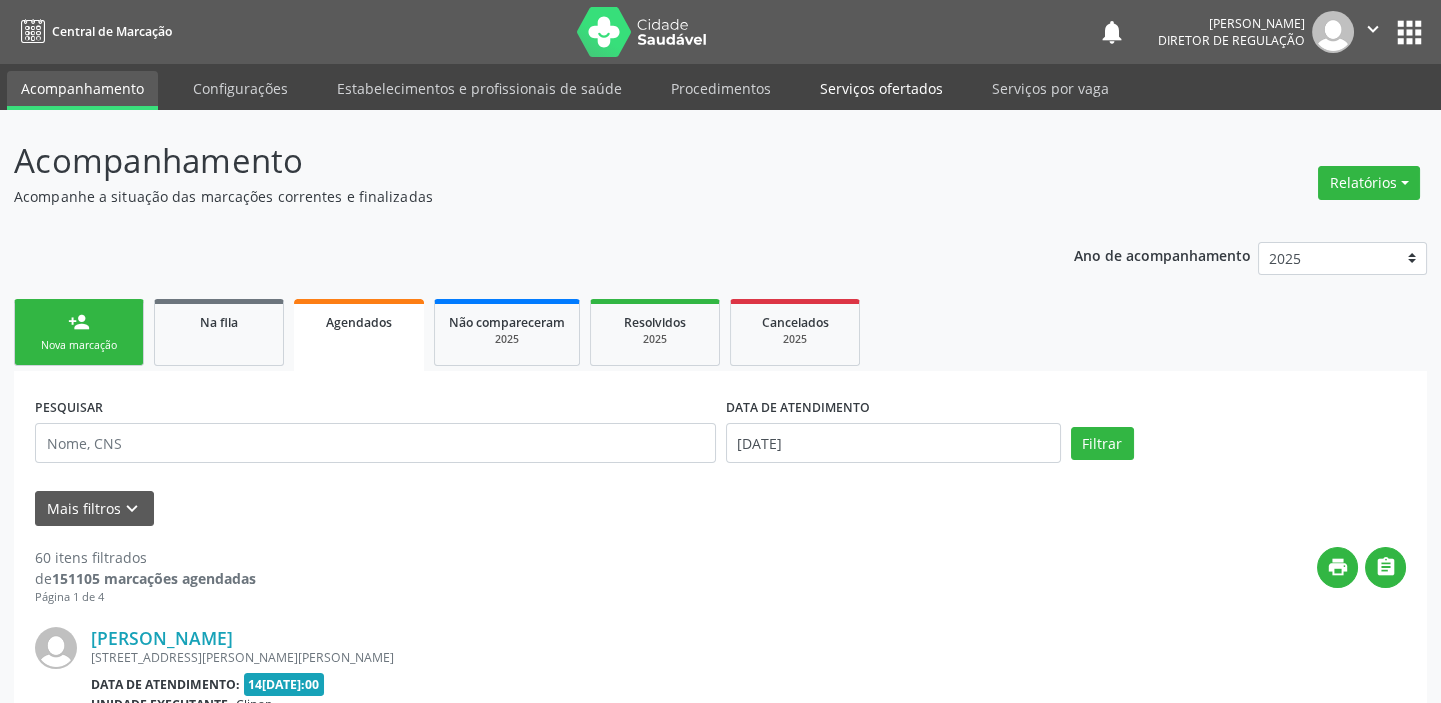 click on "Serviços ofertados" at bounding box center [881, 88] 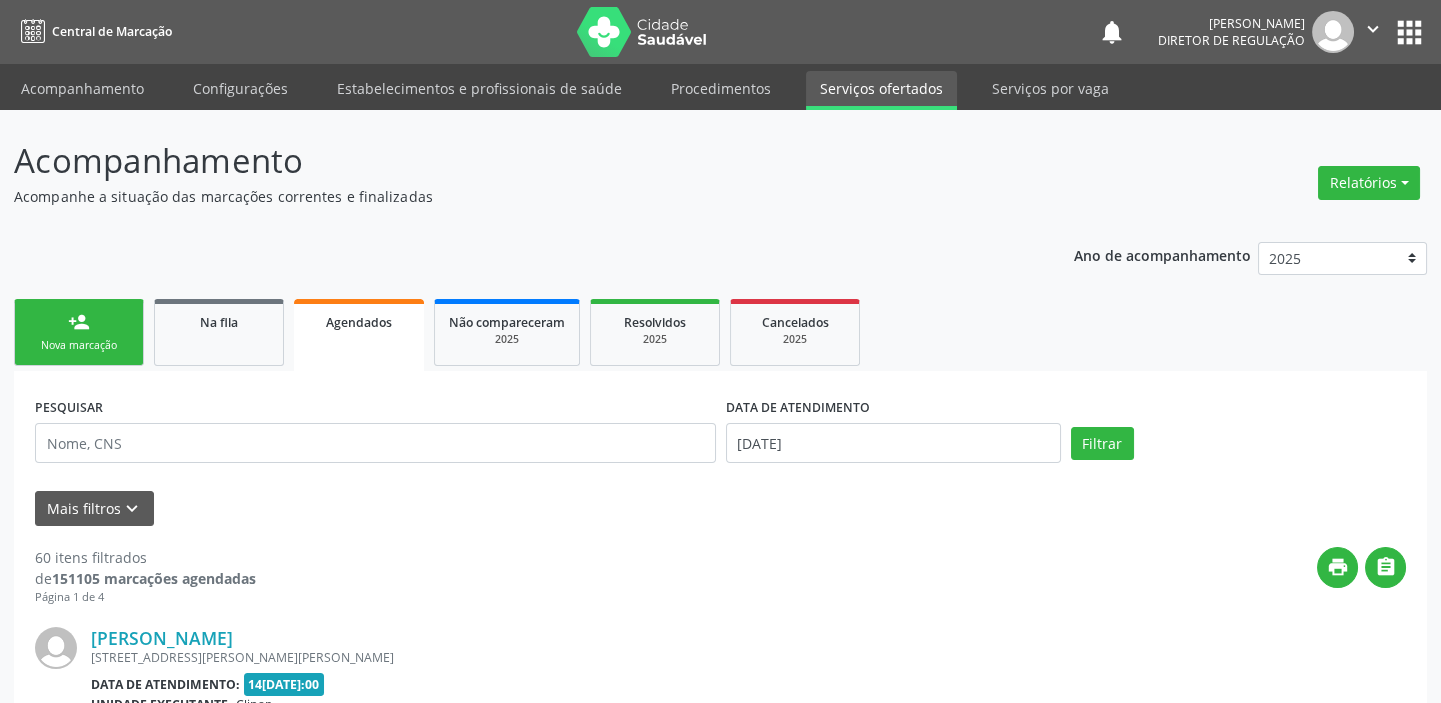 click on "Serviços ofertados" at bounding box center [881, 90] 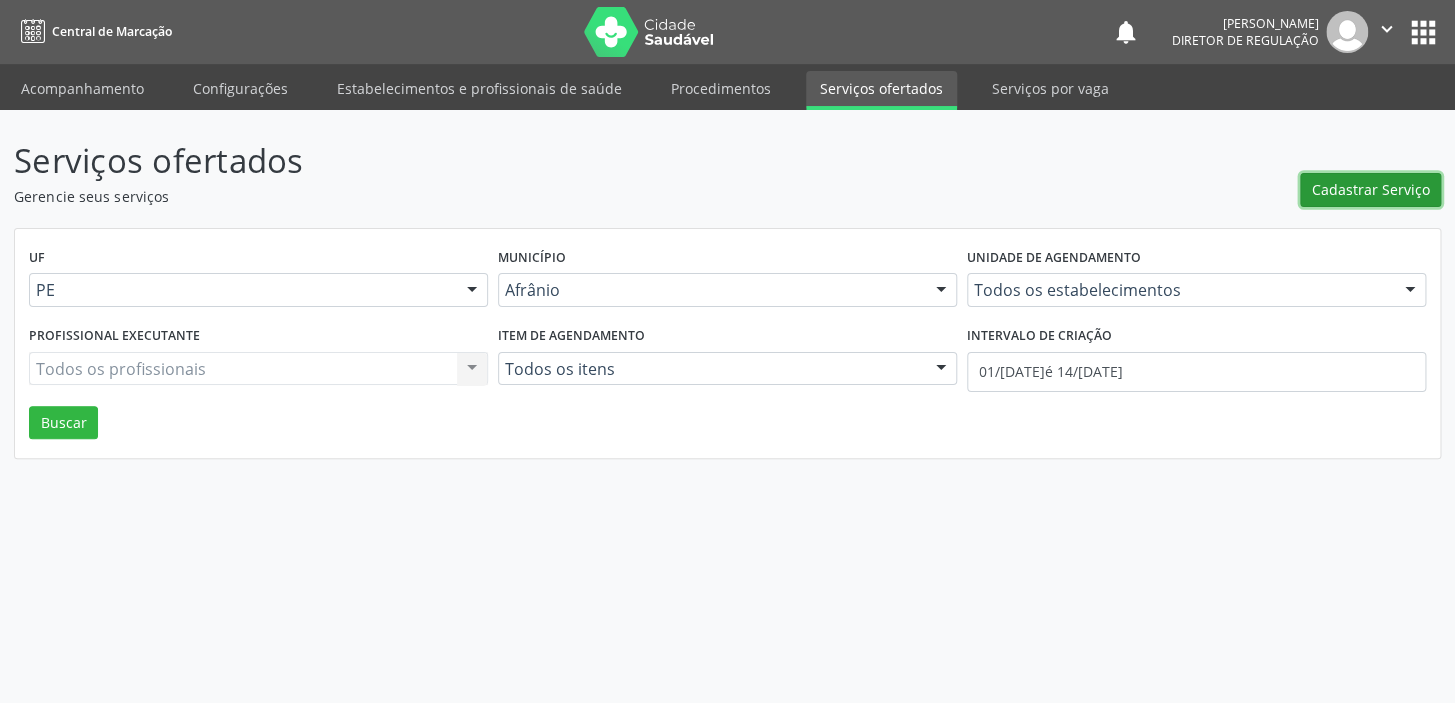 click on "Cadastrar Serviço" at bounding box center (1371, 189) 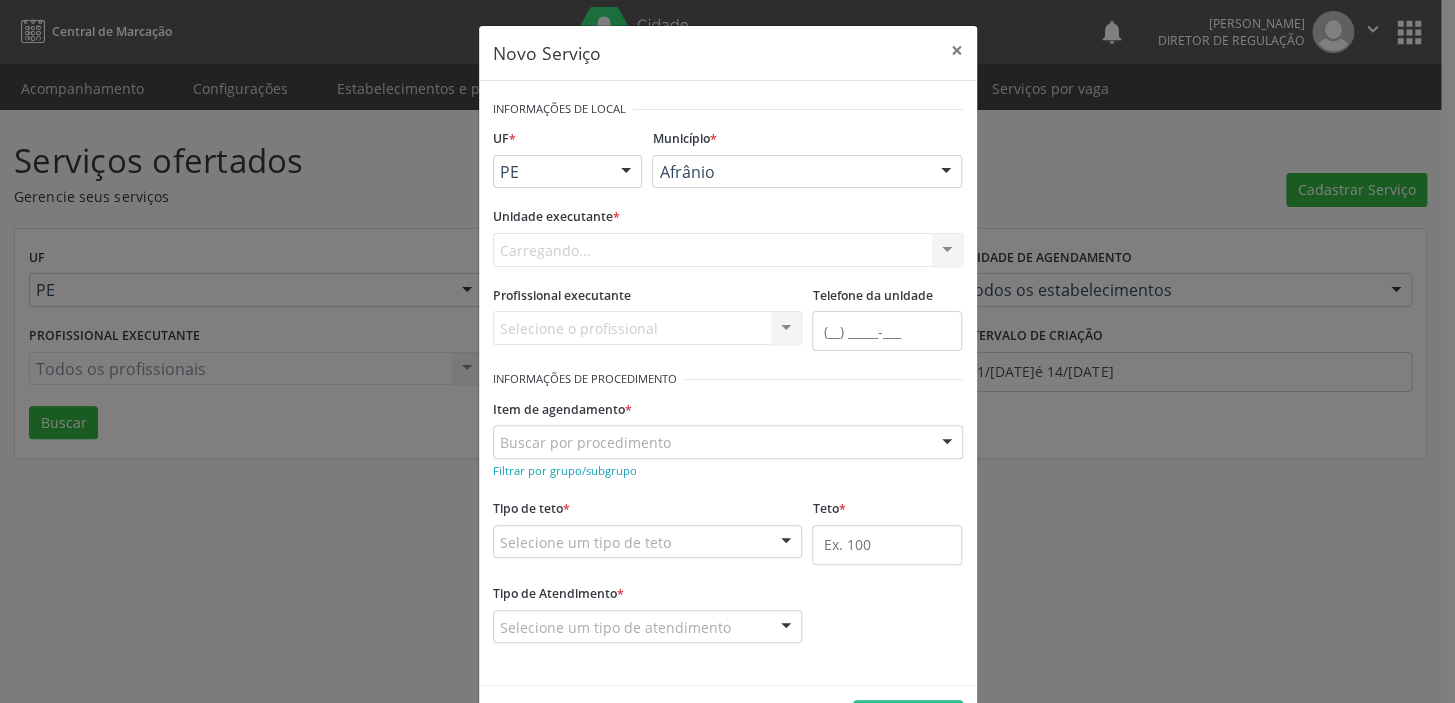 scroll, scrollTop: 0, scrollLeft: 0, axis: both 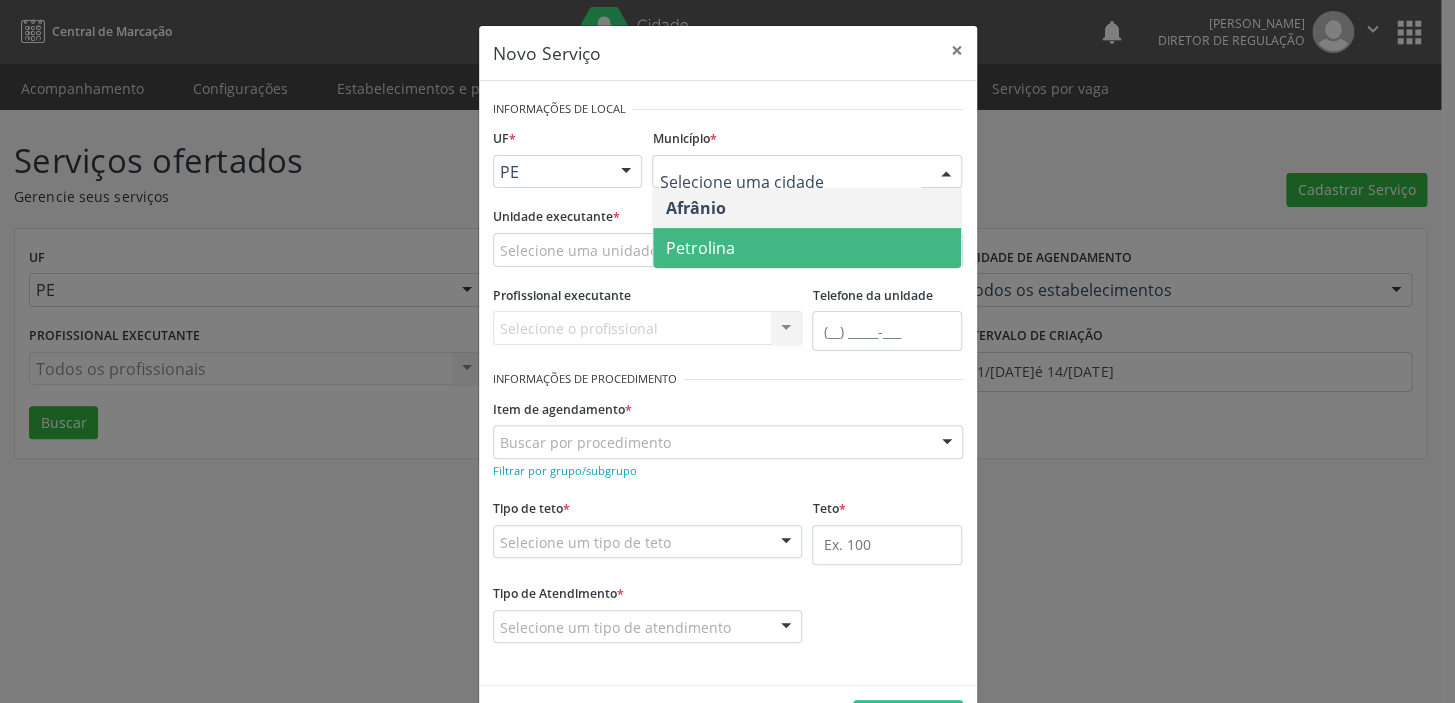 click on "Petrolina" at bounding box center [699, 248] 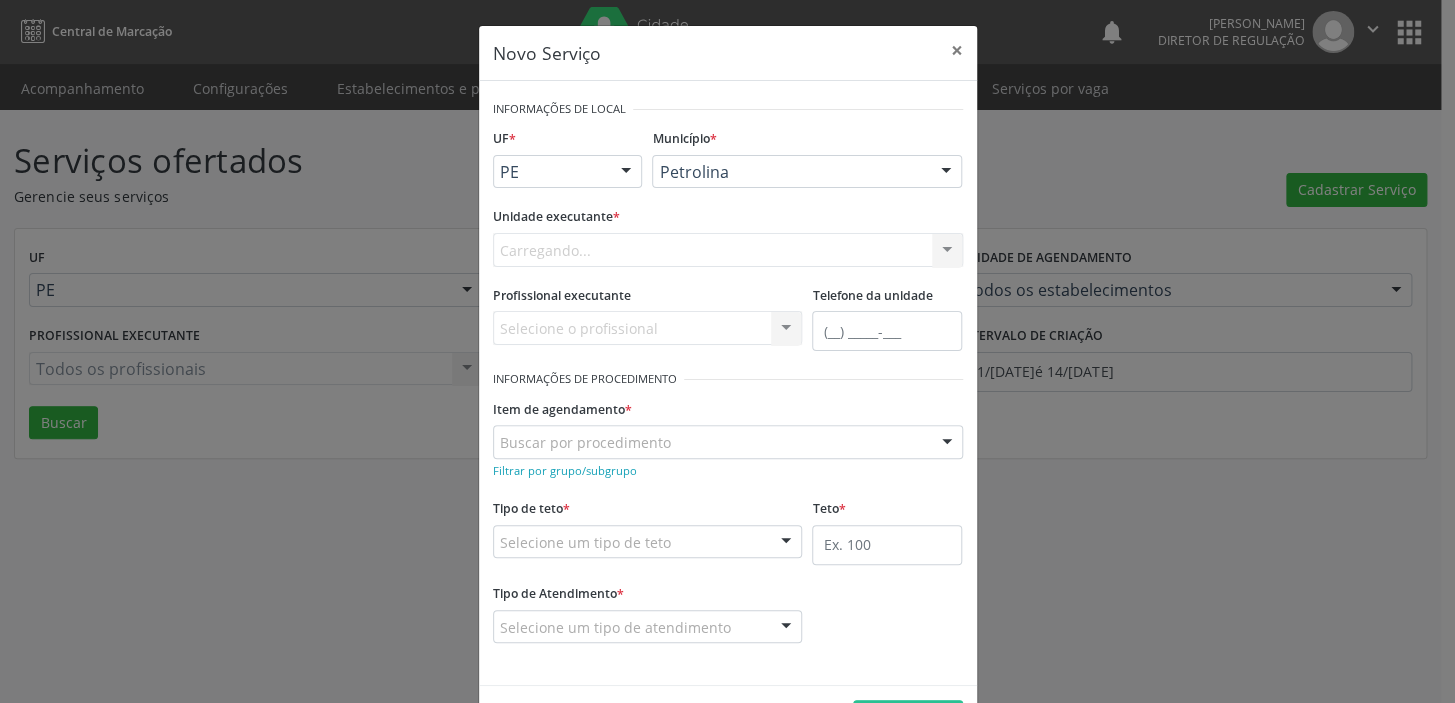click on "Carregando...
Academia da Saude de Afranio   Academia da Saude do Bairro [PERSON_NAME]   Academia da Saude do Distrito de [GEOGRAPHIC_DATA] do Distrito de Extrema   [GEOGRAPHIC_DATA] do [PERSON_NAME]   Ambulatorio Municipal de Saude   Caf Central de Abastecimento Farmaceutico   Centro de Atencao Psicossocial de Afranio Pe   Centro de Especialidades   Cime   Cuidar   Equipe de Atencao Basica Prisional Tipo I com Saude Mental   Esf [PERSON_NAME] Nonato   Esf Custodia Maria da Conceicao   Esf [PERSON_NAME] e [PERSON_NAME]   Esf [PERSON_NAME]   Esf de Barra das Melancias   Esf de Extrema   Farmacia Basica do Municipio de [GEOGRAPHIC_DATA][PERSON_NAME] [MEDICAL_DATA] Ambulatorio Municipal   Laboratorio de Protese Dentario   Lid Laboratorio de Investigacoes e Diagnosticos               Selac" at bounding box center [728, 250] 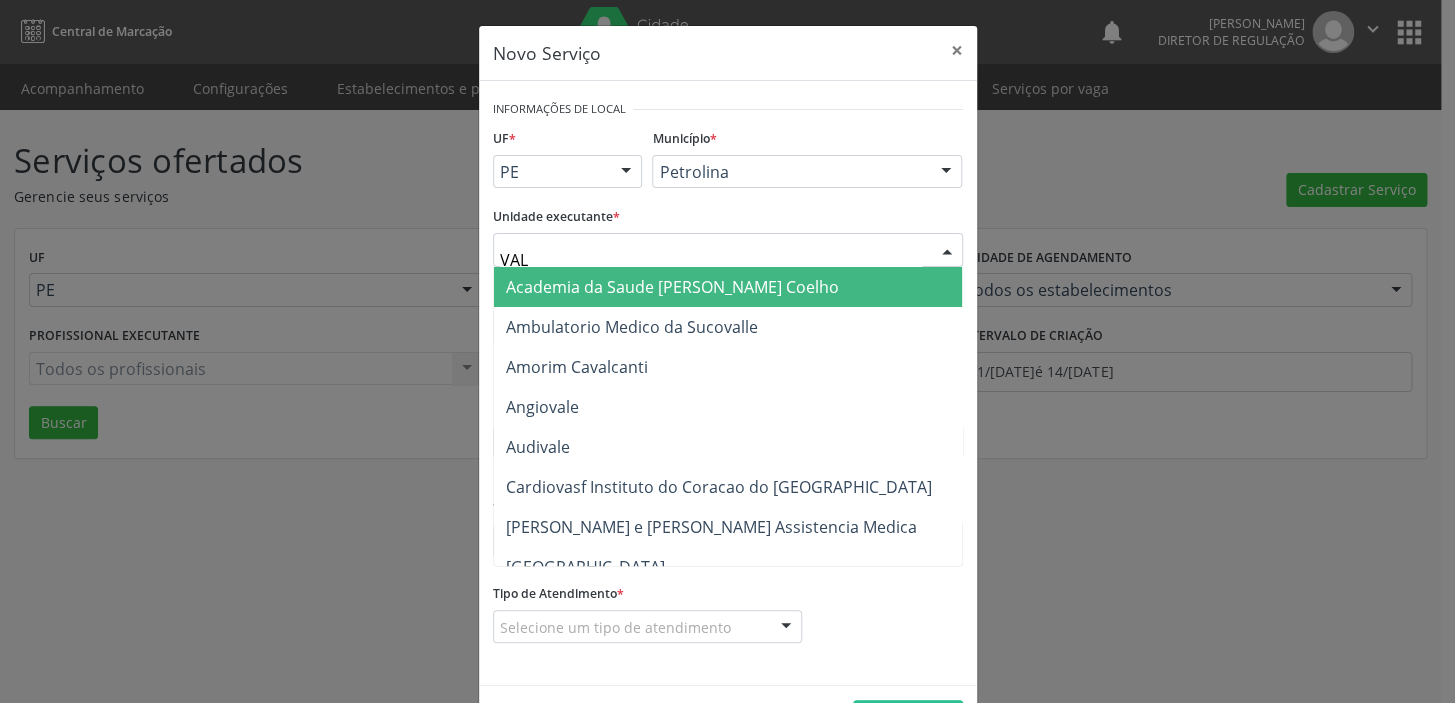 type on "VALE" 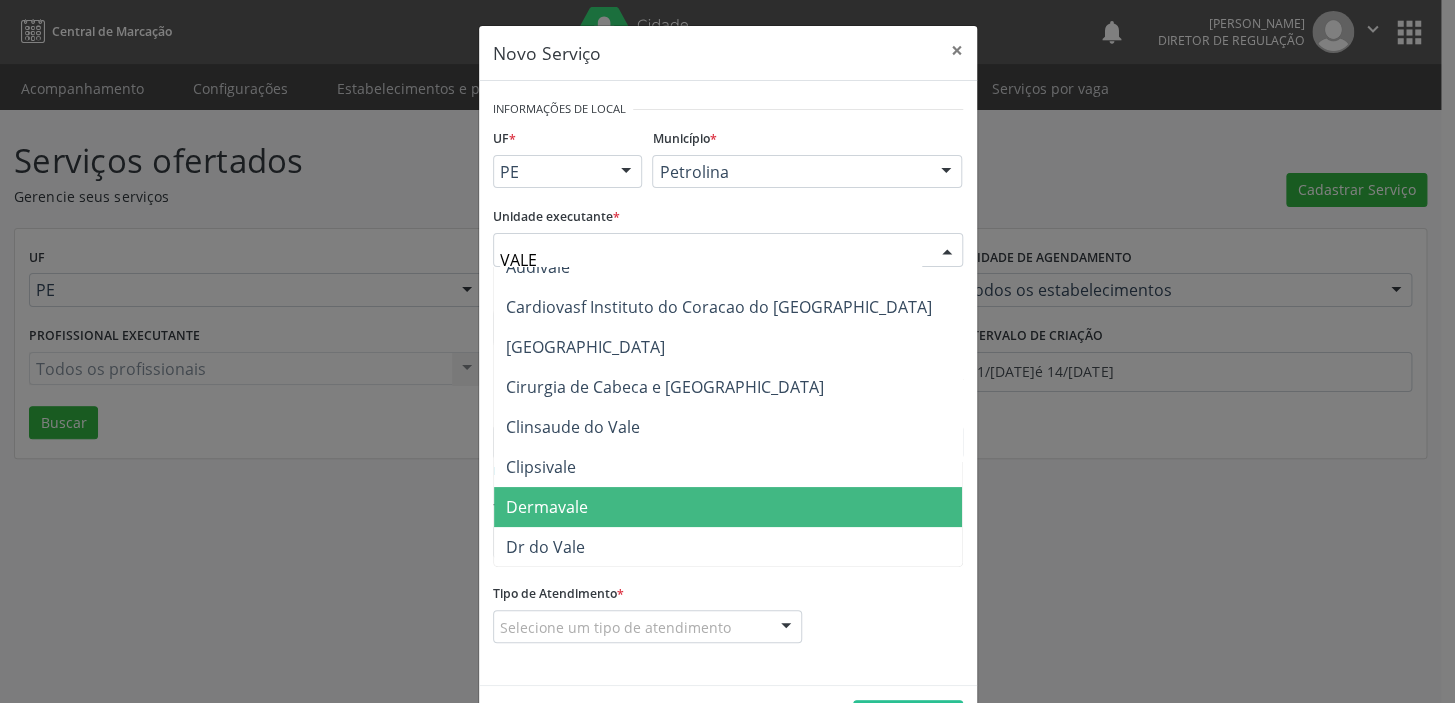 scroll, scrollTop: 90, scrollLeft: 0, axis: vertical 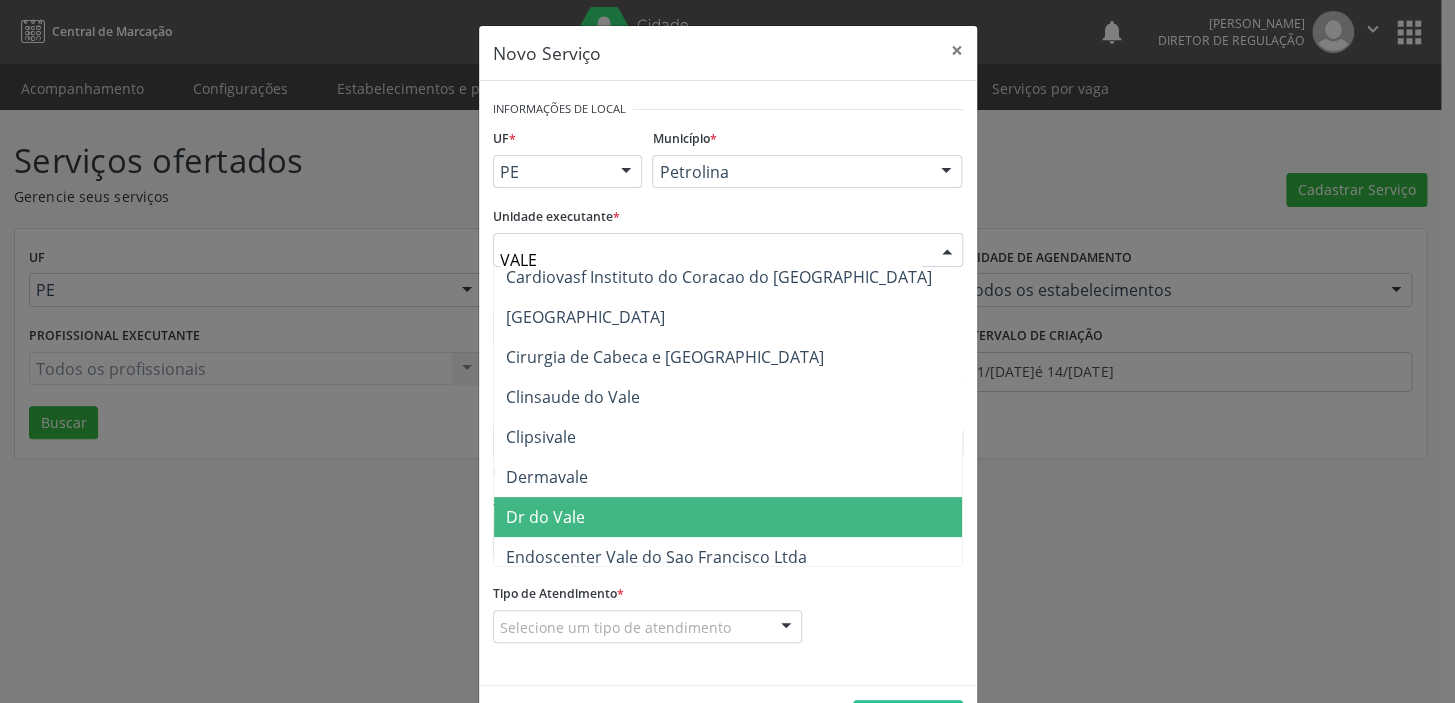 click on "Dr do Vale" at bounding box center (545, 517) 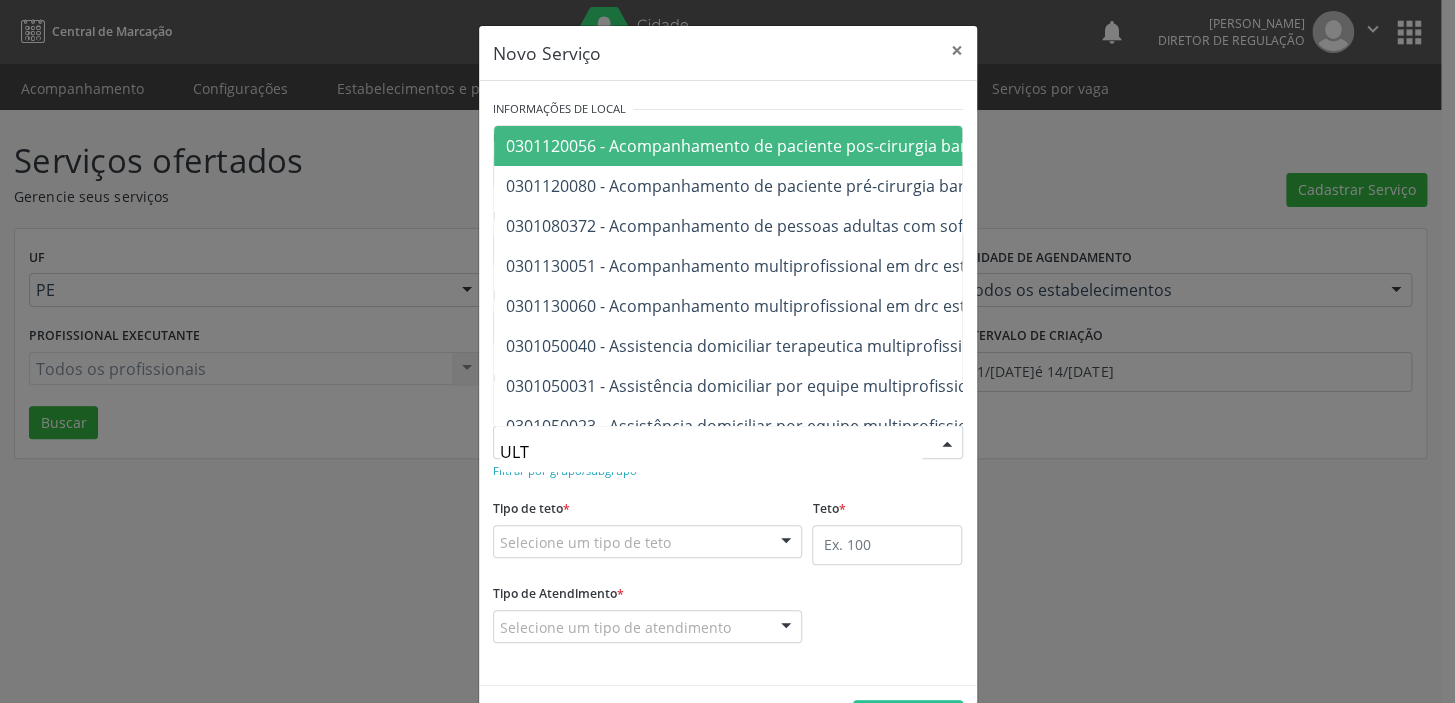 type on "ULTR" 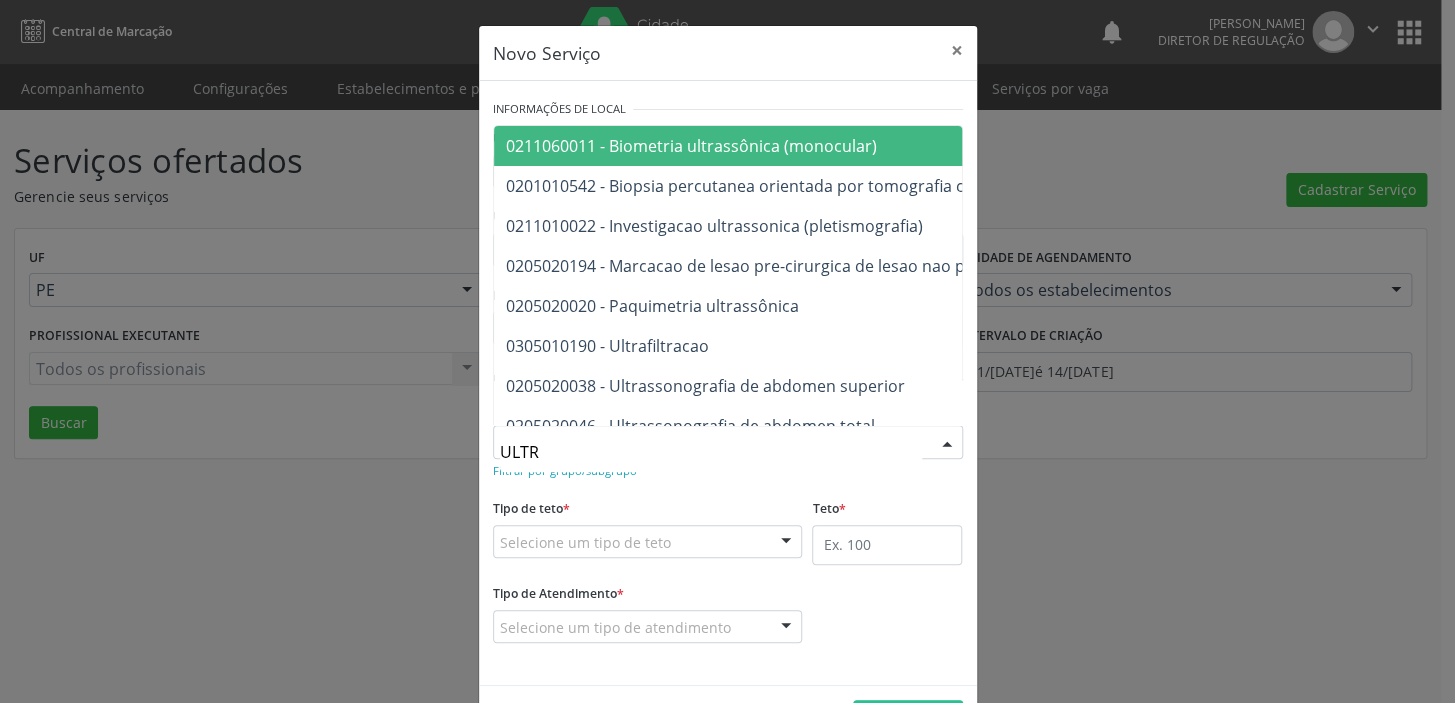 click on "Informações de Local
UF
*
PE         BA   PE
Nenhum resultado encontrado para: "   "
Não há nenhuma opção para ser exibida.
Município
*
[PERSON_NAME] resultado encontrado para: "   "
Não há nenhuma opção para ser exibida.
Unidade executante
*
Dr do Vale         4 Grupamento de Bombeiros   7 Sentidos Desenvolvimento Terapeutico Infantil   A B [PERSON_NAME]   A C S Saude   Abcd Petrolina   Ac Coelho Psicologia Aplicada   Academia da Saude Dona [PERSON_NAME]   Academia da Saude [PERSON_NAME] Coelho   Academia da Saude [PERSON_NAME]   Academia da Saude [PERSON_NAME]   Acolher   Acolher Consultorio e Servicos de Psicologia   Acquavita Clinica de Reabilitacao   [PERSON_NAME] Diagnostico Por Imagem   Afeto Psicologia   Afetus Excelencia em Ultrassonografia e Medicina Fetal       [PERSON_NAME]" at bounding box center [728, 383] 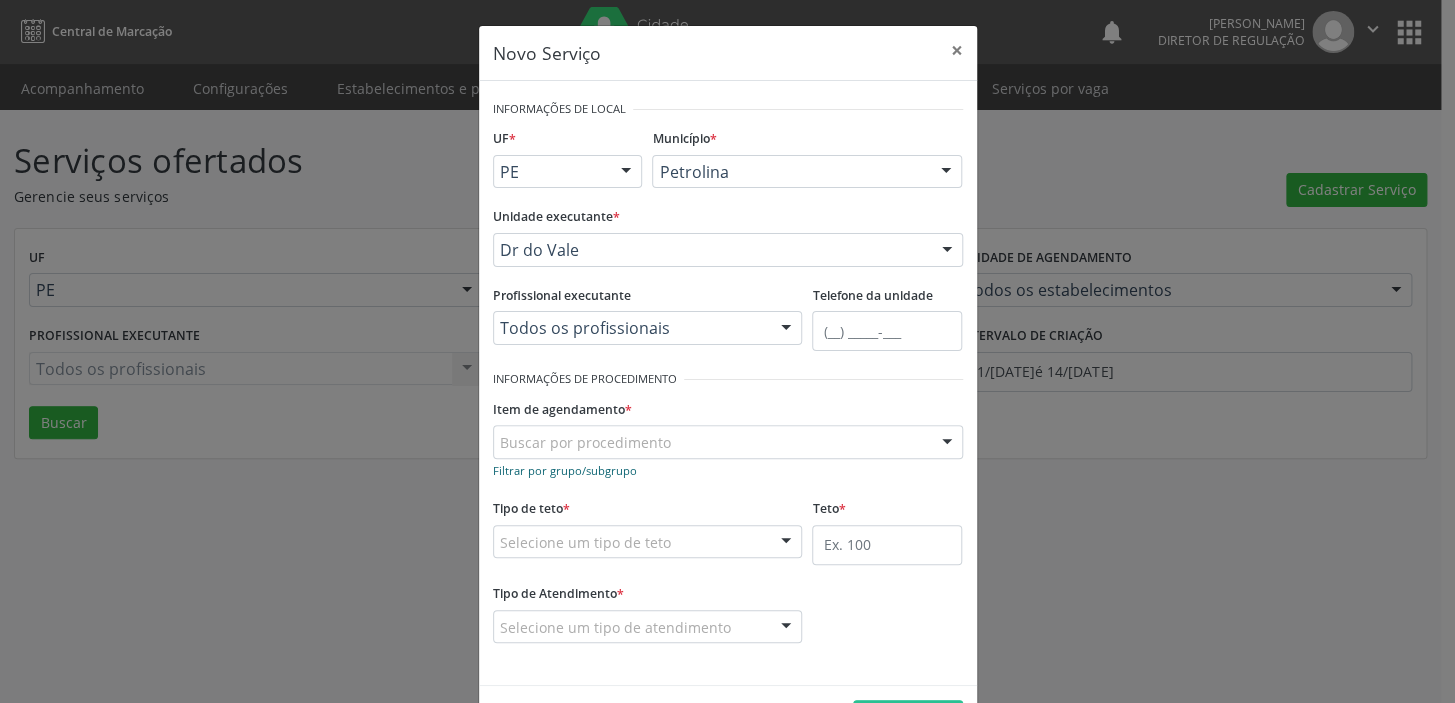 click on "Filtrar por grupo/subgrupo" at bounding box center (565, 470) 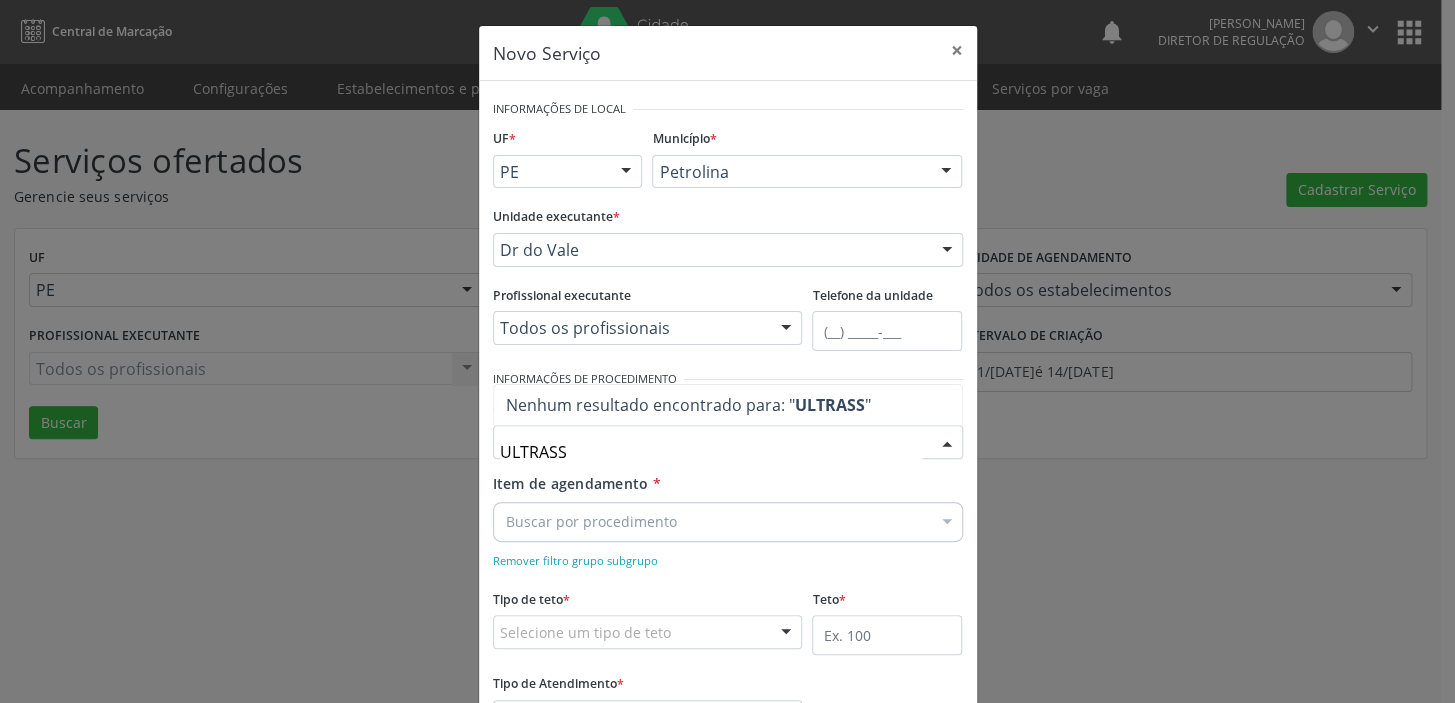 type on "ULTRAS" 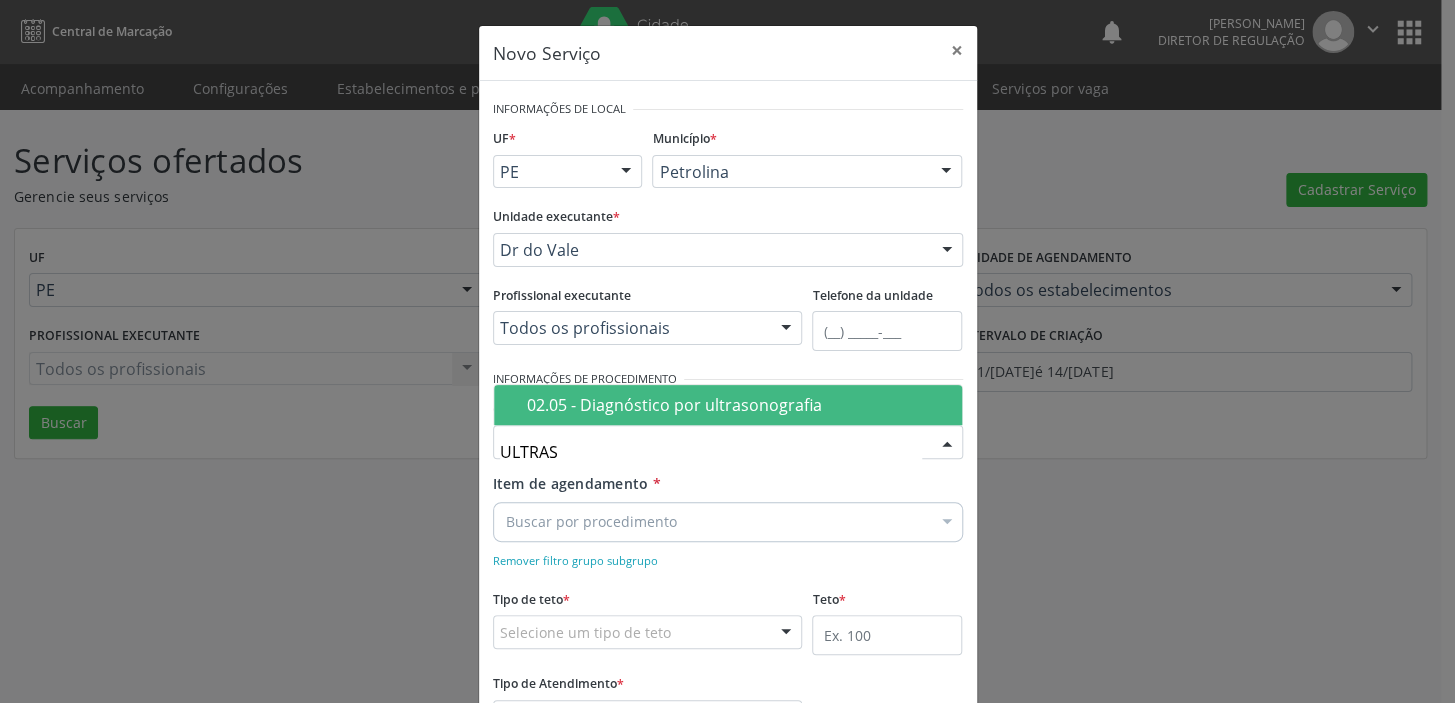 click on "02.05 - Diagnóstico por ultrasonografia" at bounding box center (738, 405) 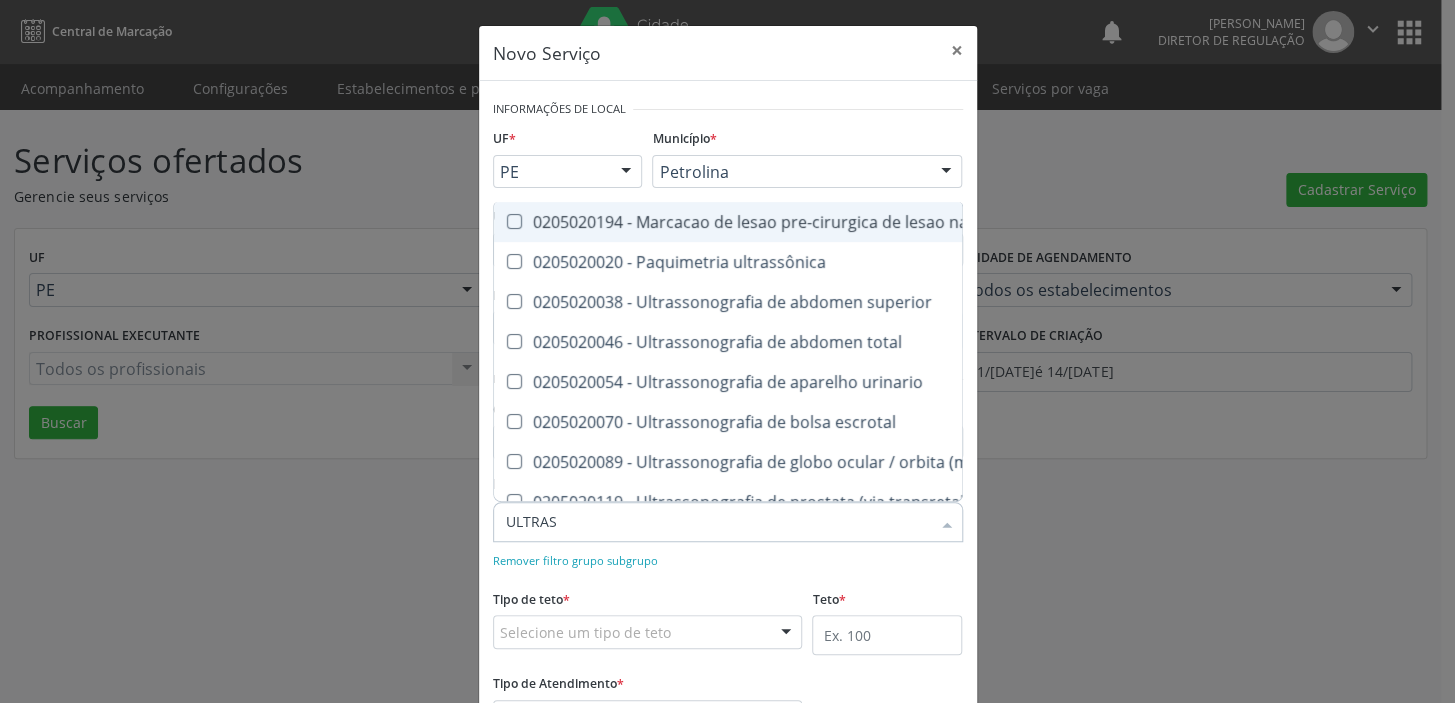 type on "ULTRASS" 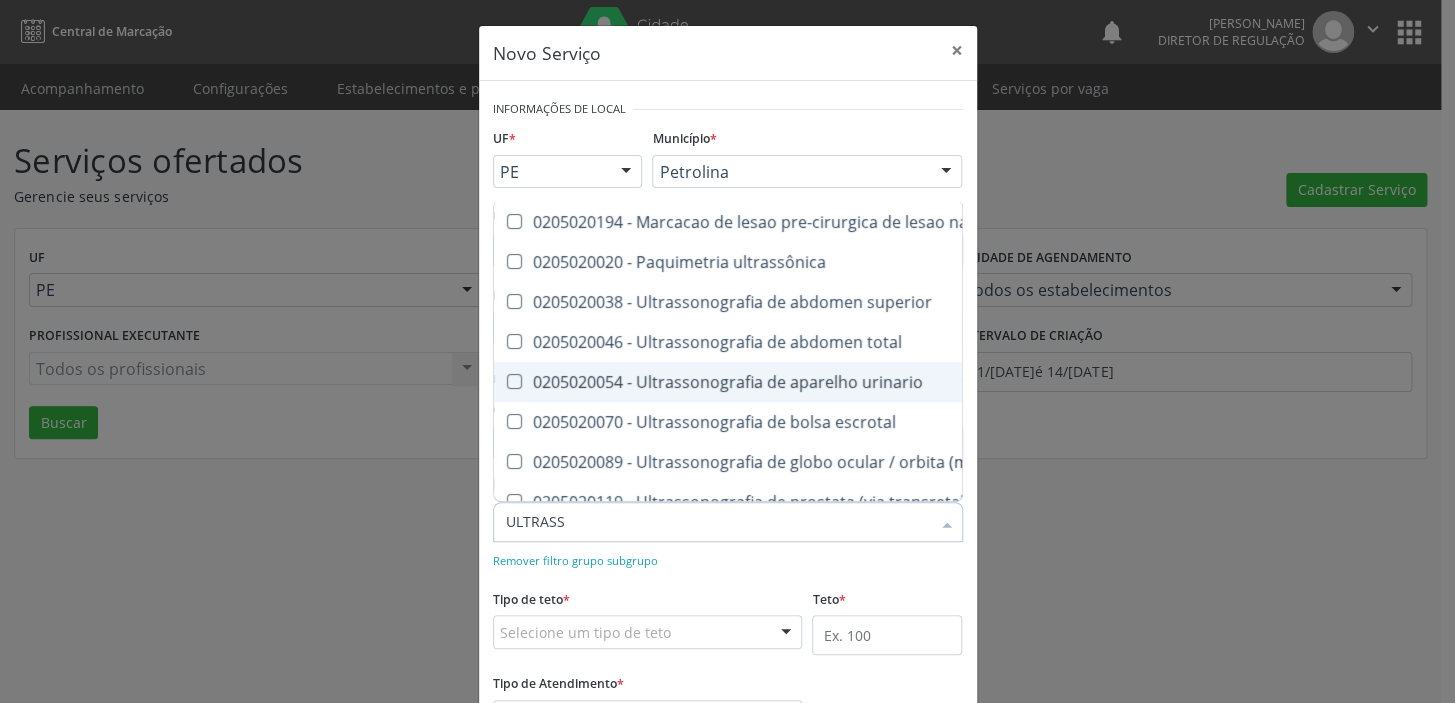 click on "0205020054 - Ultrassonografia de aparelho urinario" at bounding box center (923, 382) 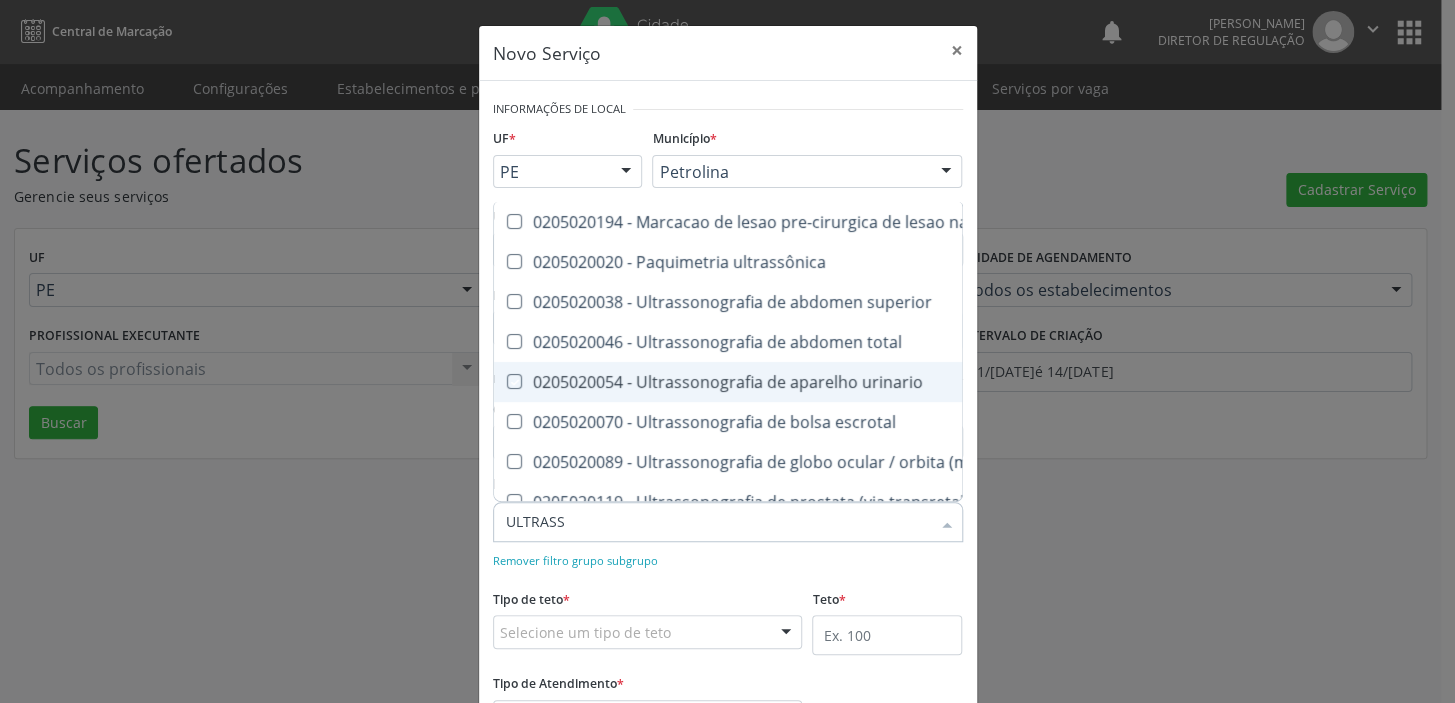checkbox on "true" 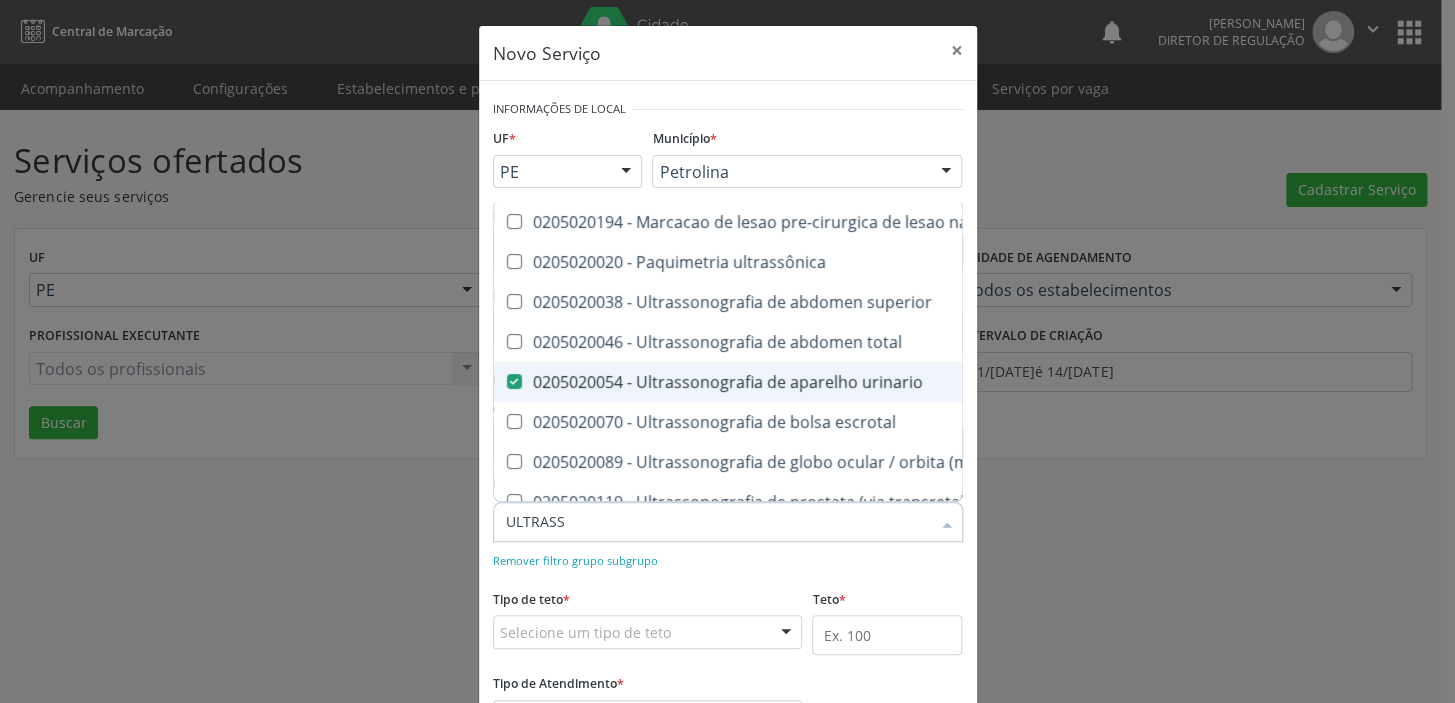 scroll, scrollTop: 90, scrollLeft: 0, axis: vertical 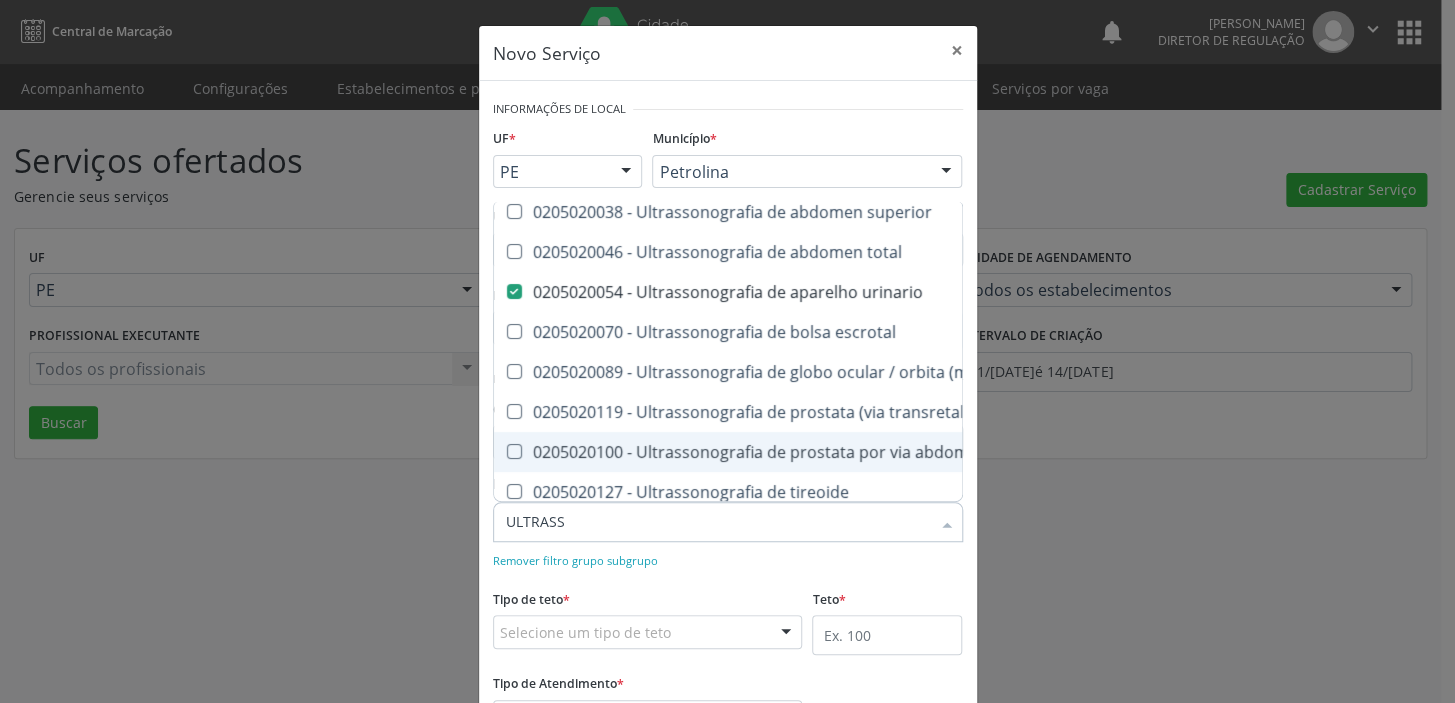 click on "0205020100 - Ultrassonografia de prostata por via abdominal" at bounding box center [923, 452] 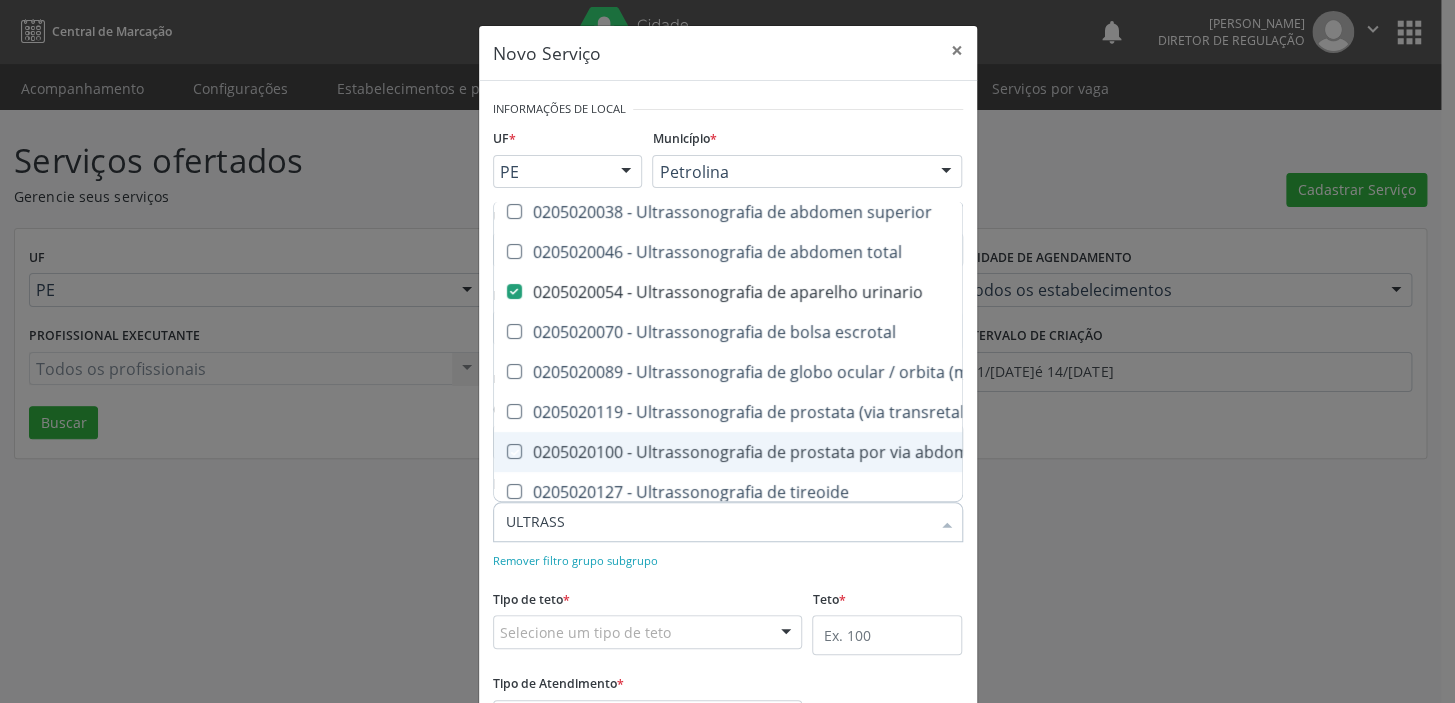 checkbox on "true" 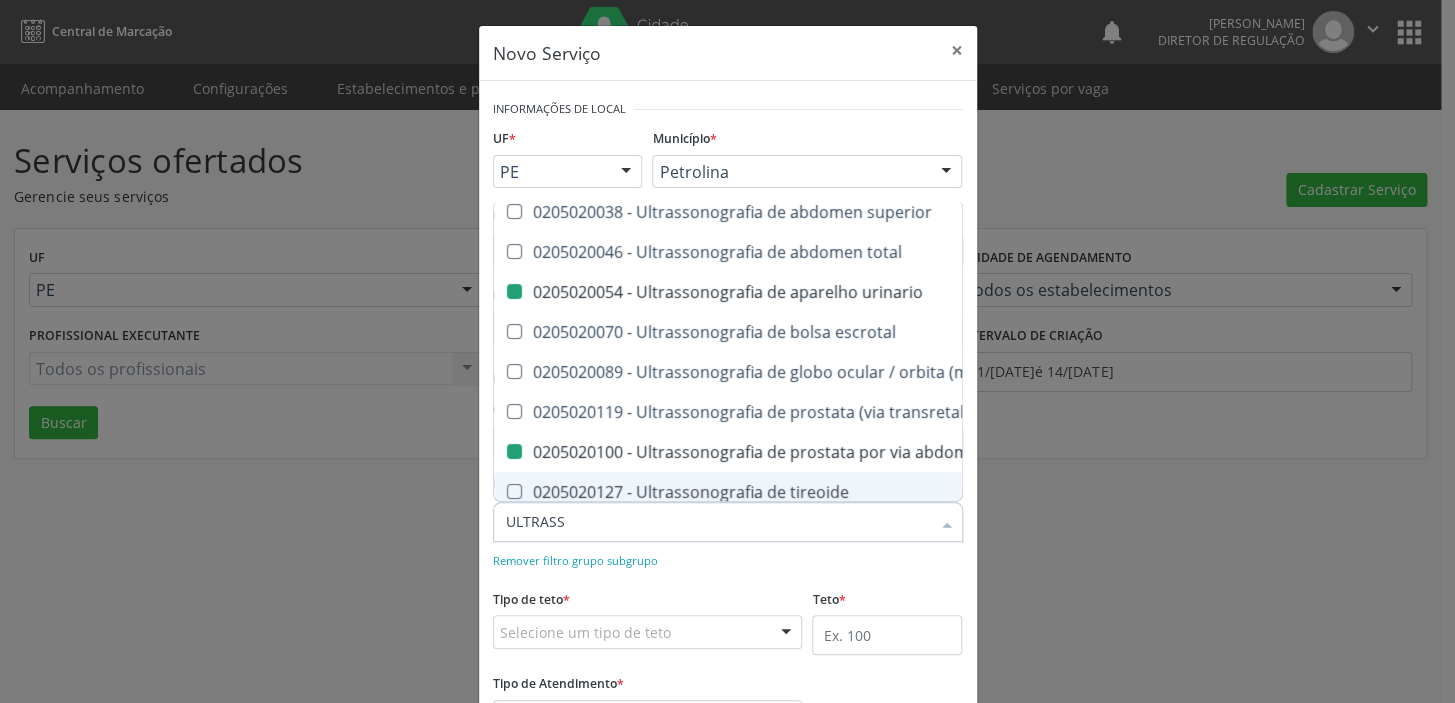 checkbox on "true" 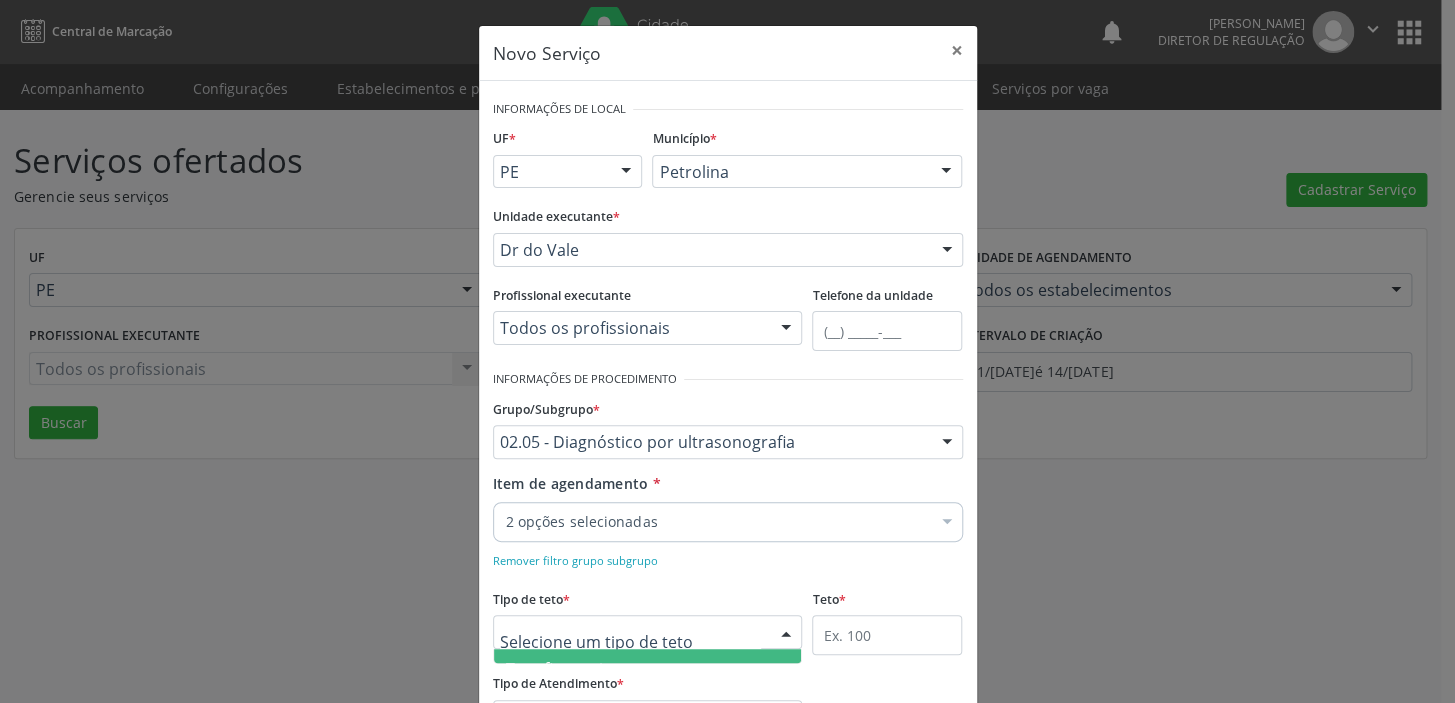 scroll, scrollTop: 0, scrollLeft: 0, axis: both 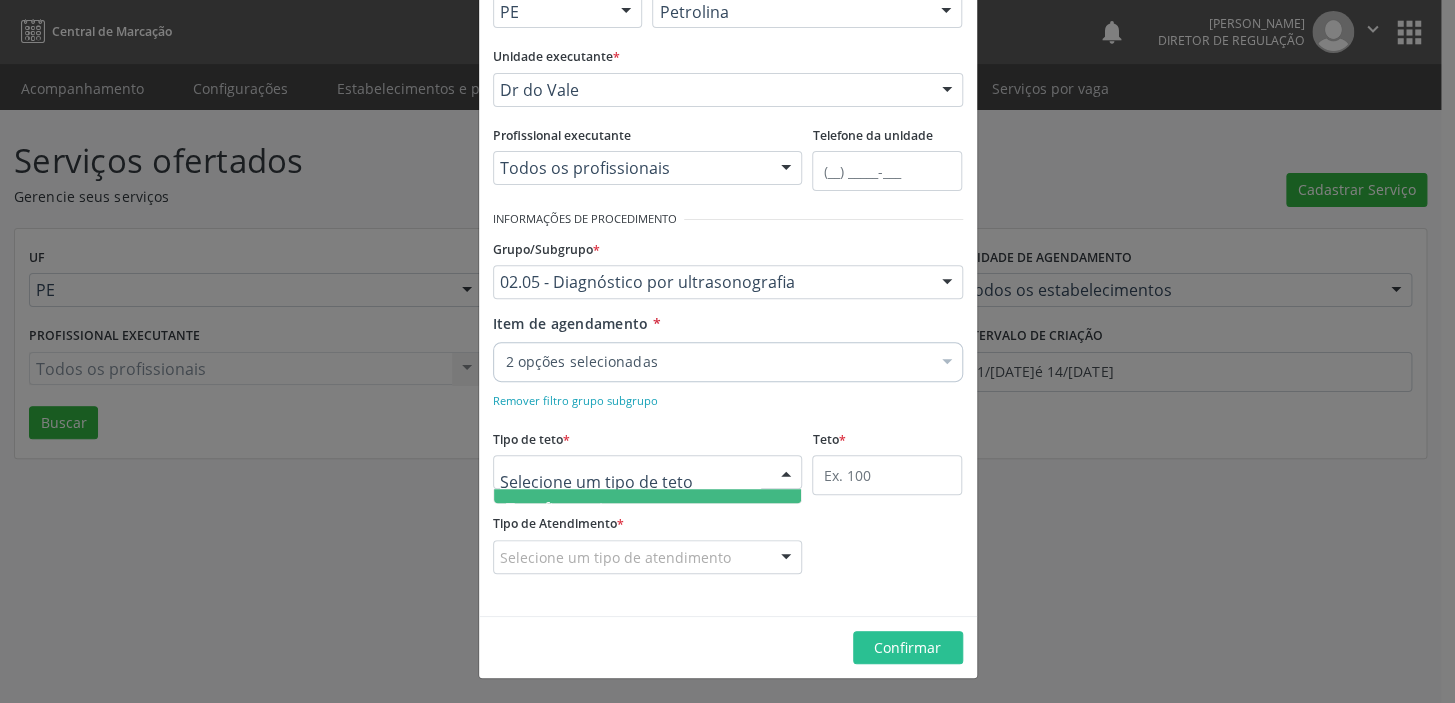 click on "Teto financeiro" at bounding box center [648, 509] 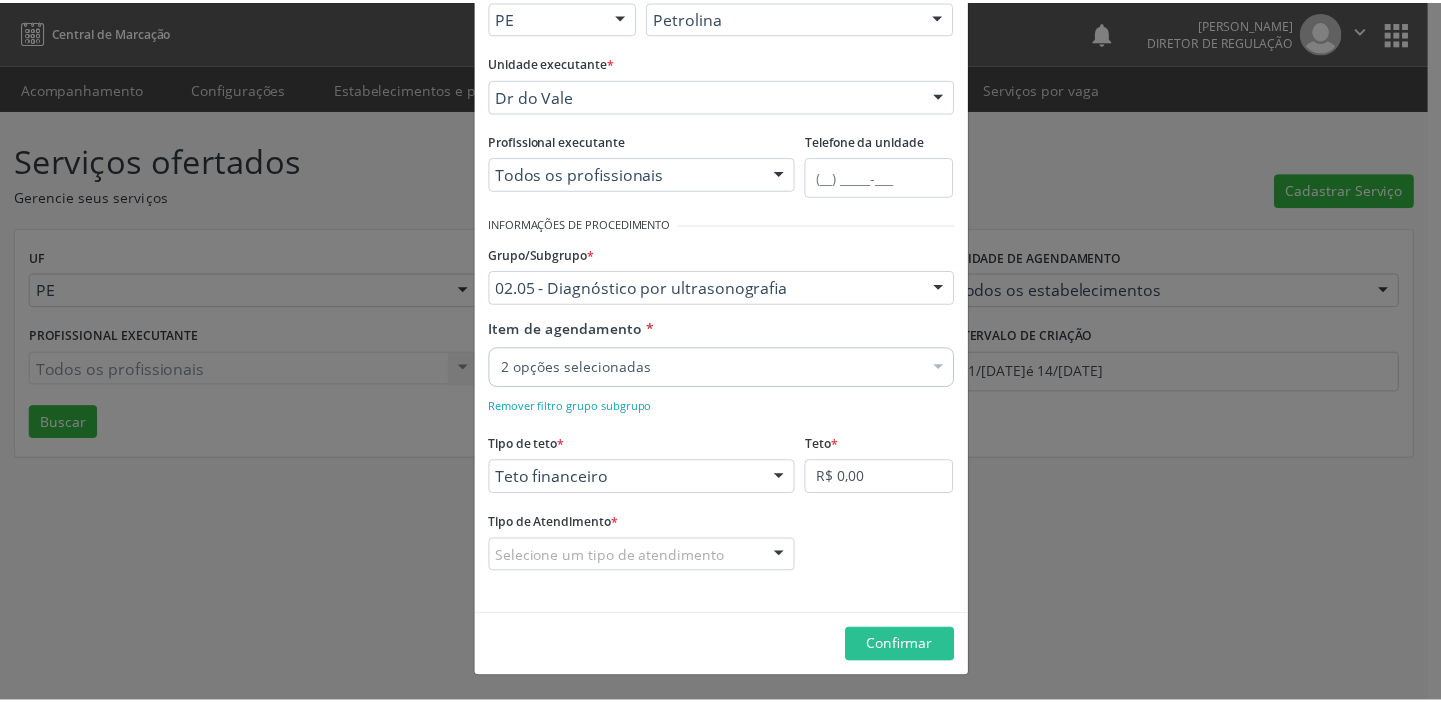 scroll, scrollTop: 153, scrollLeft: 0, axis: vertical 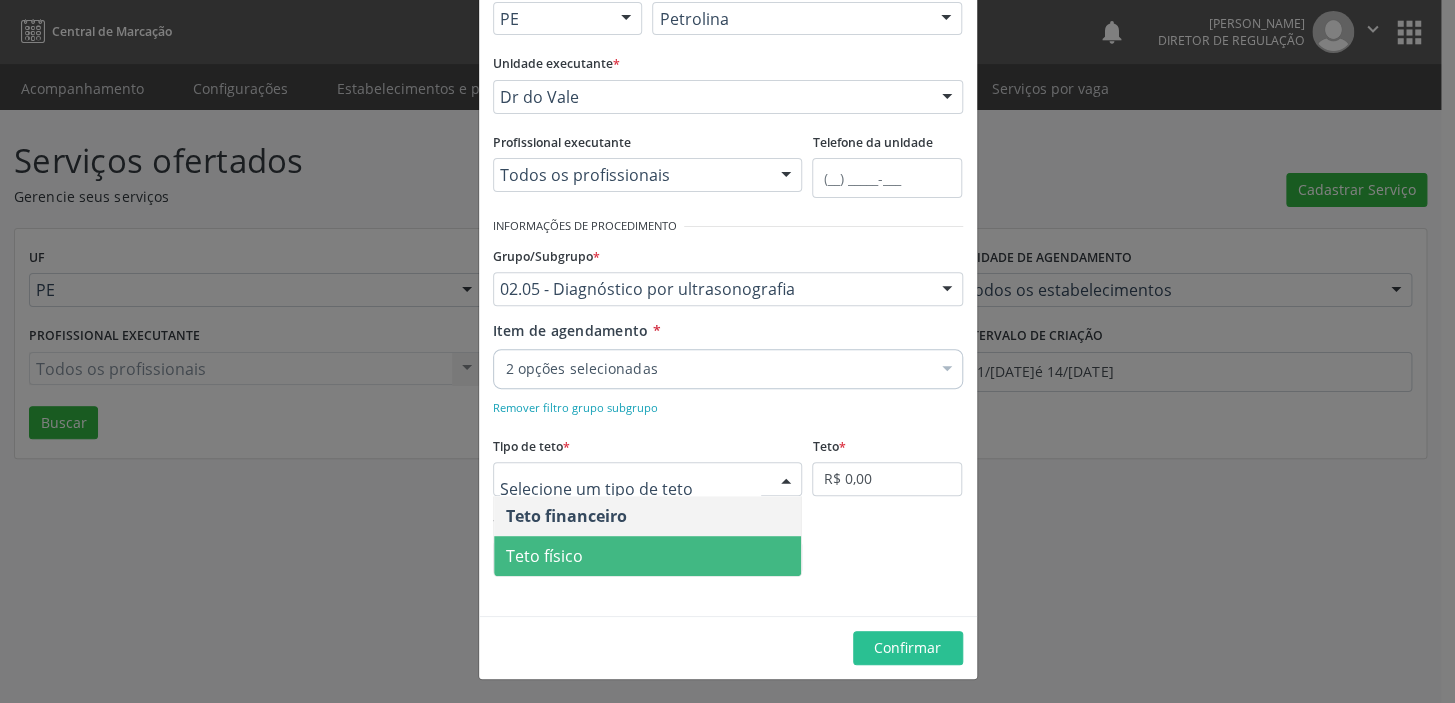 click on "Teto físico" at bounding box center [648, 556] 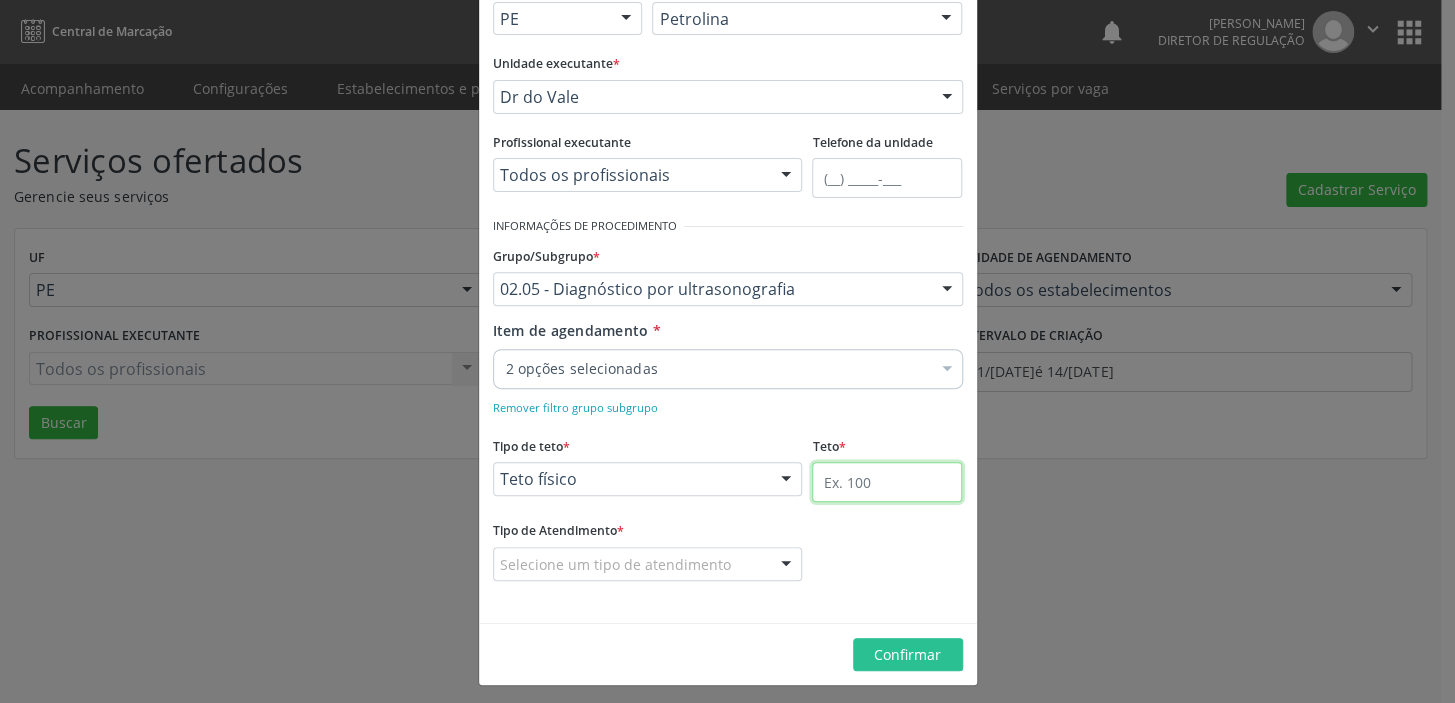 click at bounding box center (887, 482) 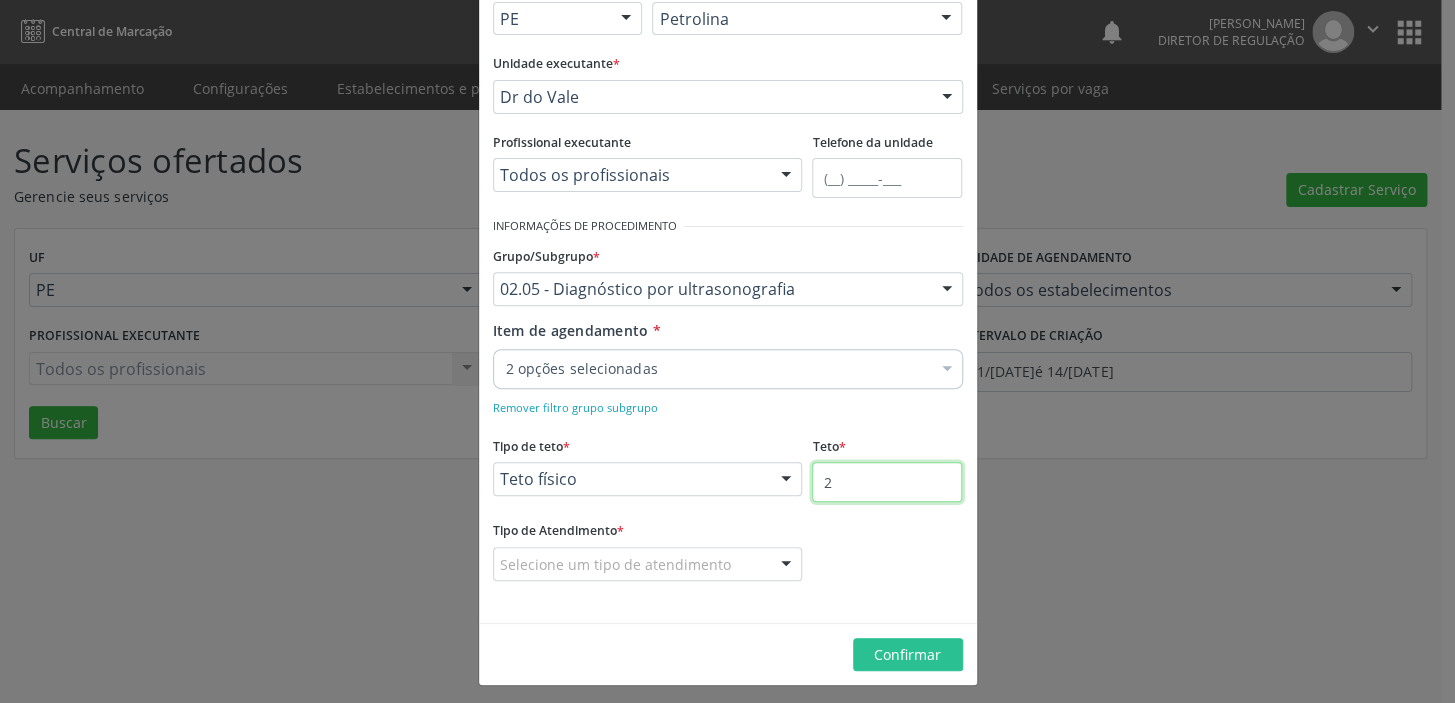 type on "2" 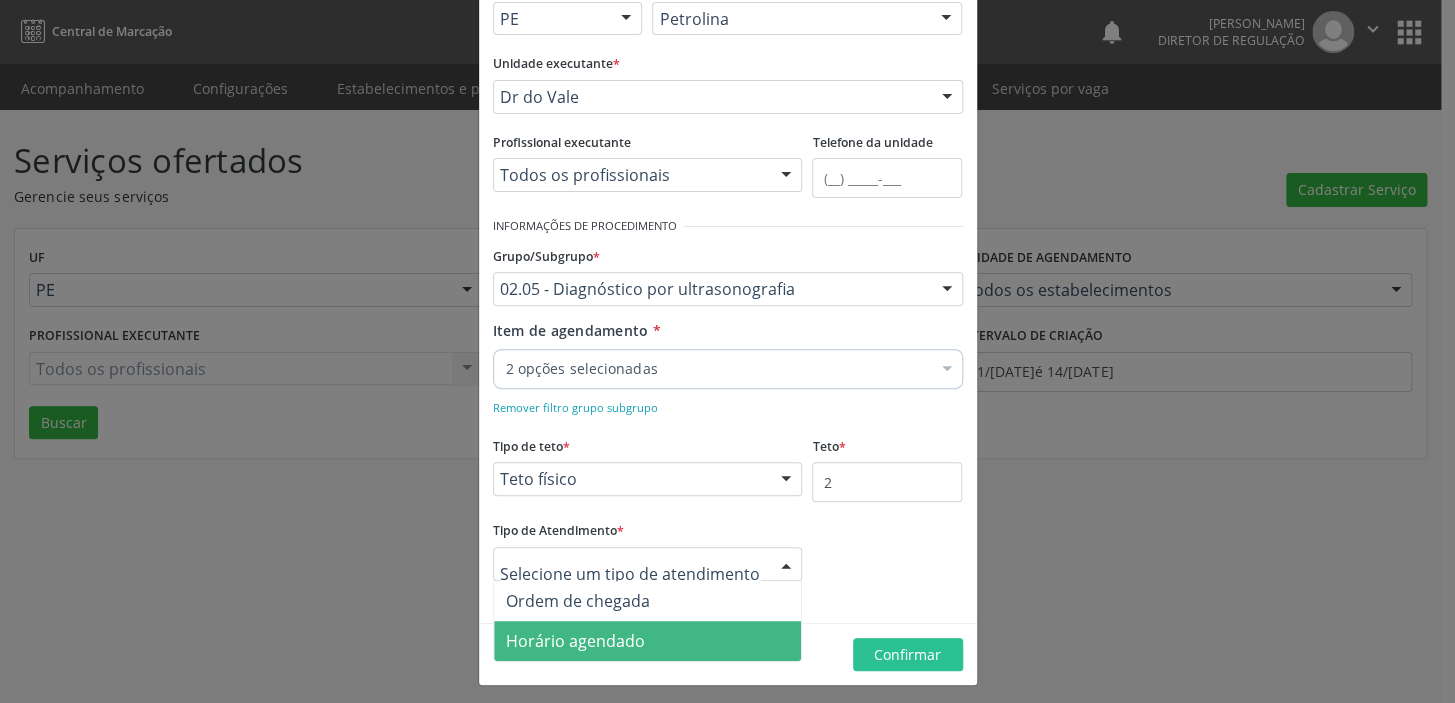 click on "Horário agendado" at bounding box center (575, 641) 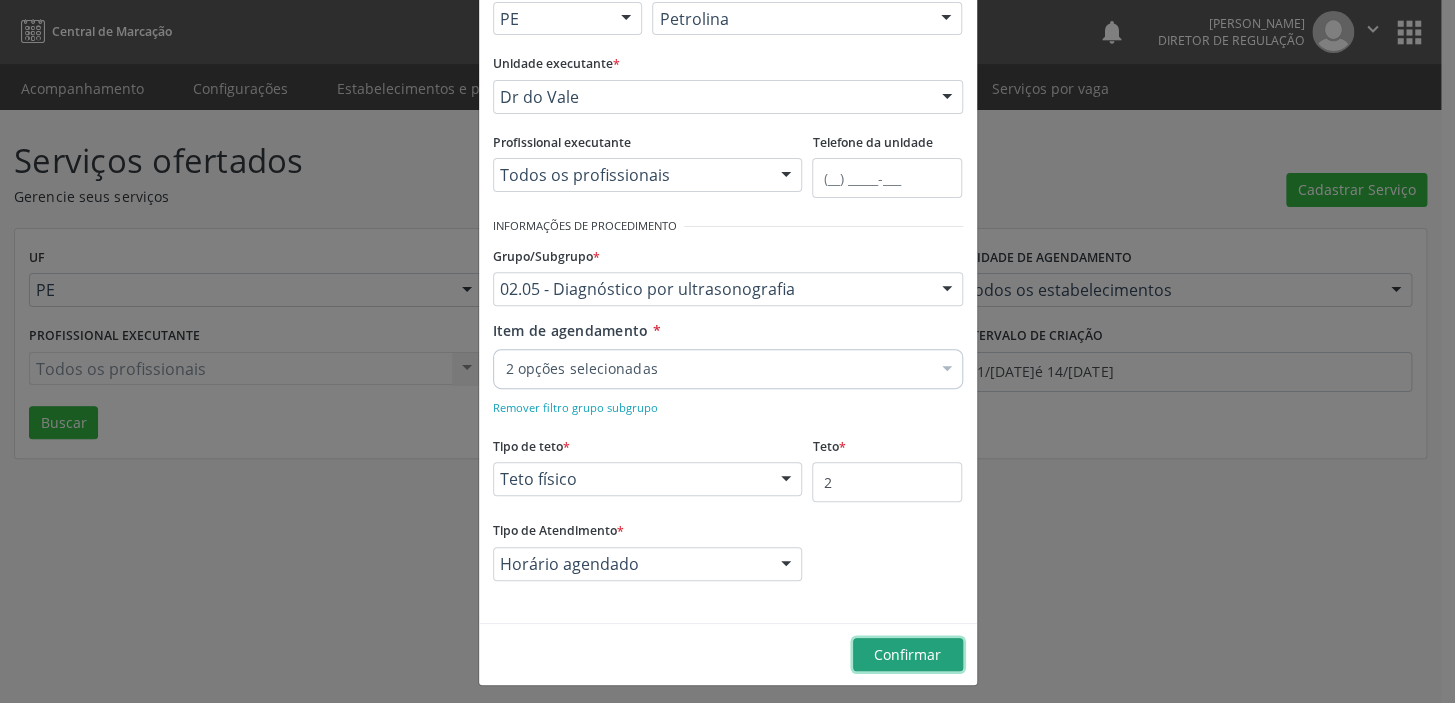 click on "Confirmar" at bounding box center [907, 654] 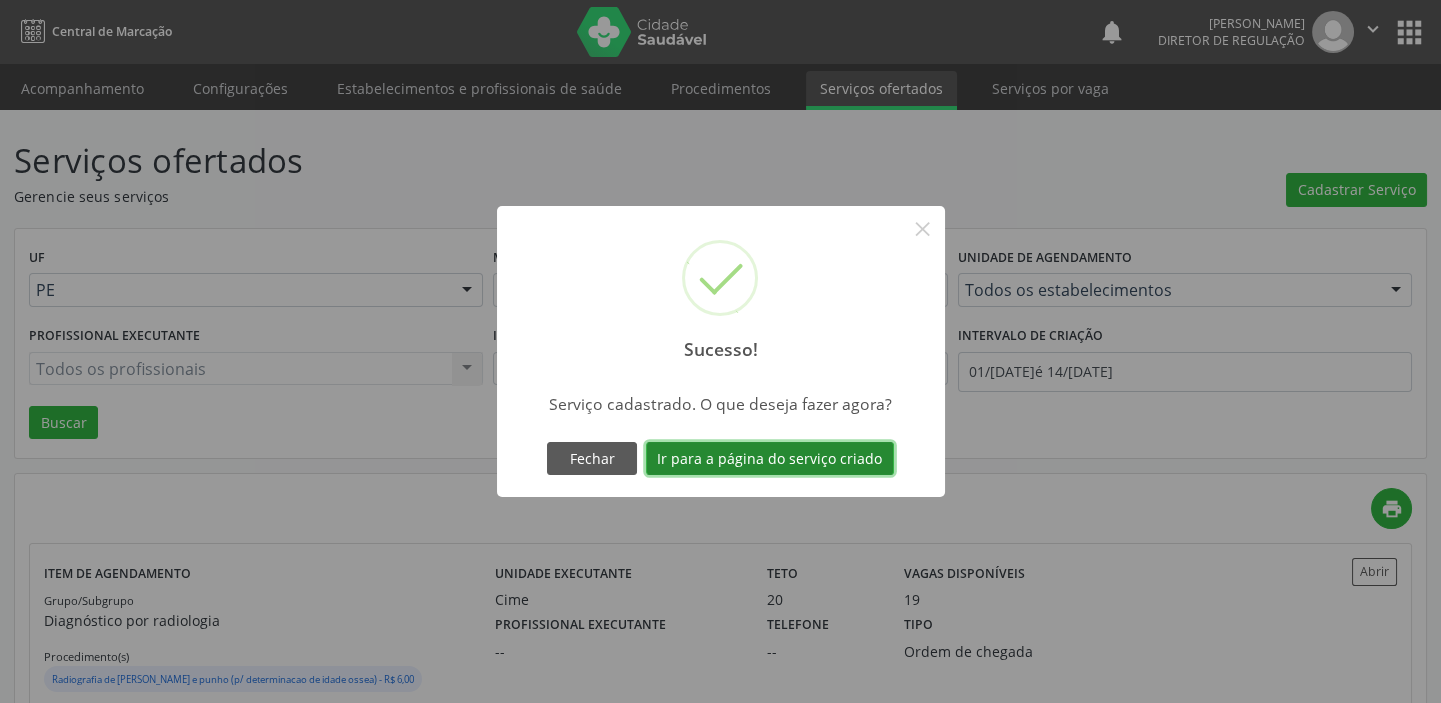 click on "Ir para a página do serviço criado" at bounding box center (770, 459) 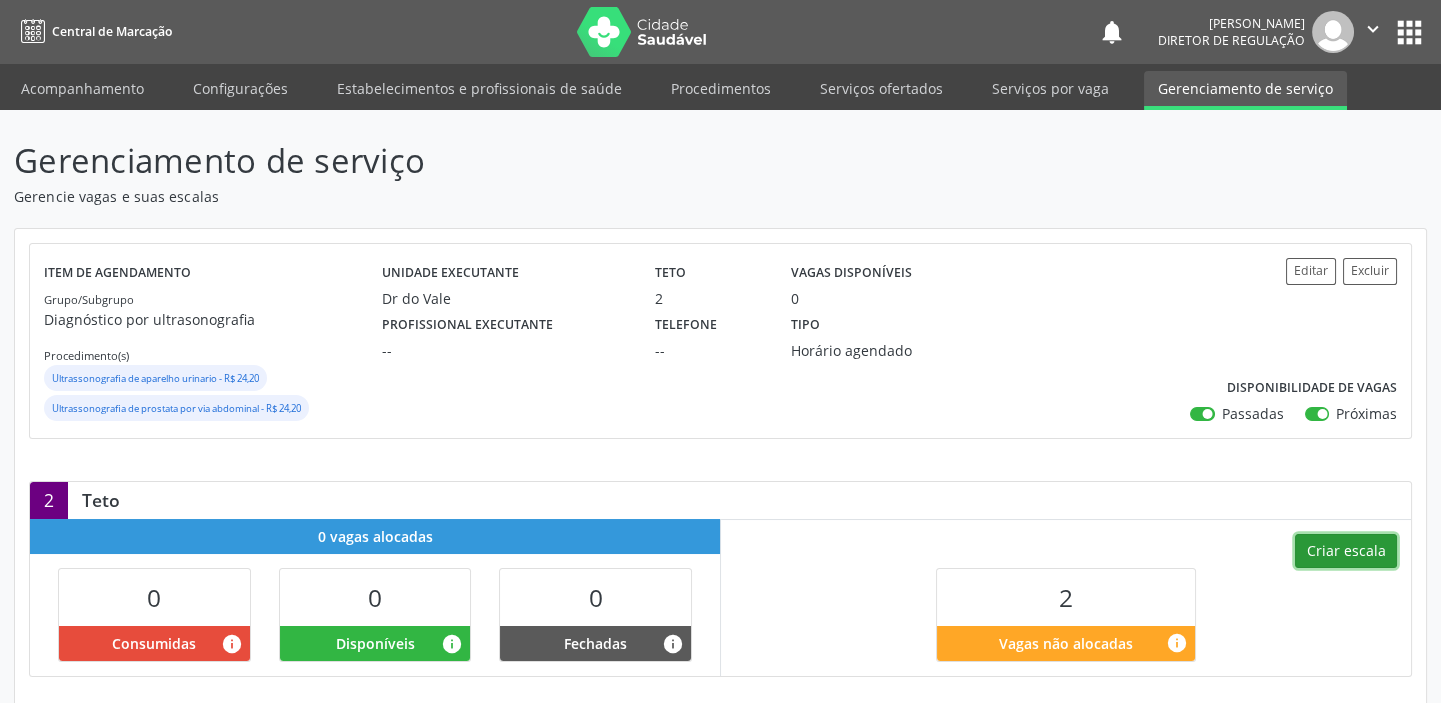 click on "Criar escala" at bounding box center [1346, 551] 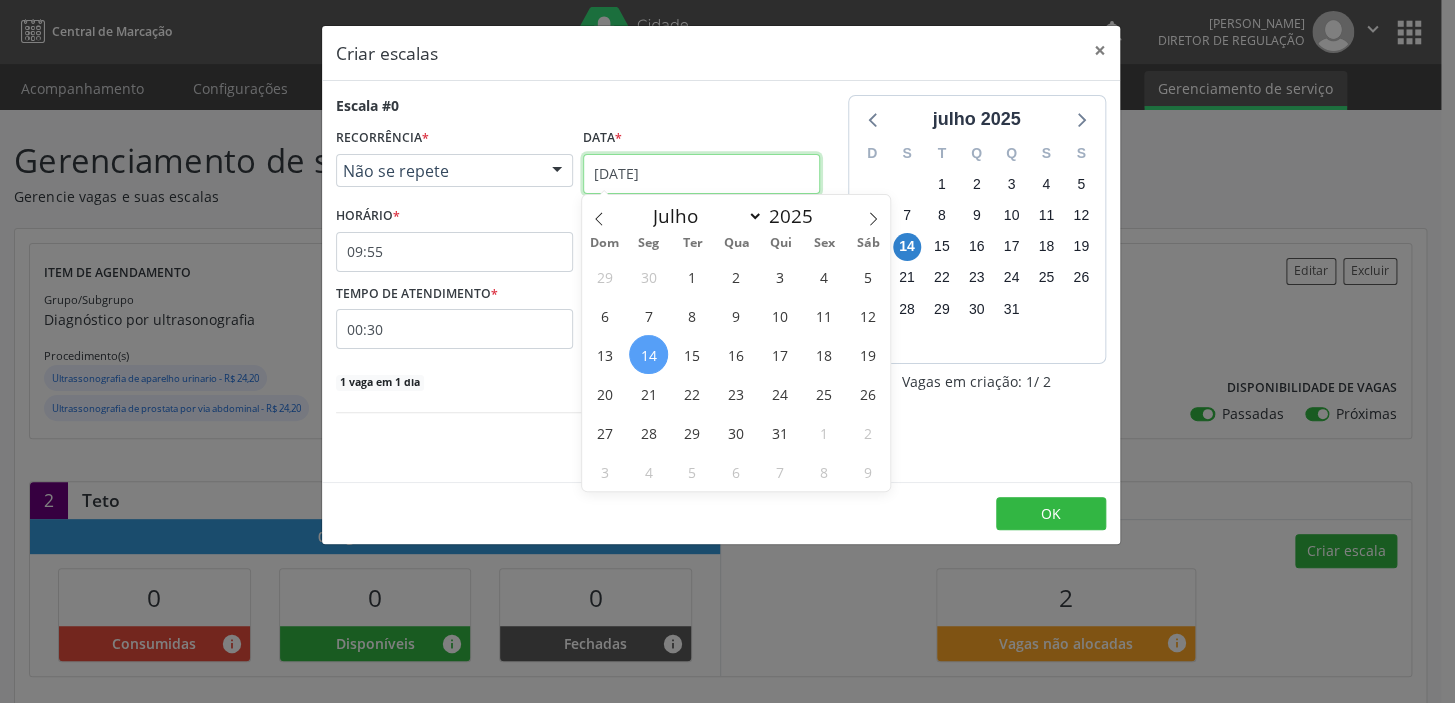 click on "[DATE]" at bounding box center [701, 174] 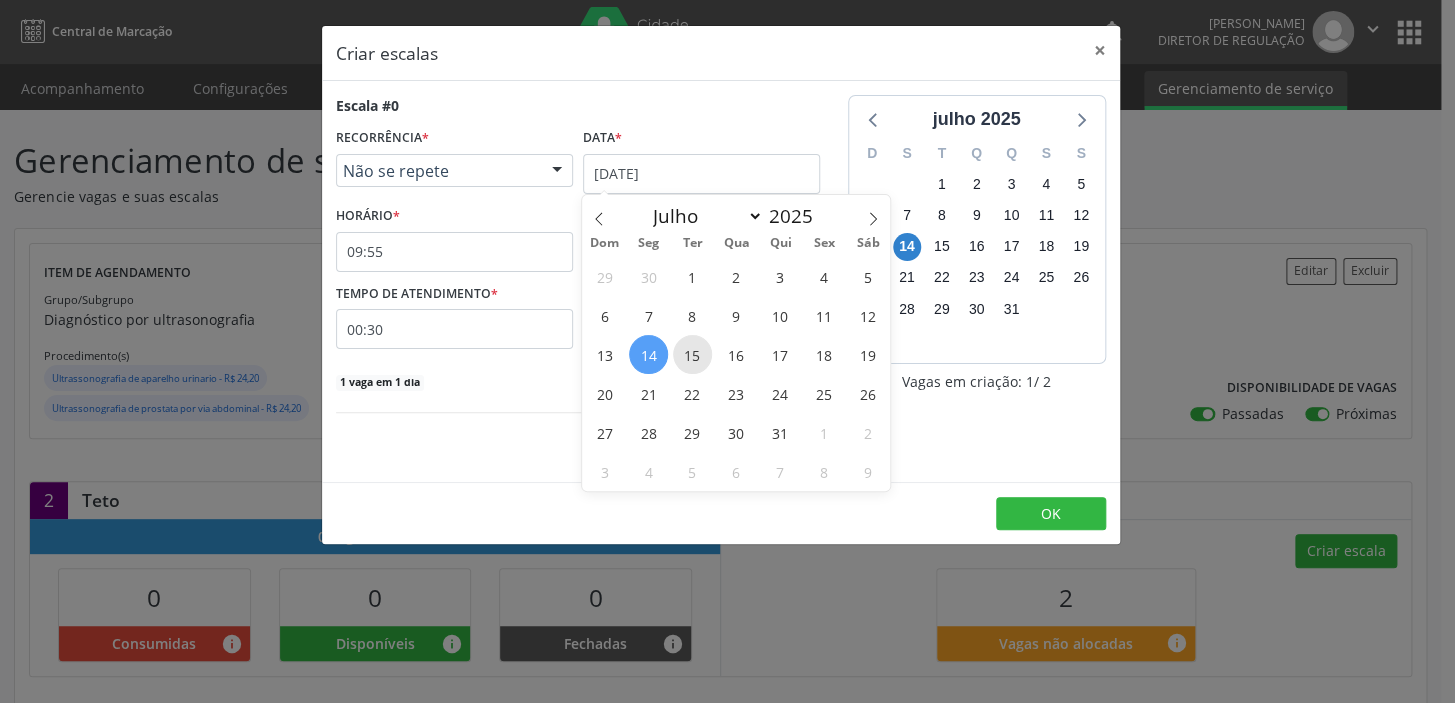 click on "15" at bounding box center (692, 354) 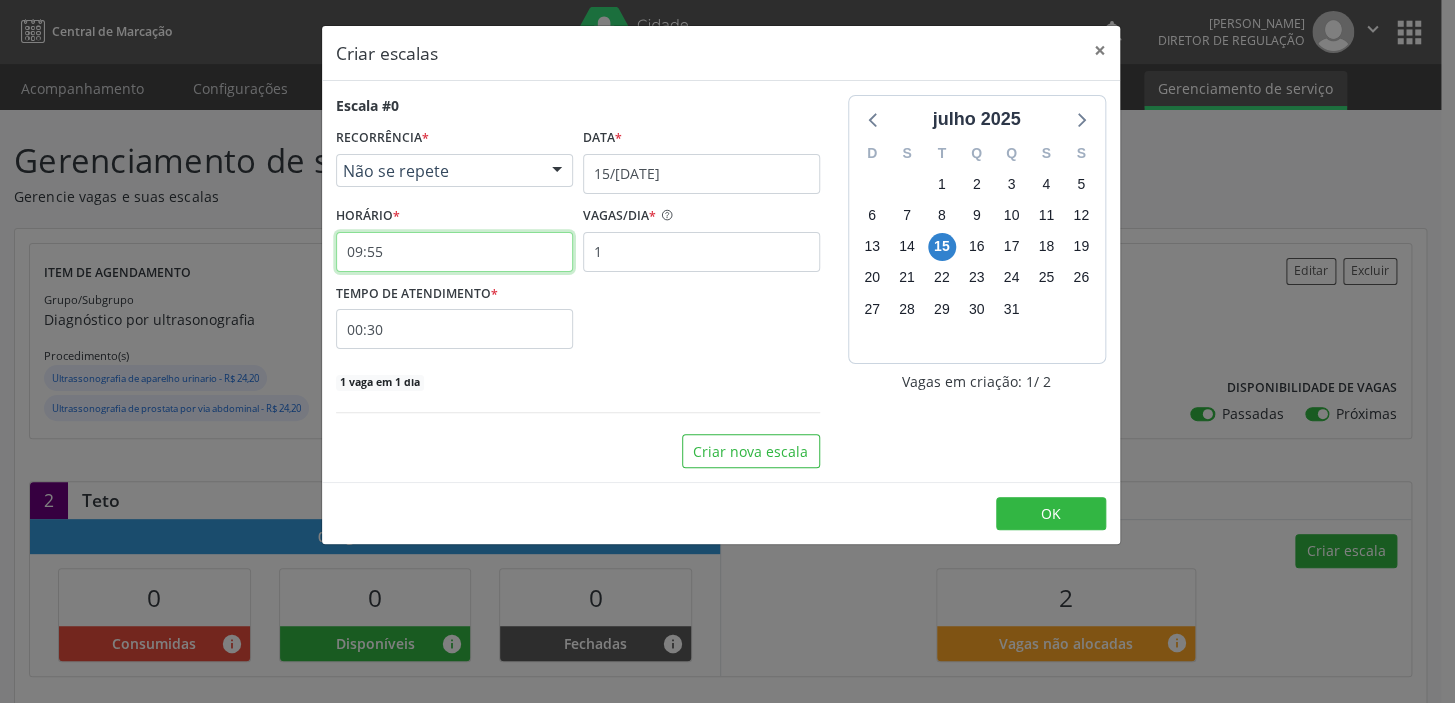 click on "09:55" at bounding box center [454, 252] 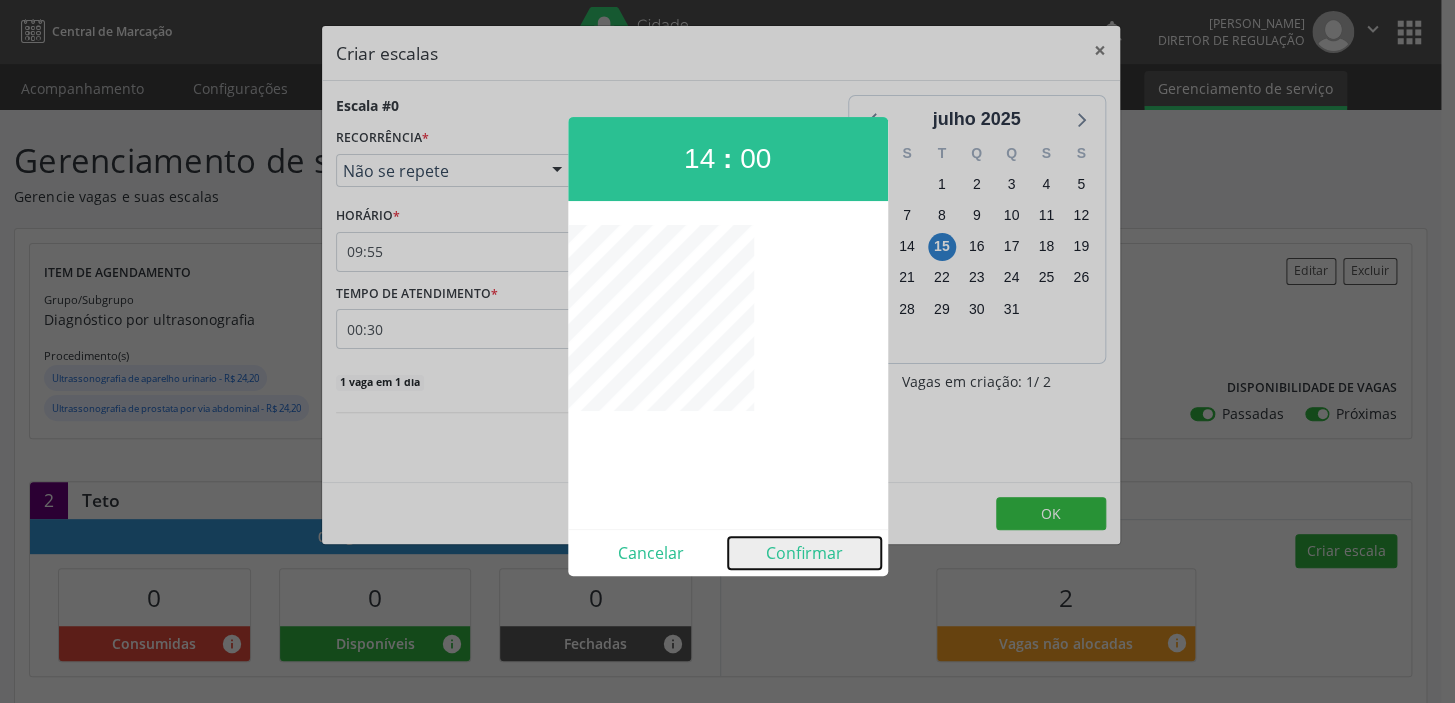 click on "Confirmar" at bounding box center (804, 553) 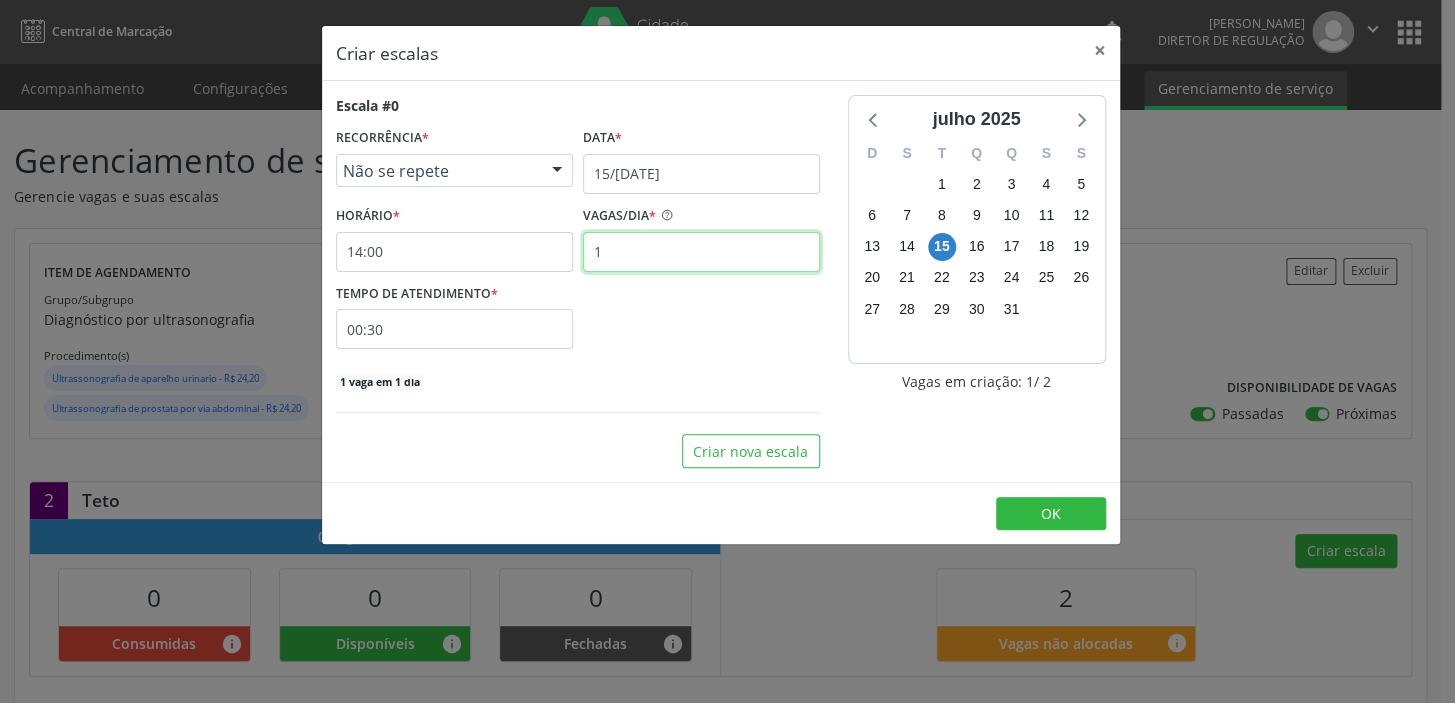 click on "1" at bounding box center [701, 252] 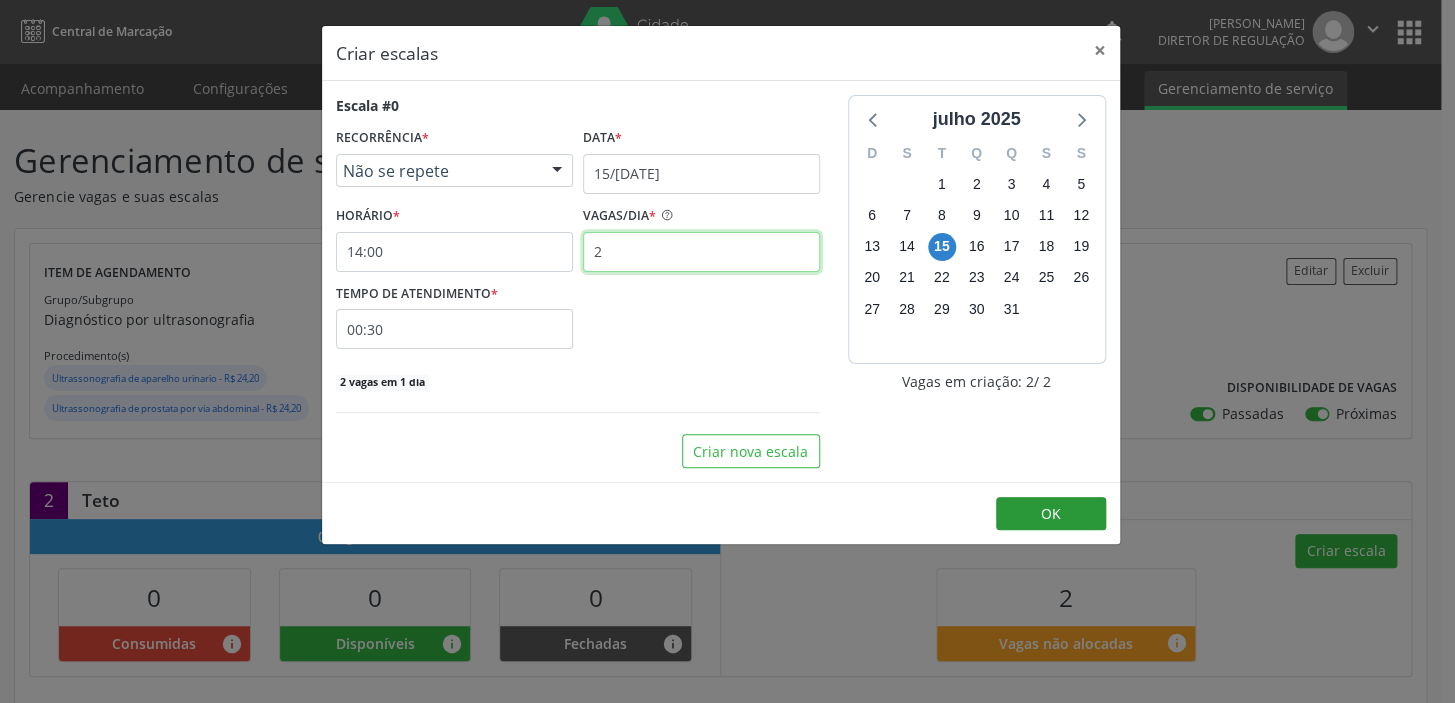 type on "2" 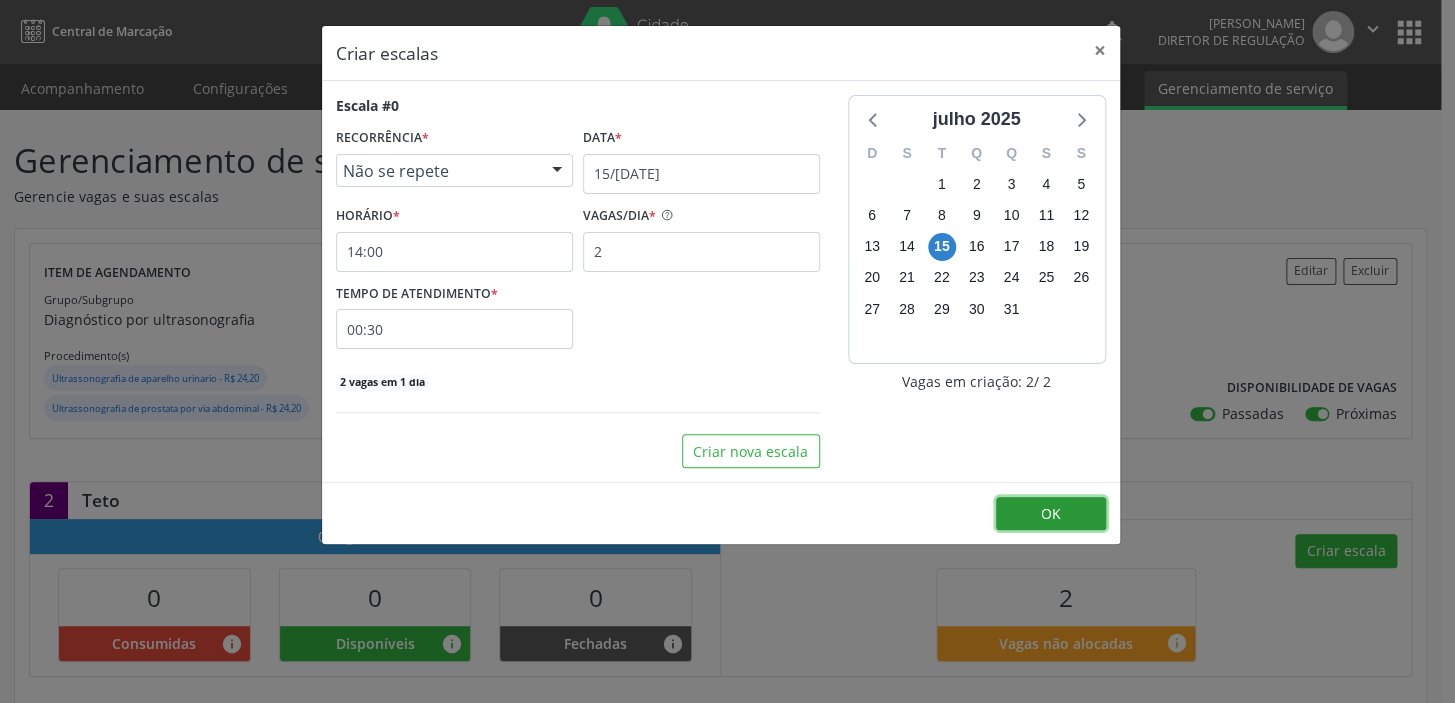 click on "OK" at bounding box center (1051, 514) 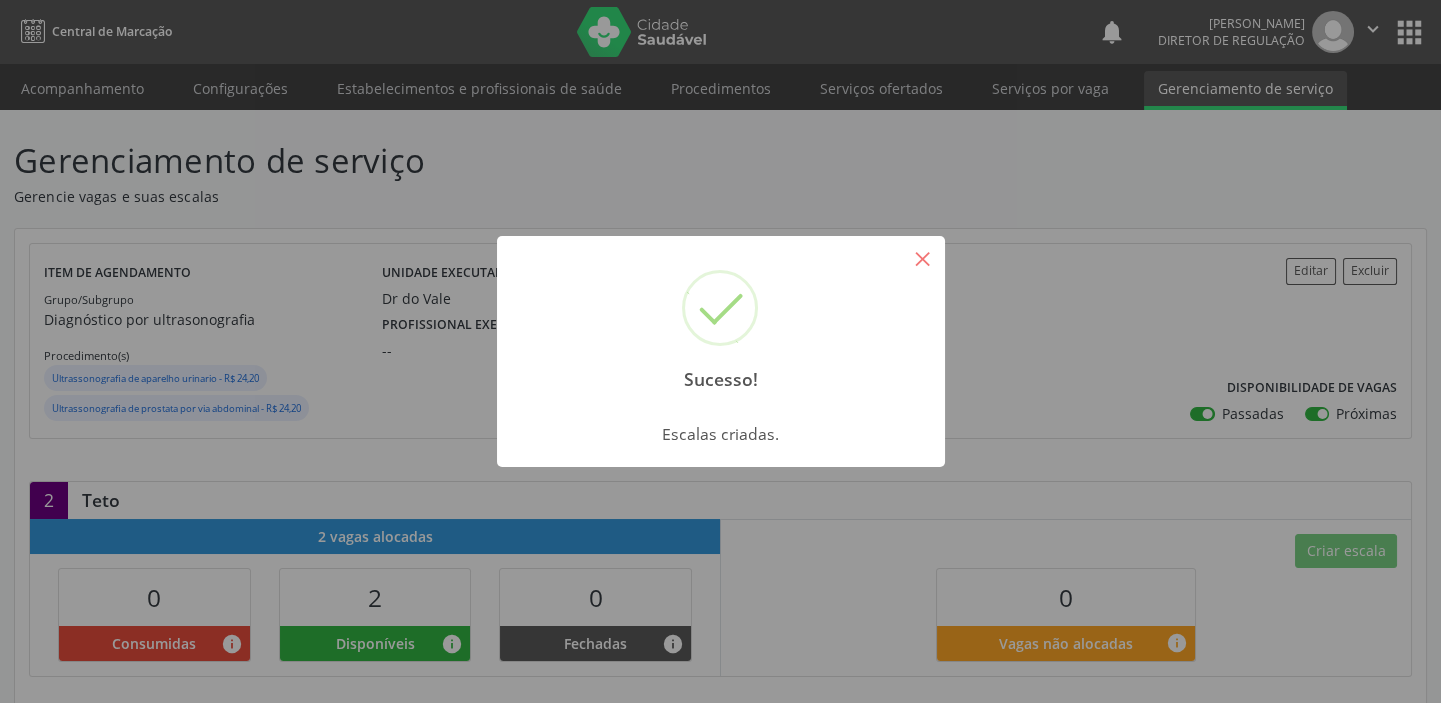 click on "×" at bounding box center [923, 258] 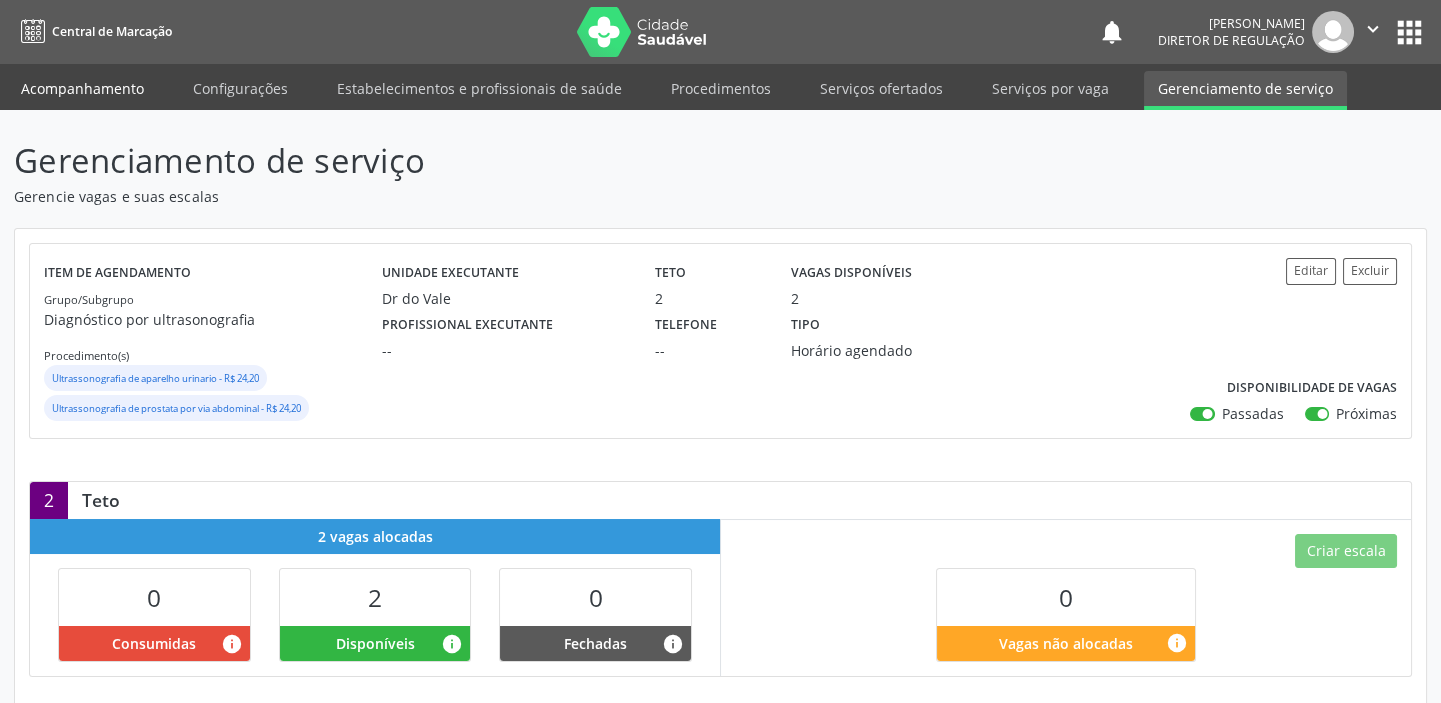click on "Acompanhamento" at bounding box center [82, 88] 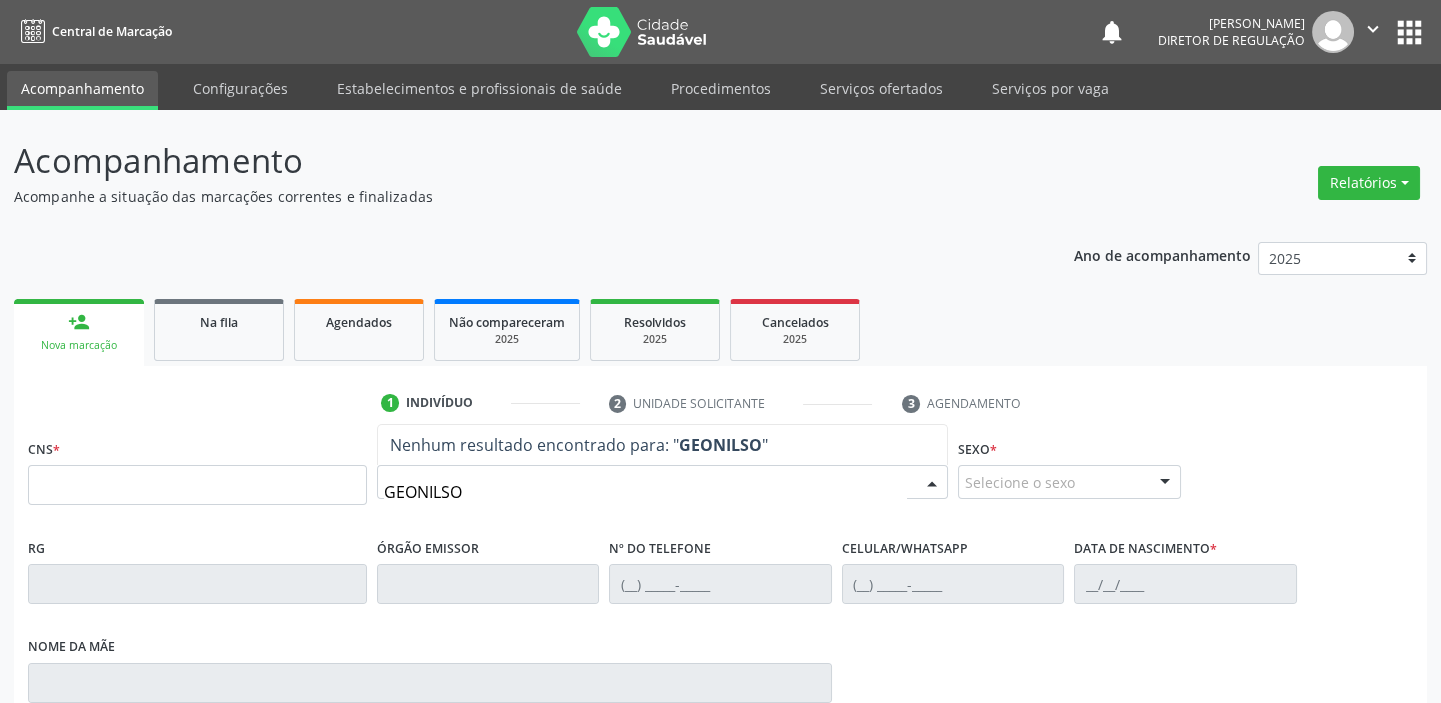 type on "GEONILSON" 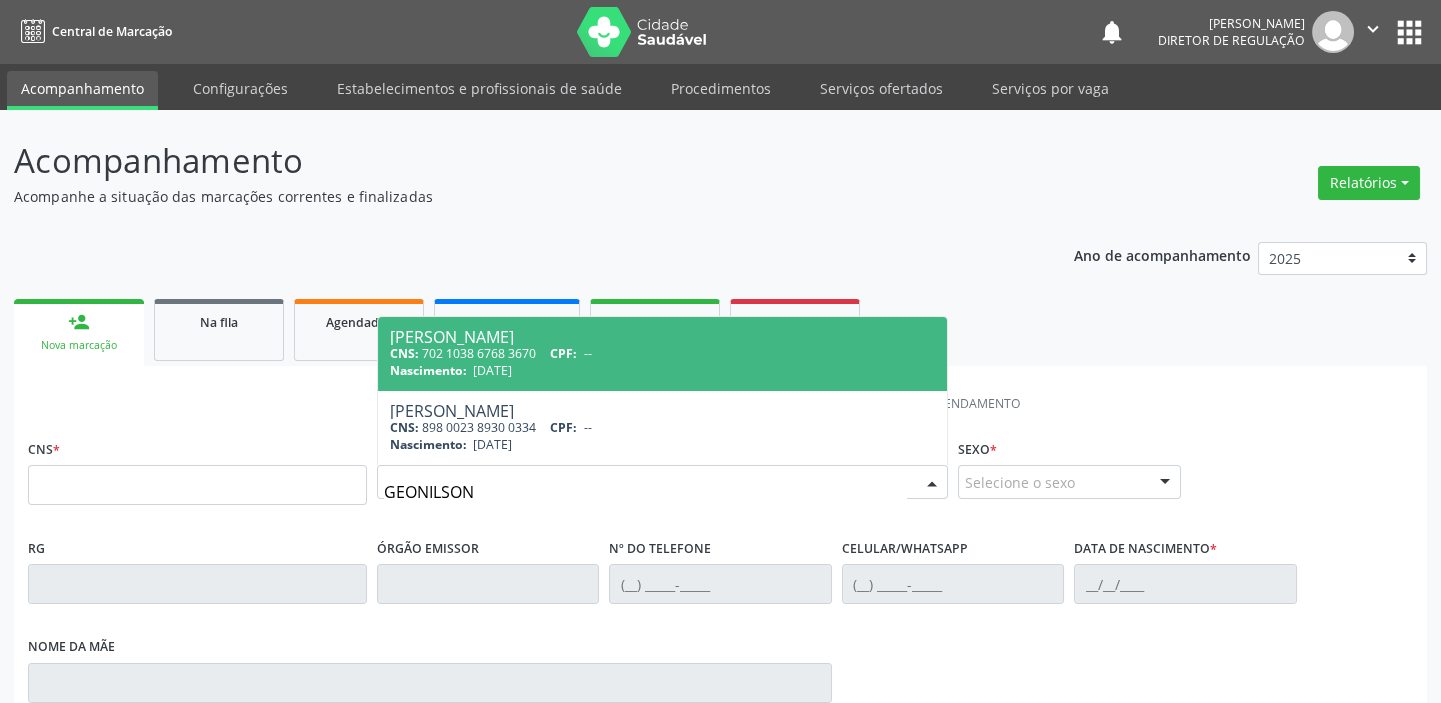 click on "[DATE]" at bounding box center (492, 370) 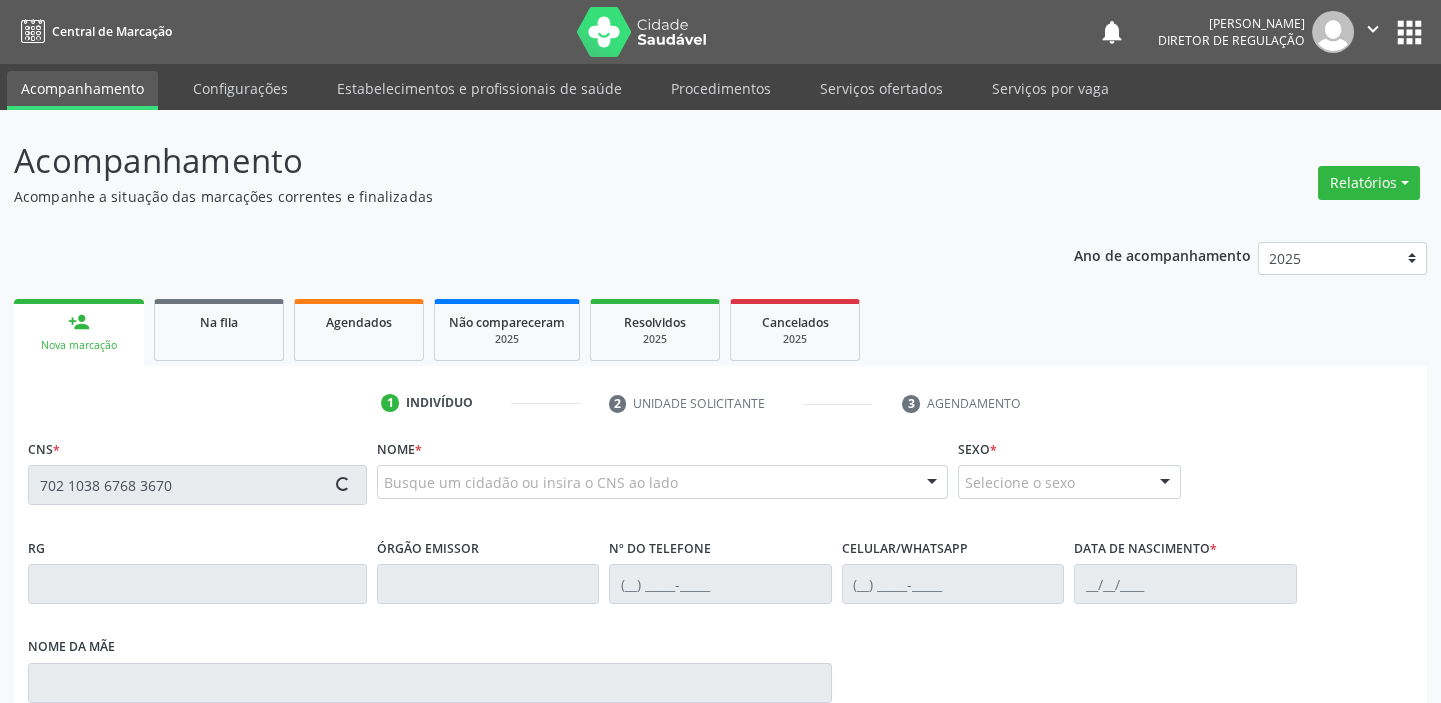 scroll, scrollTop: 366, scrollLeft: 0, axis: vertical 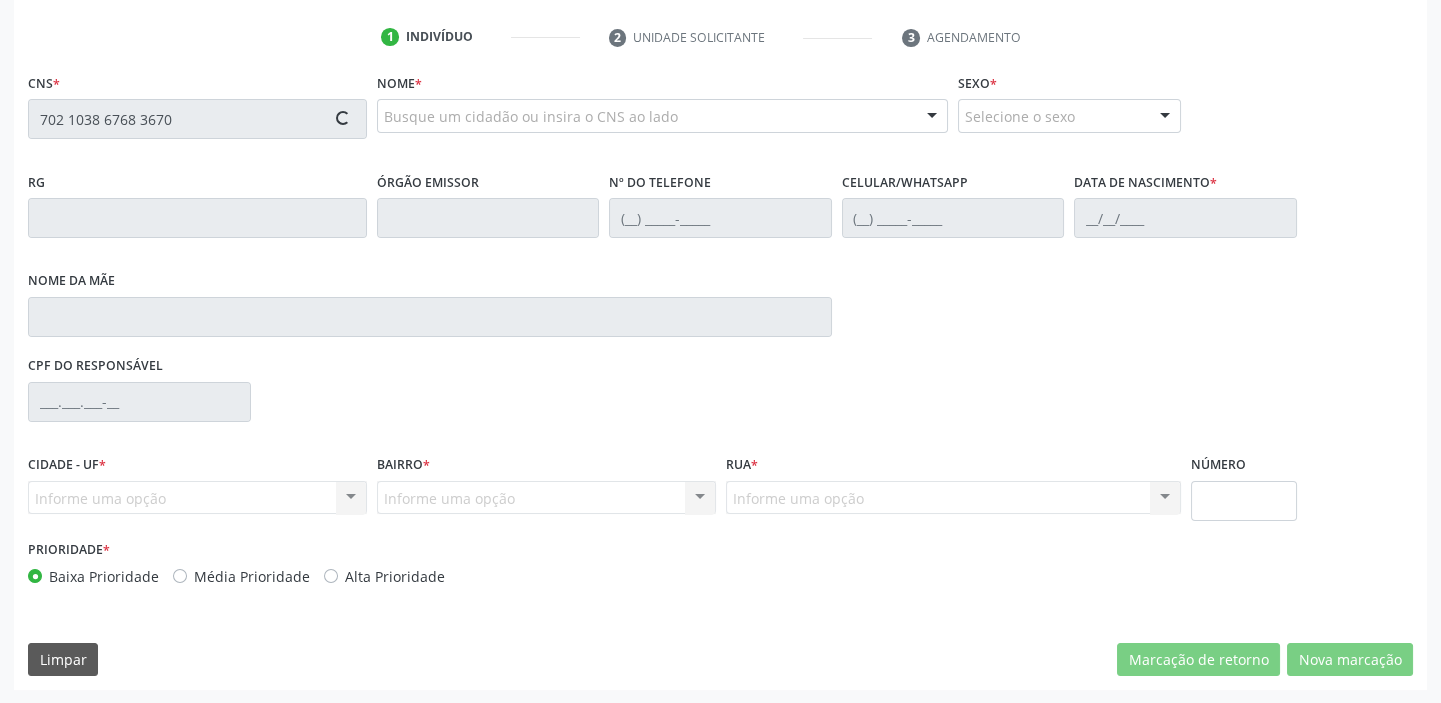 type on "702 1038 6768 3670" 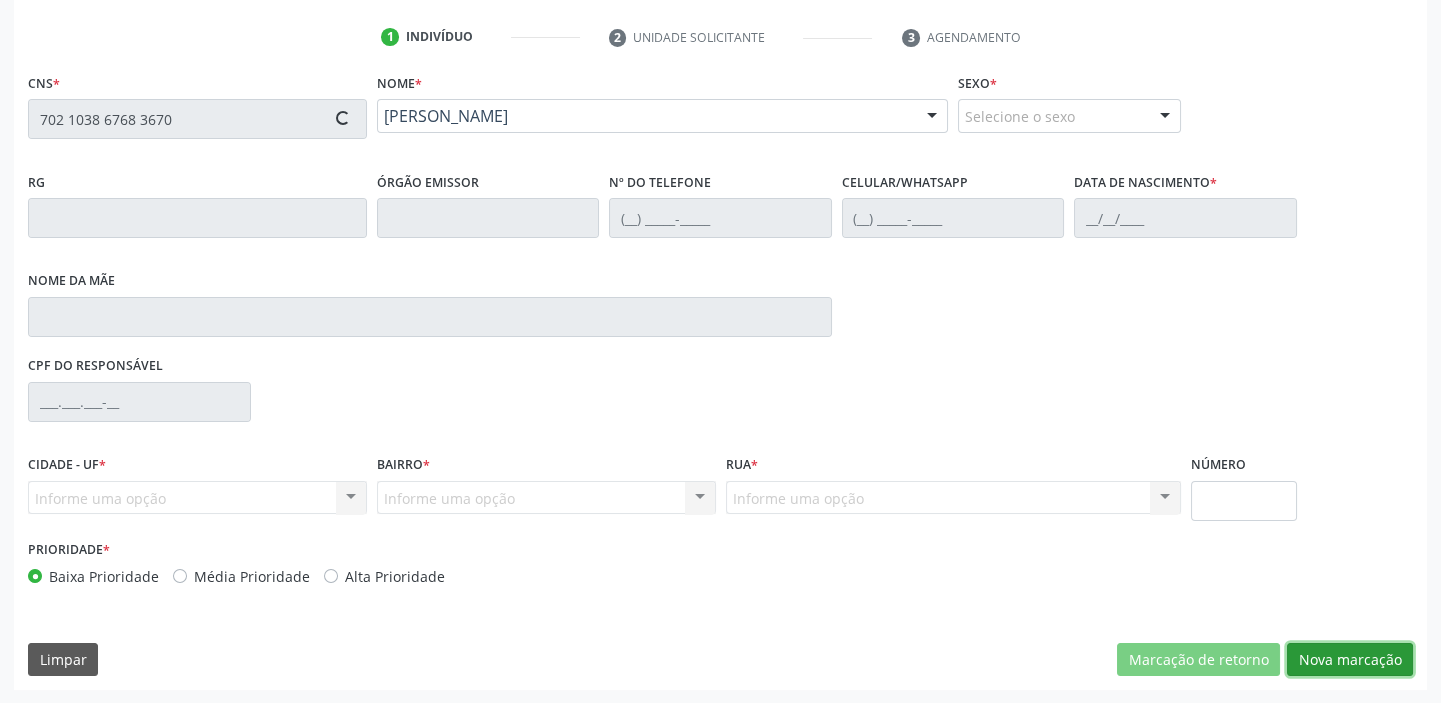 click on "Nova marcação" at bounding box center [1350, 660] 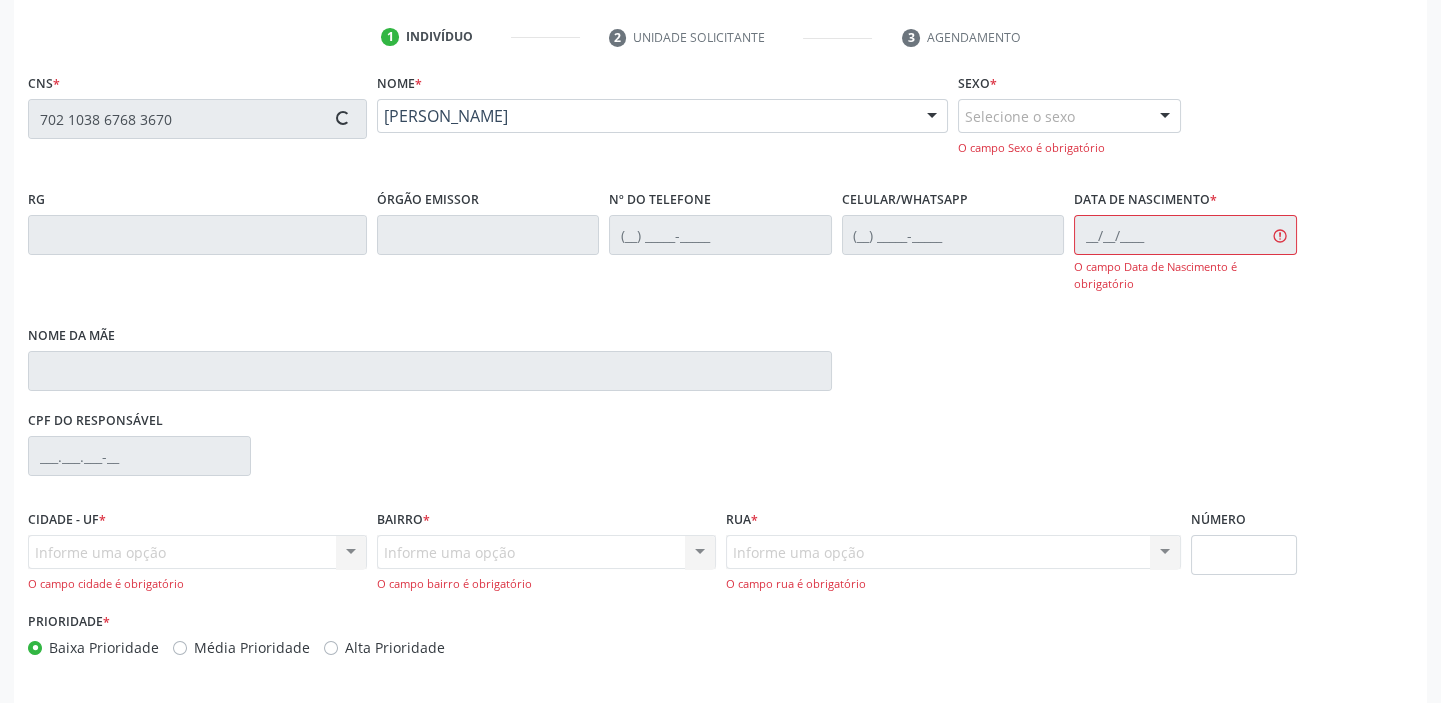 type on "[PHONE_NUMBER]" 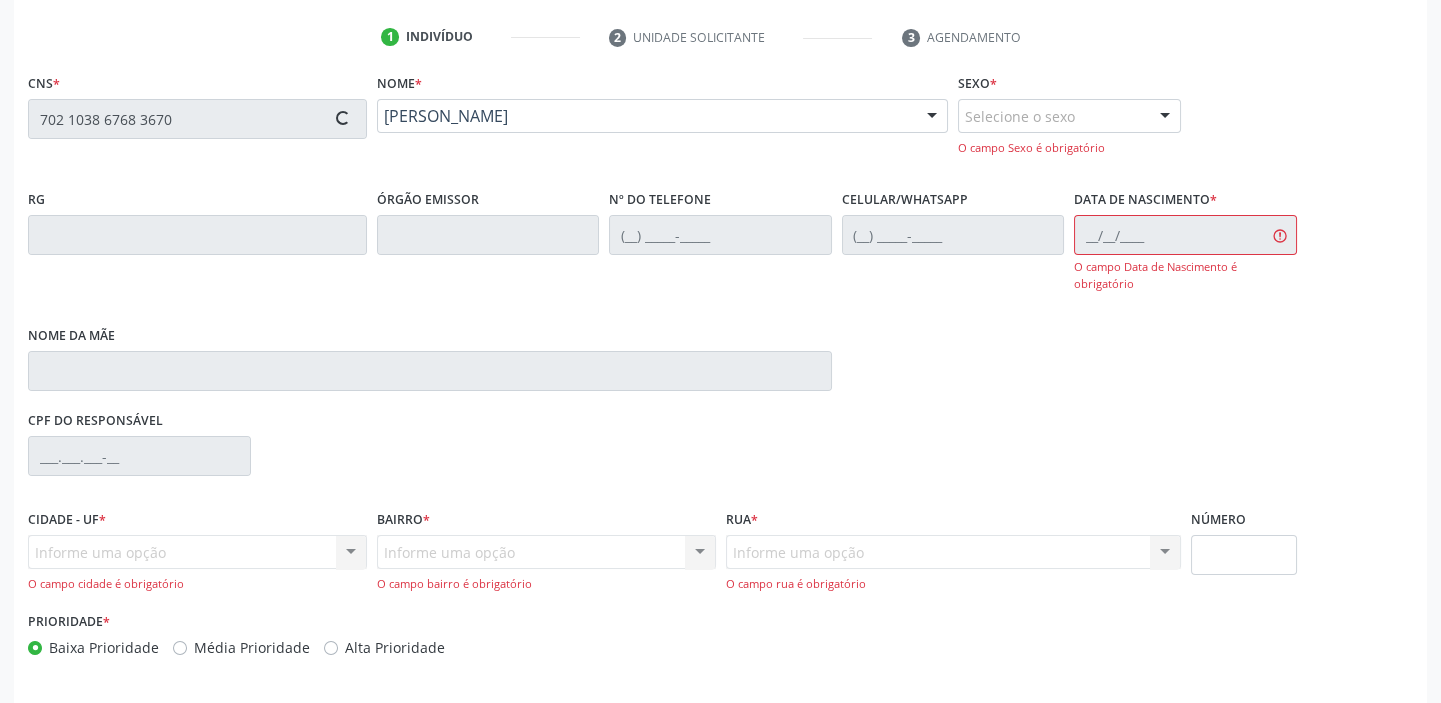 type on "[DATE]" 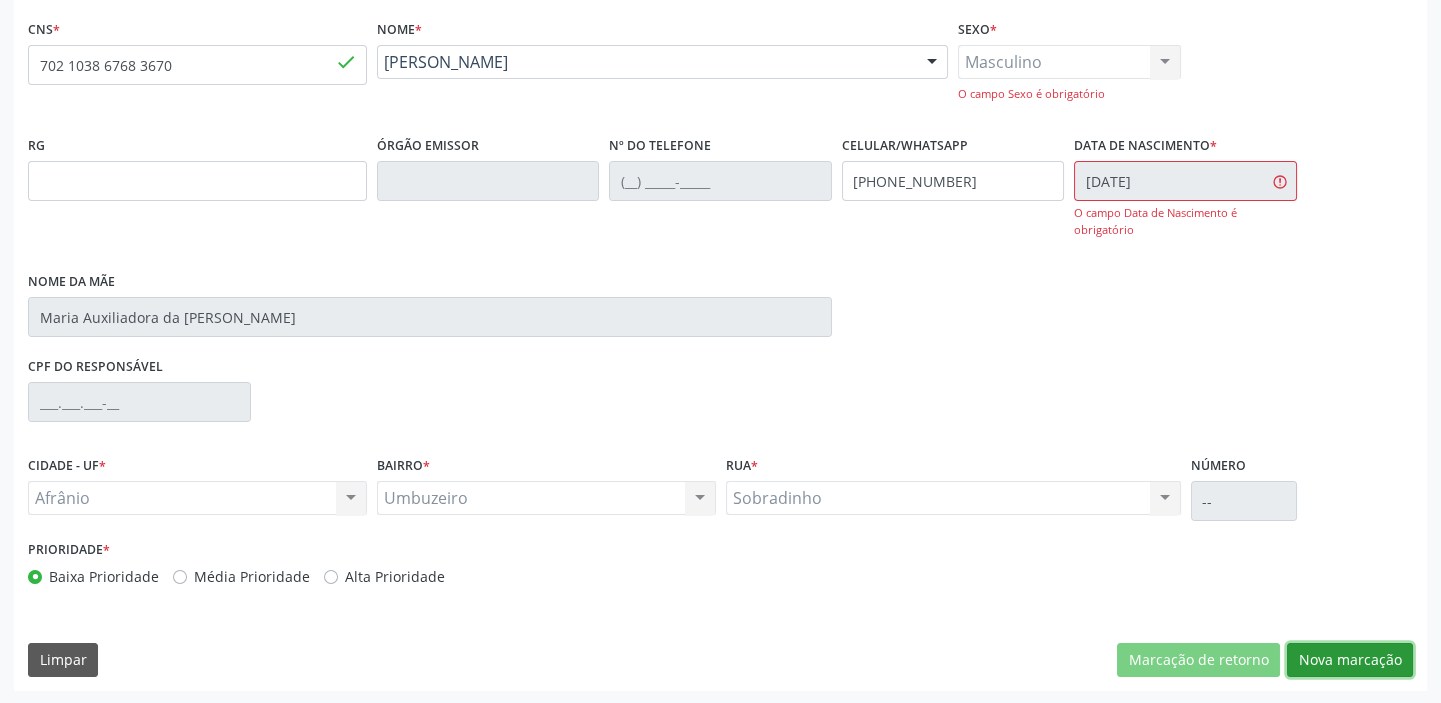 click on "Nova marcação" at bounding box center [1350, 660] 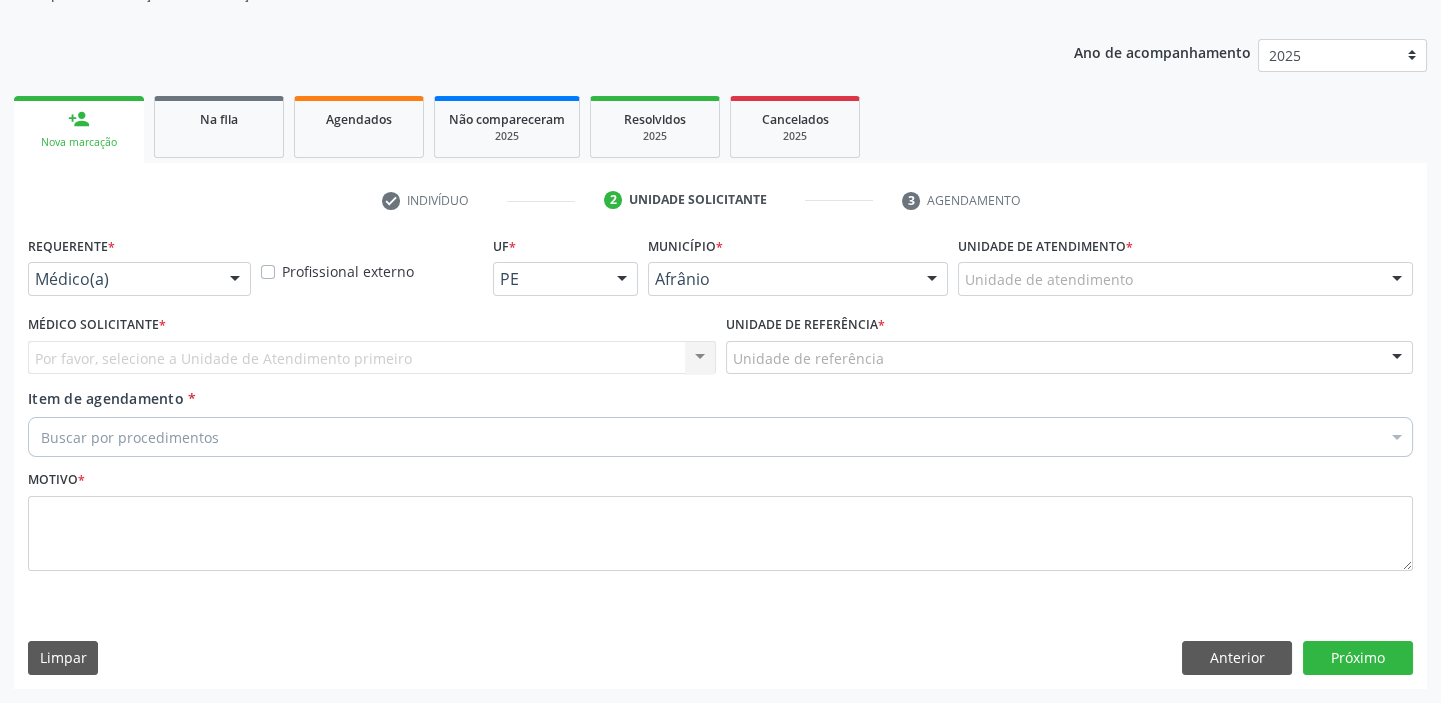 scroll, scrollTop: 201, scrollLeft: 0, axis: vertical 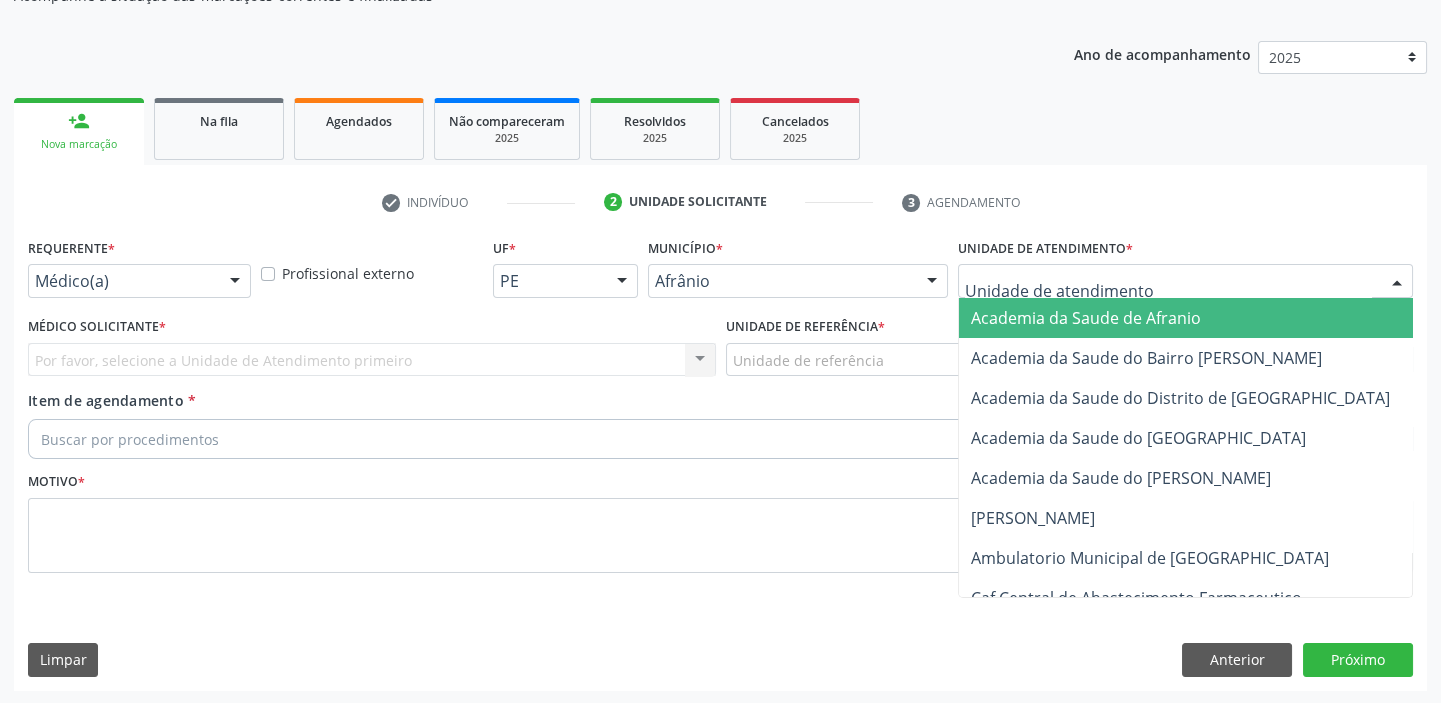 drag, startPoint x: 968, startPoint y: 281, endPoint x: 1004, endPoint y: 437, distance: 160.09998 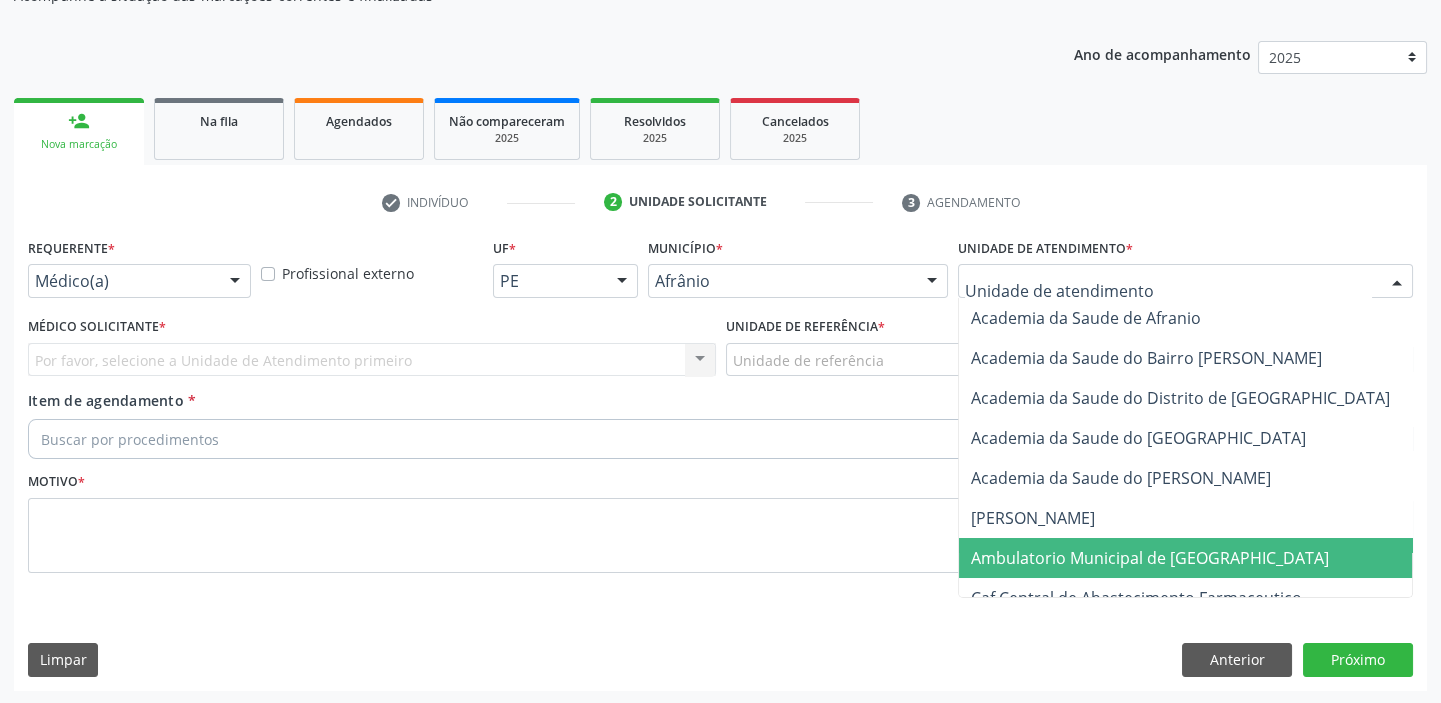 drag, startPoint x: 1019, startPoint y: 553, endPoint x: 803, endPoint y: 409, distance: 259.5997 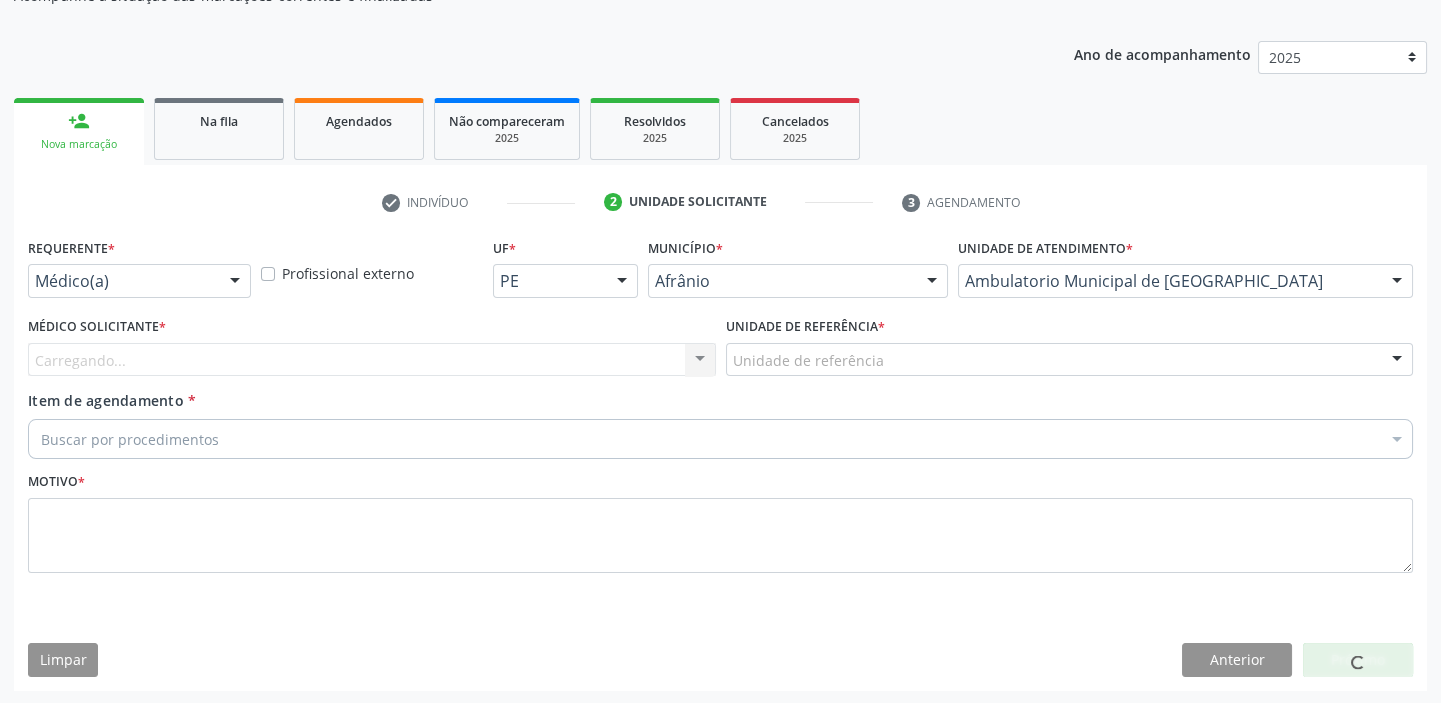 drag, startPoint x: 746, startPoint y: 350, endPoint x: 776, endPoint y: 422, distance: 78 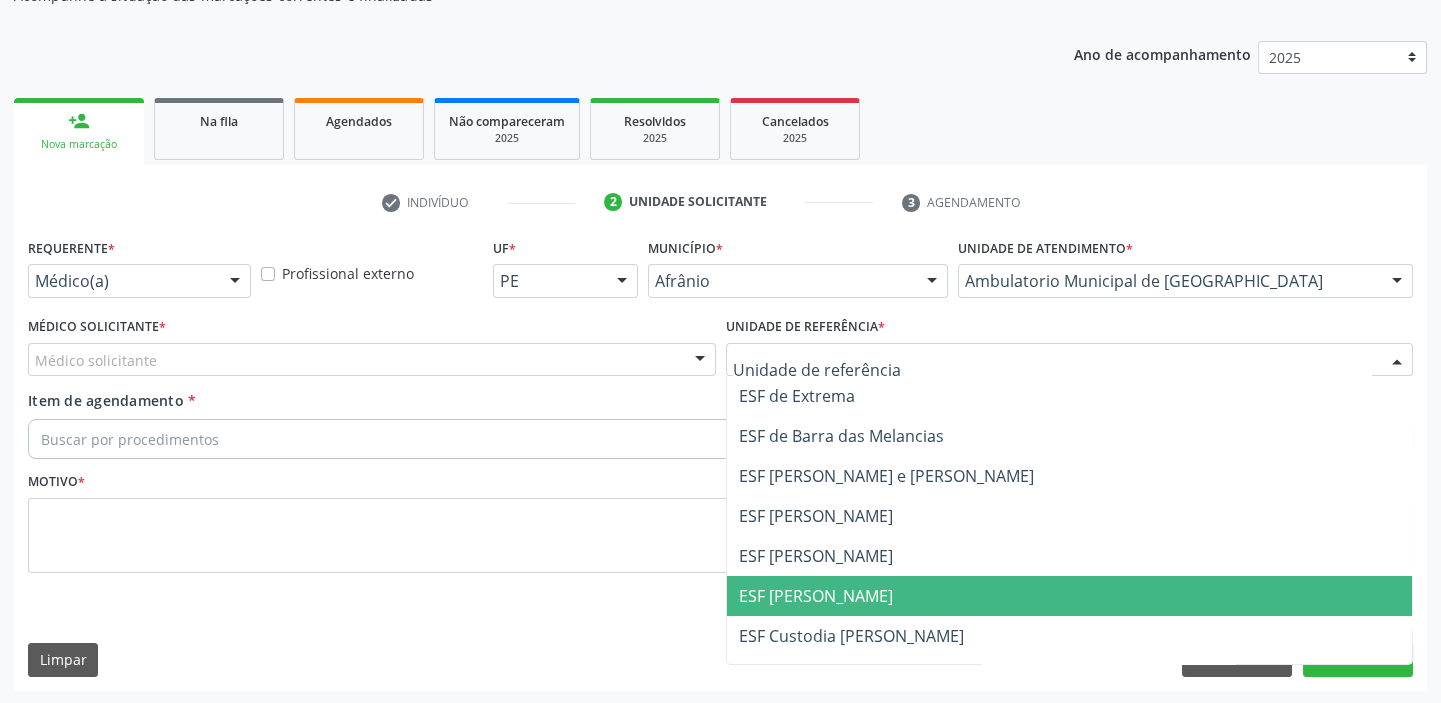 drag, startPoint x: 799, startPoint y: 590, endPoint x: 602, endPoint y: 479, distance: 226.11943 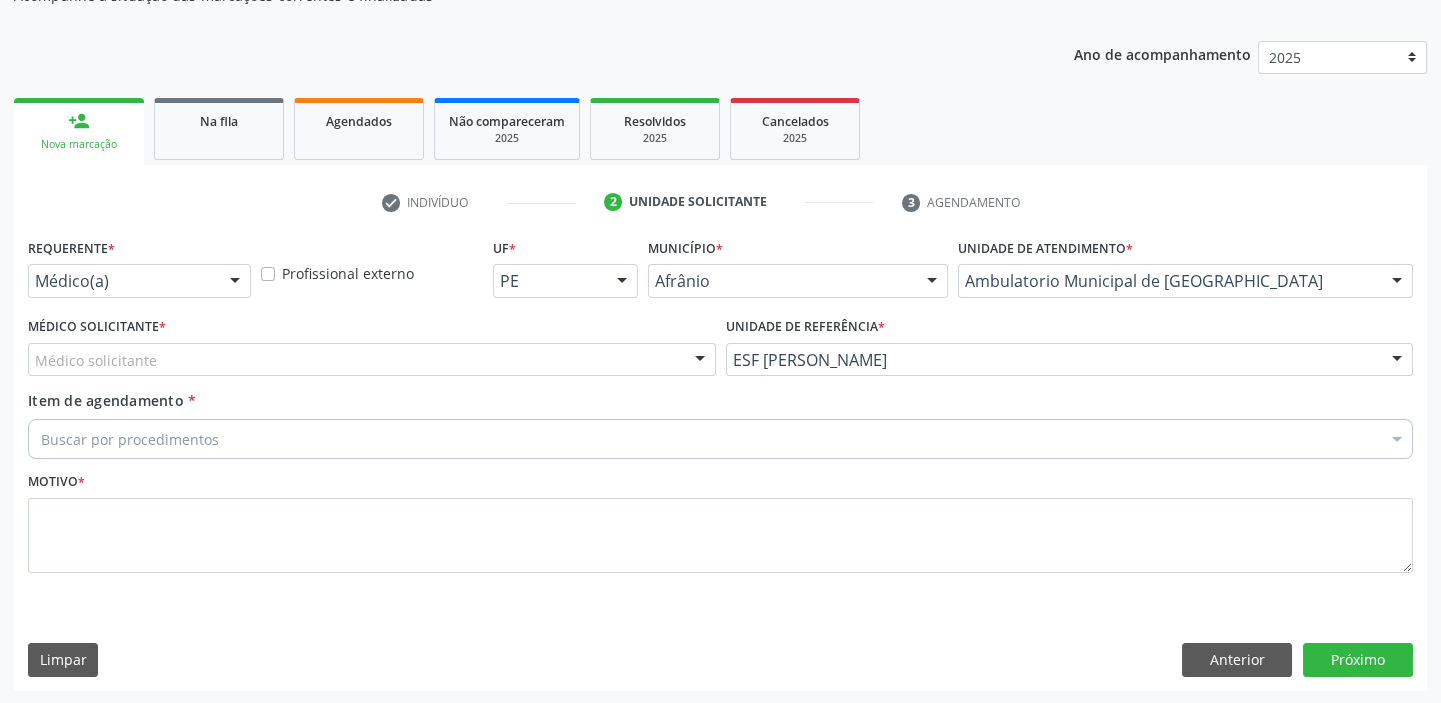 drag, startPoint x: 126, startPoint y: 354, endPoint x: 126, endPoint y: 368, distance: 14 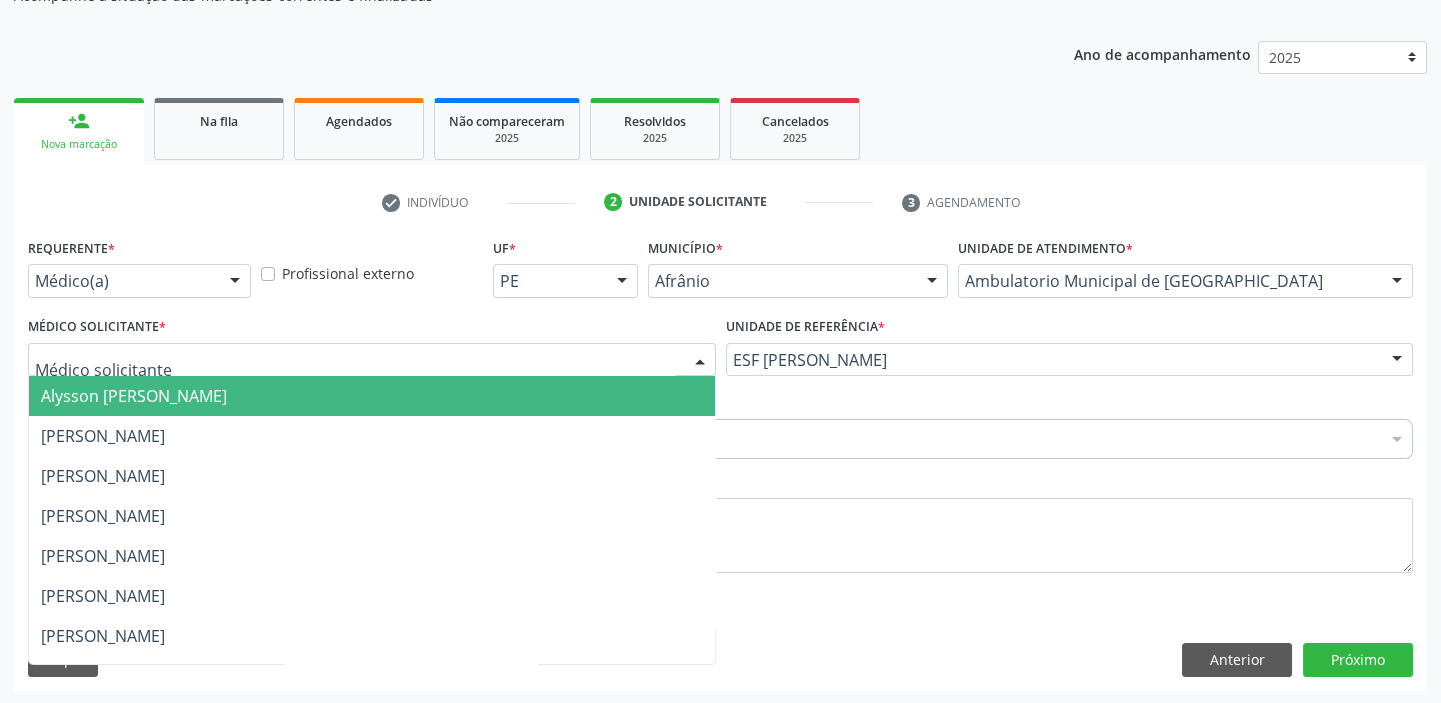 click on "Alysson [PERSON_NAME]" at bounding box center [134, 396] 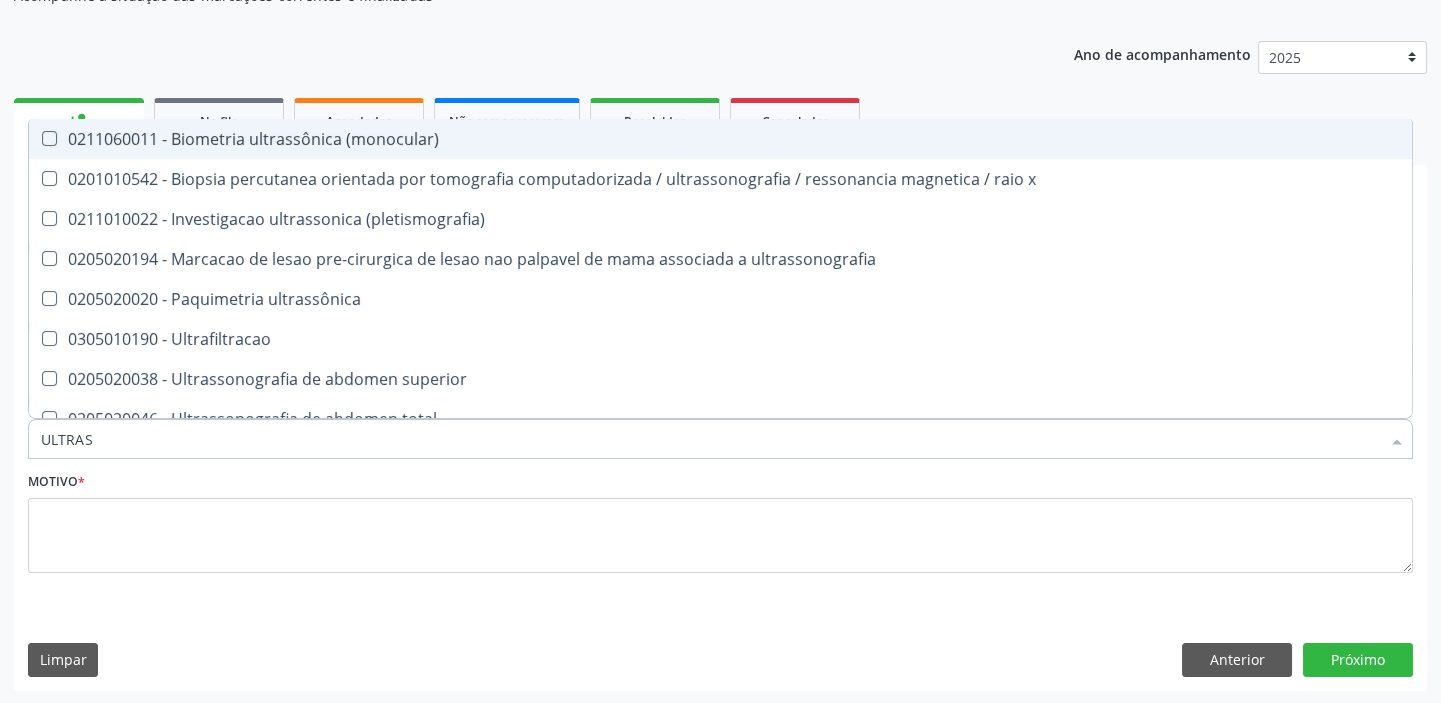 type on "ULTRASS" 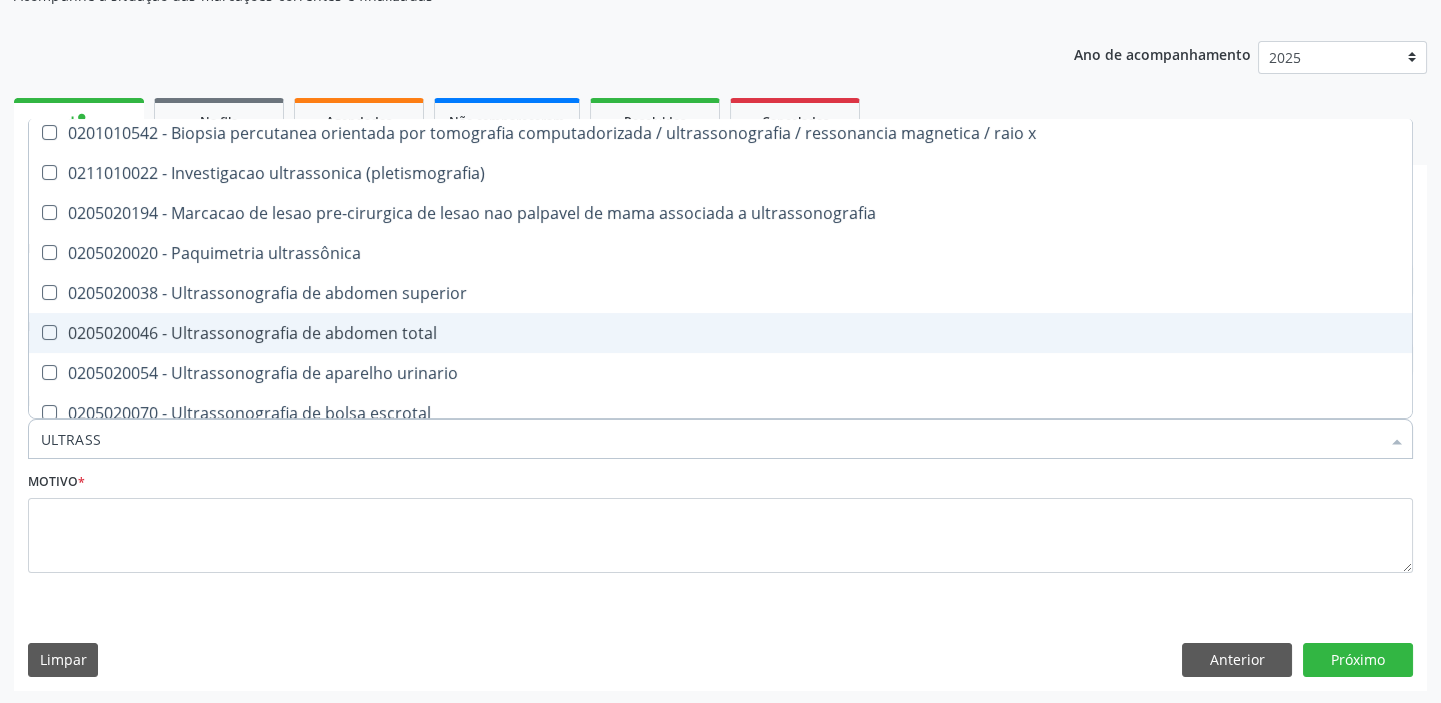 scroll, scrollTop: 90, scrollLeft: 0, axis: vertical 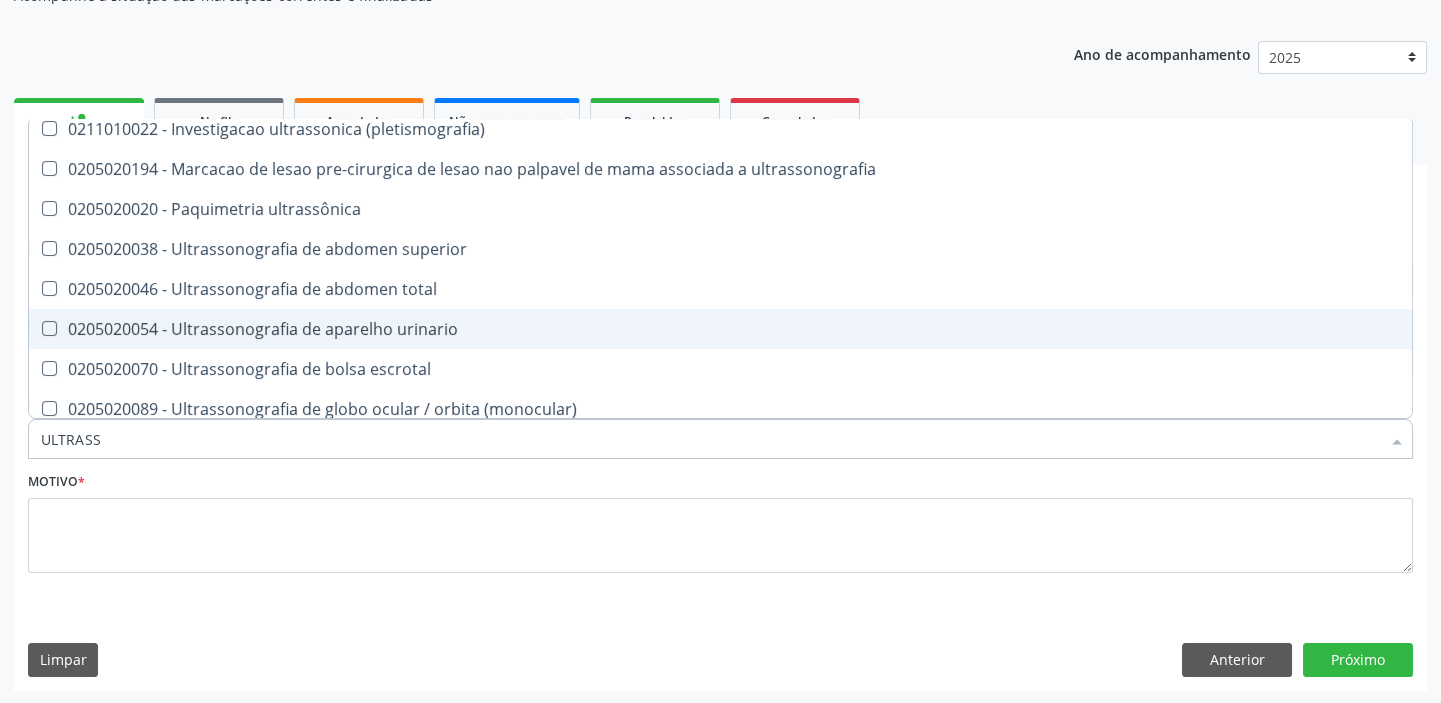 click on "0205020054 - Ultrassonografia de aparelho urinario" at bounding box center [720, 329] 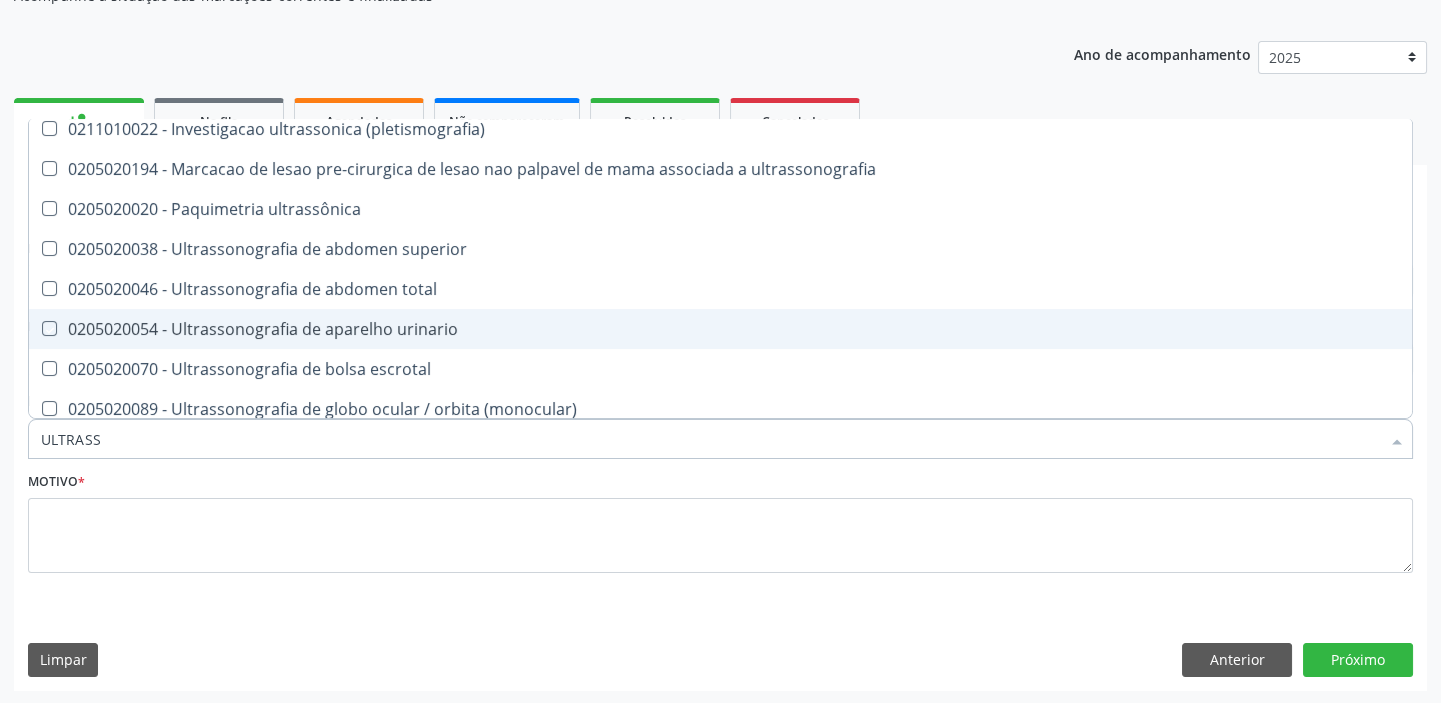 checkbox on "true" 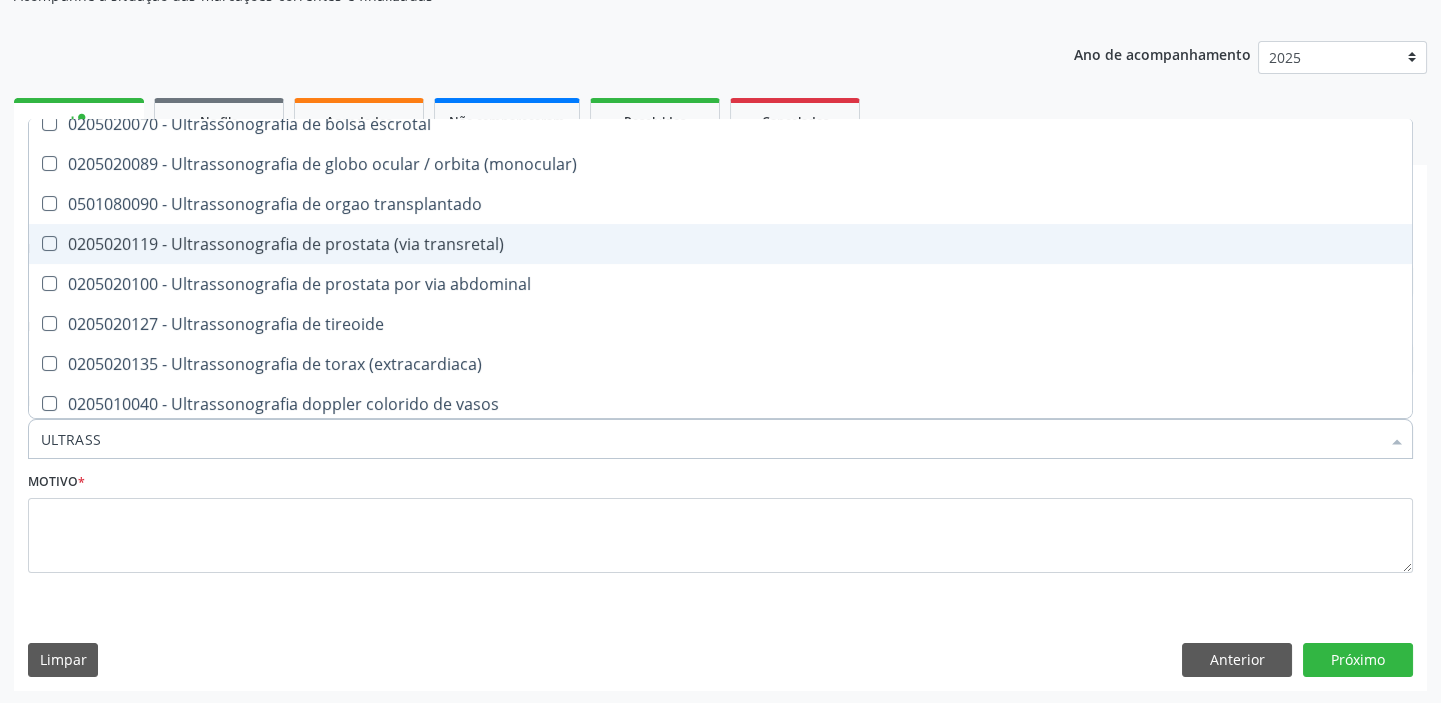 scroll, scrollTop: 363, scrollLeft: 0, axis: vertical 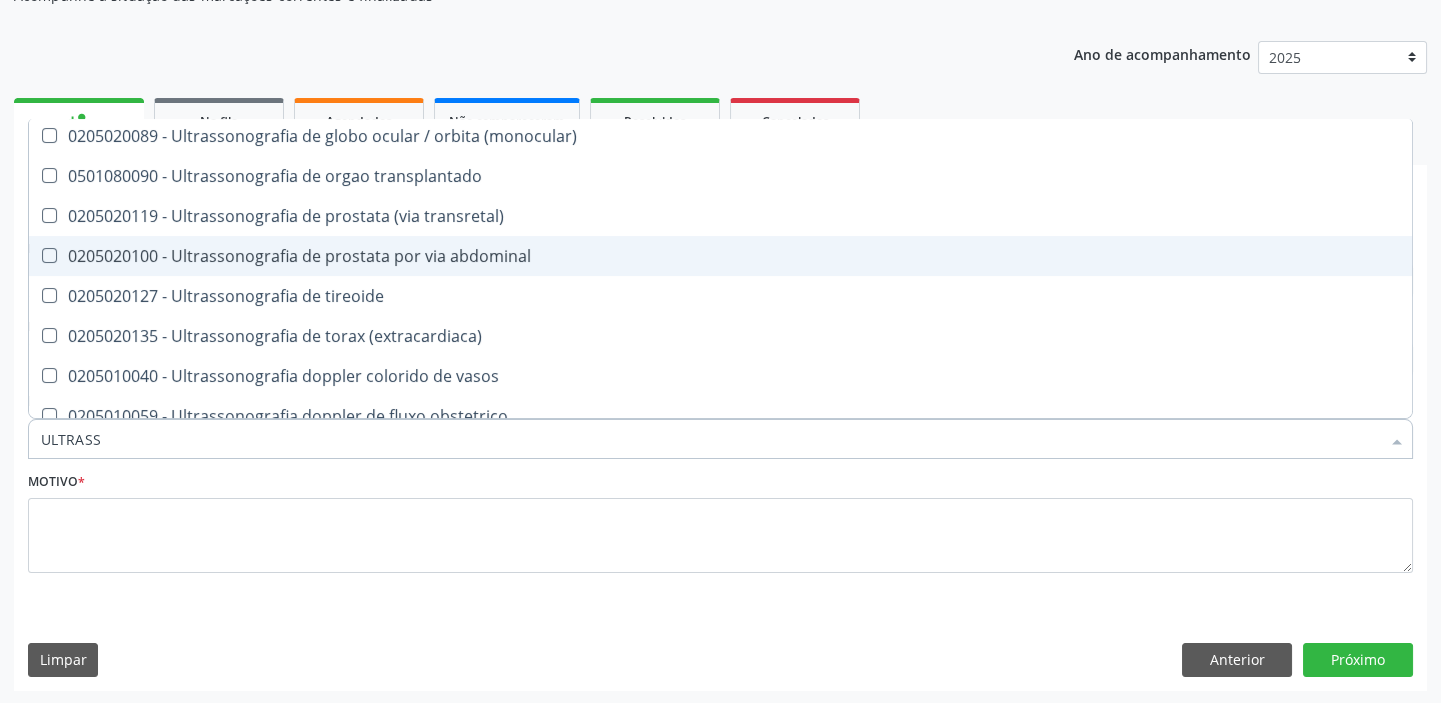 click on "0205020100 - Ultrassonografia de prostata por via abdominal" at bounding box center [720, 256] 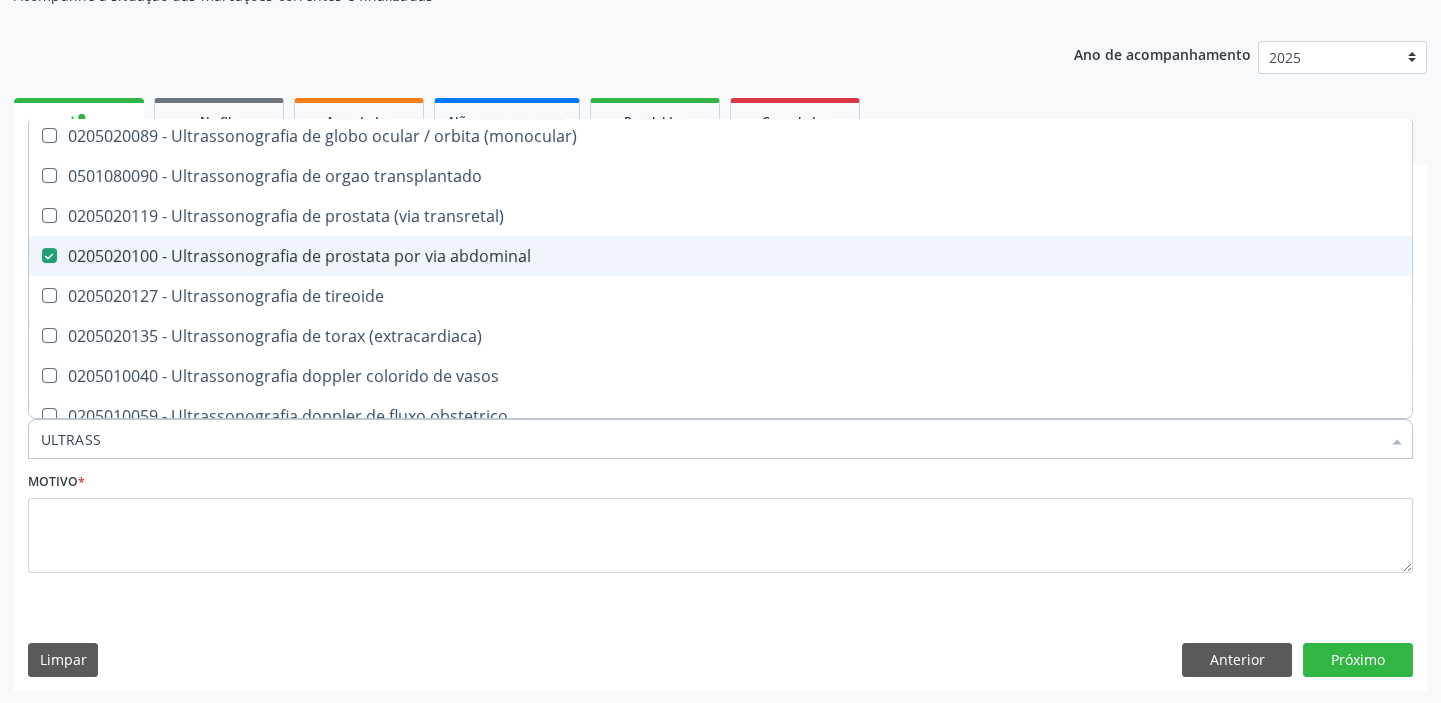 checkbox on "true" 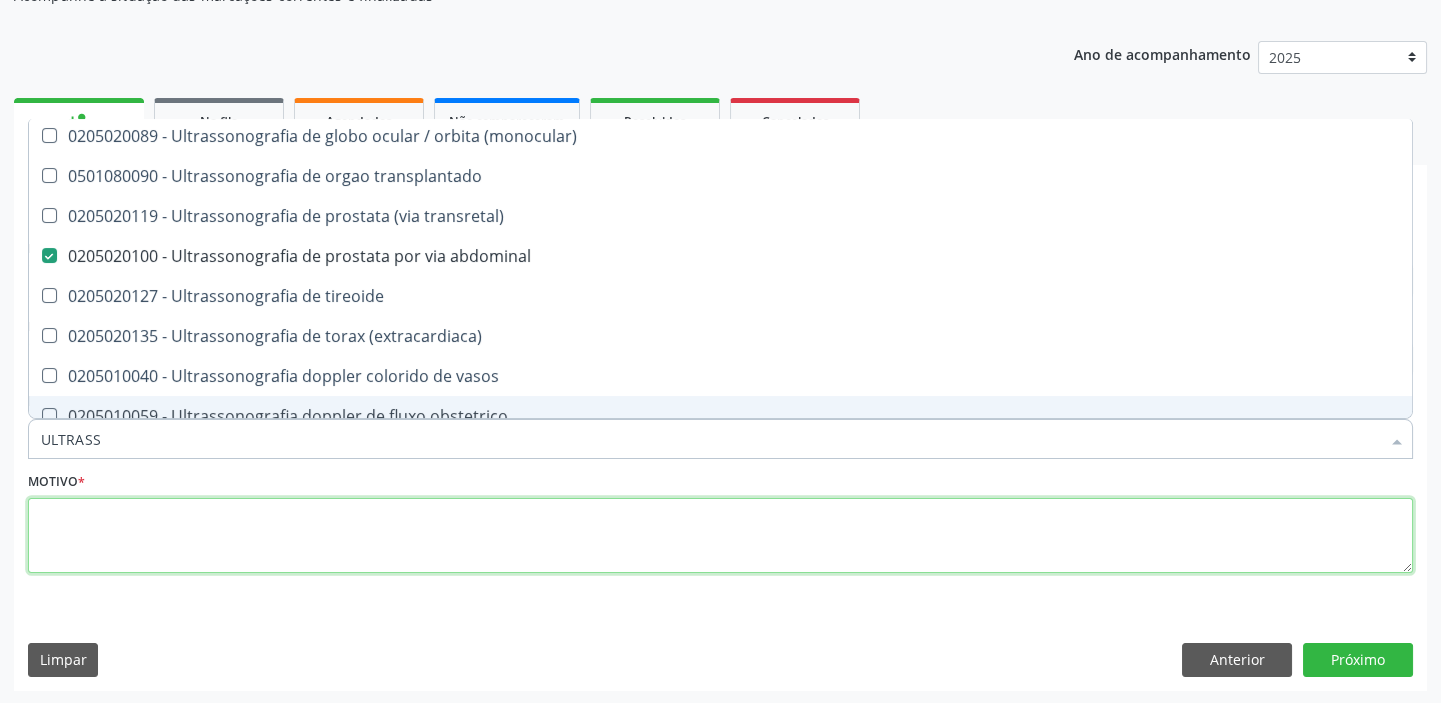 click at bounding box center (720, 536) 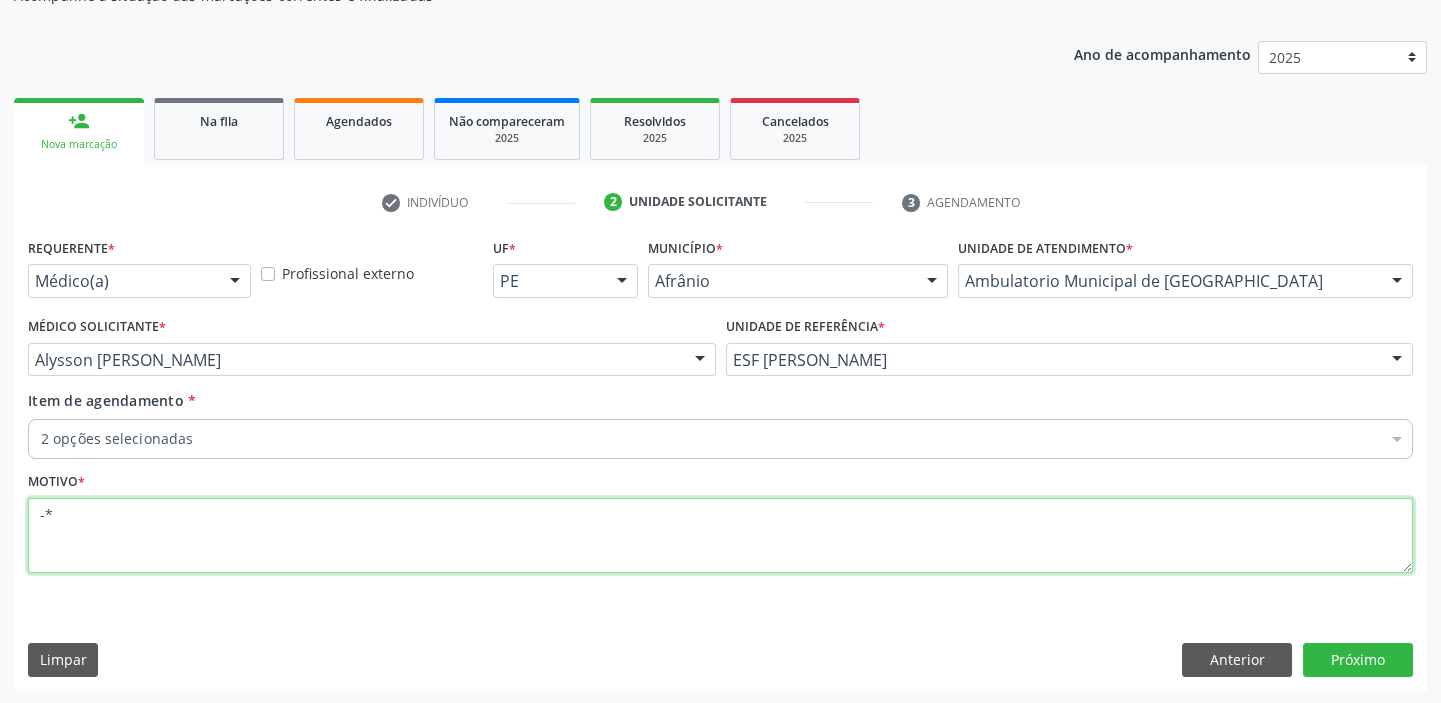 scroll, scrollTop: 0, scrollLeft: 0, axis: both 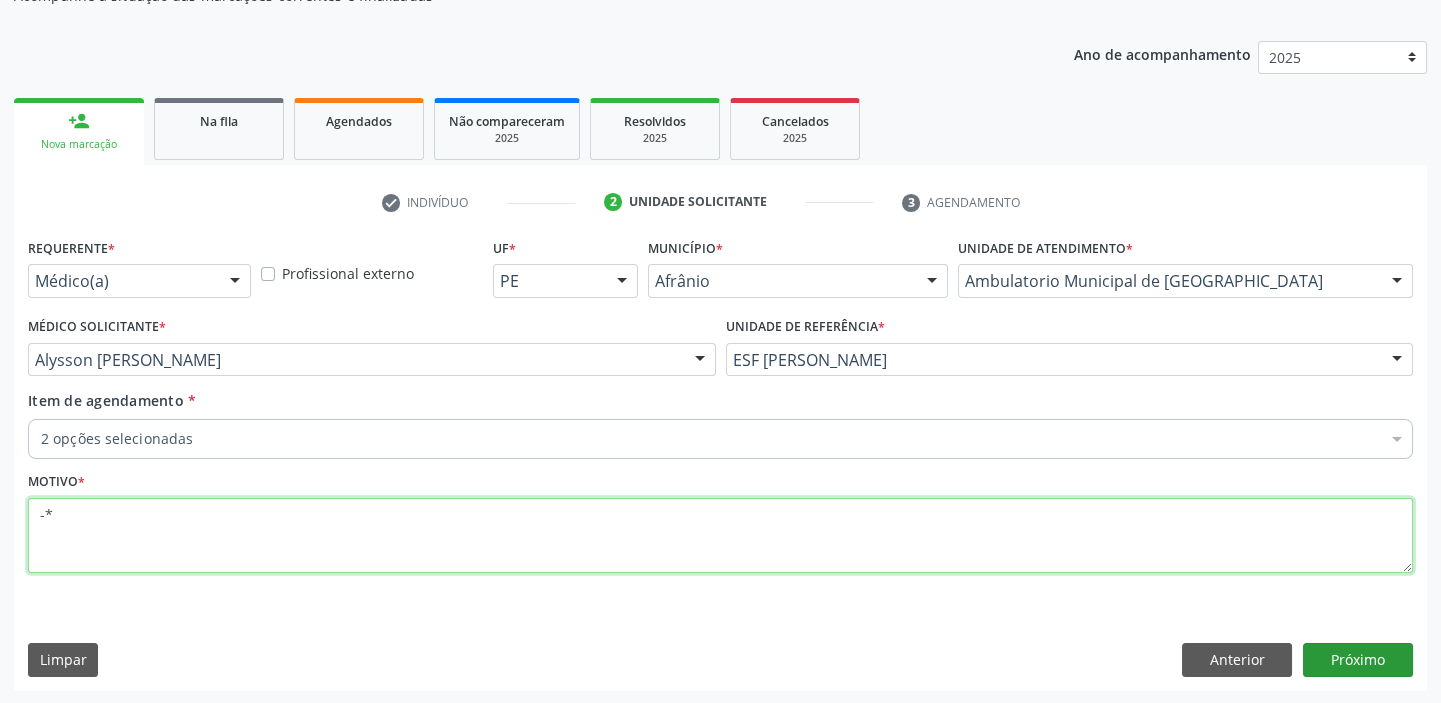 type on "-*" 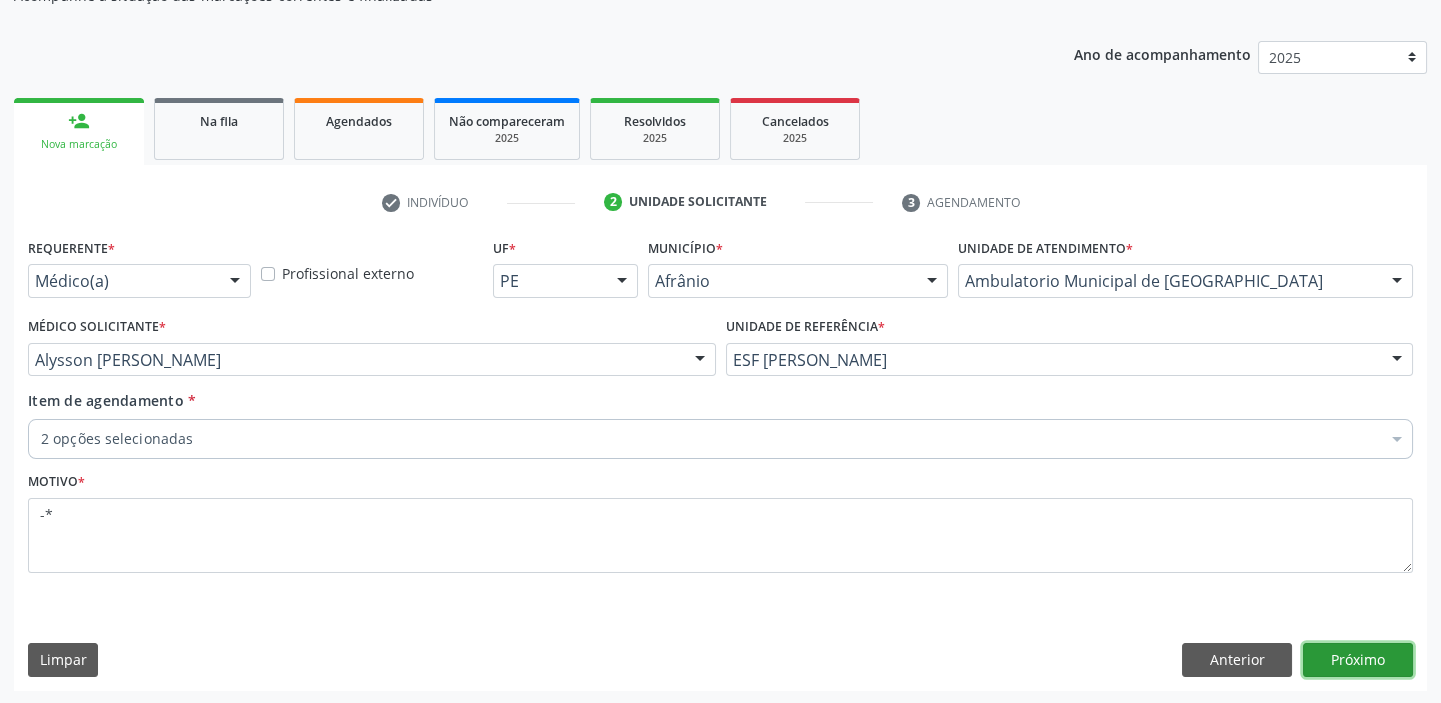 click on "Próximo" at bounding box center [1358, 660] 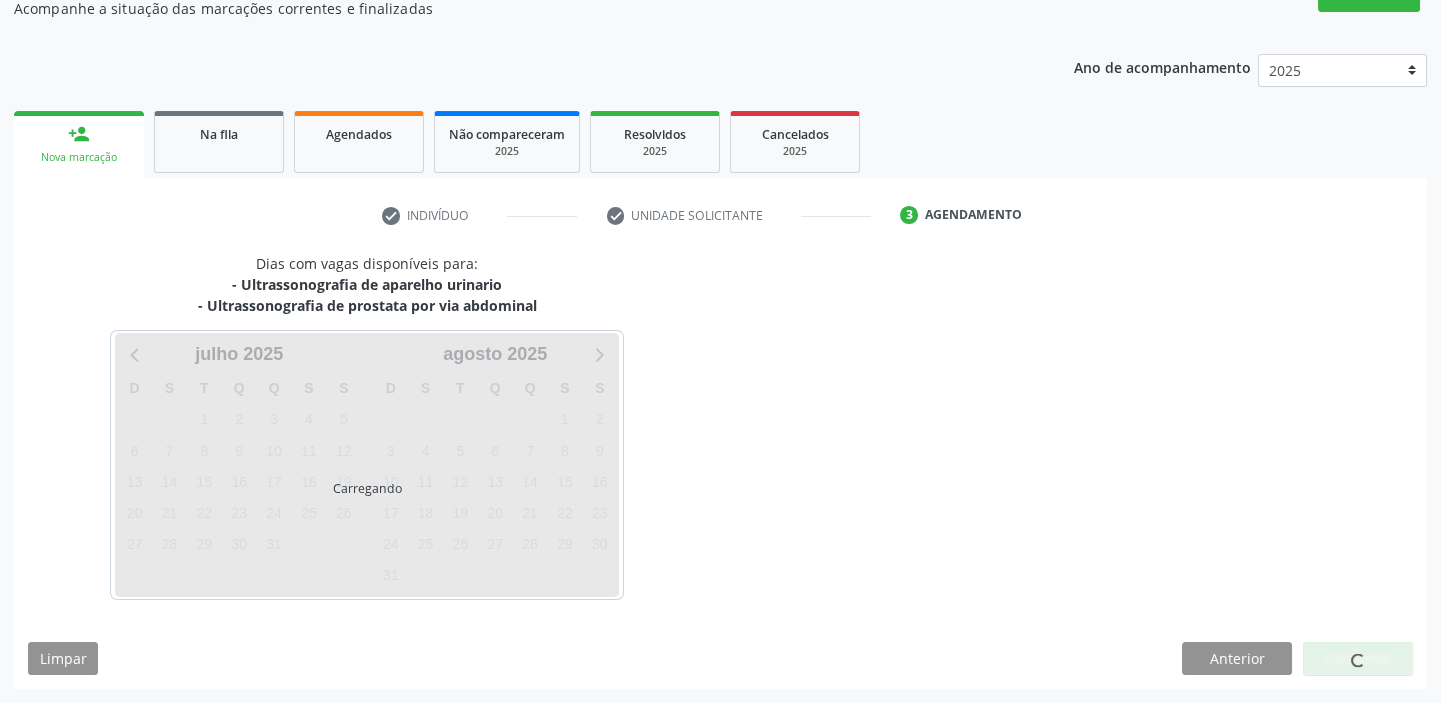 scroll, scrollTop: 187, scrollLeft: 0, axis: vertical 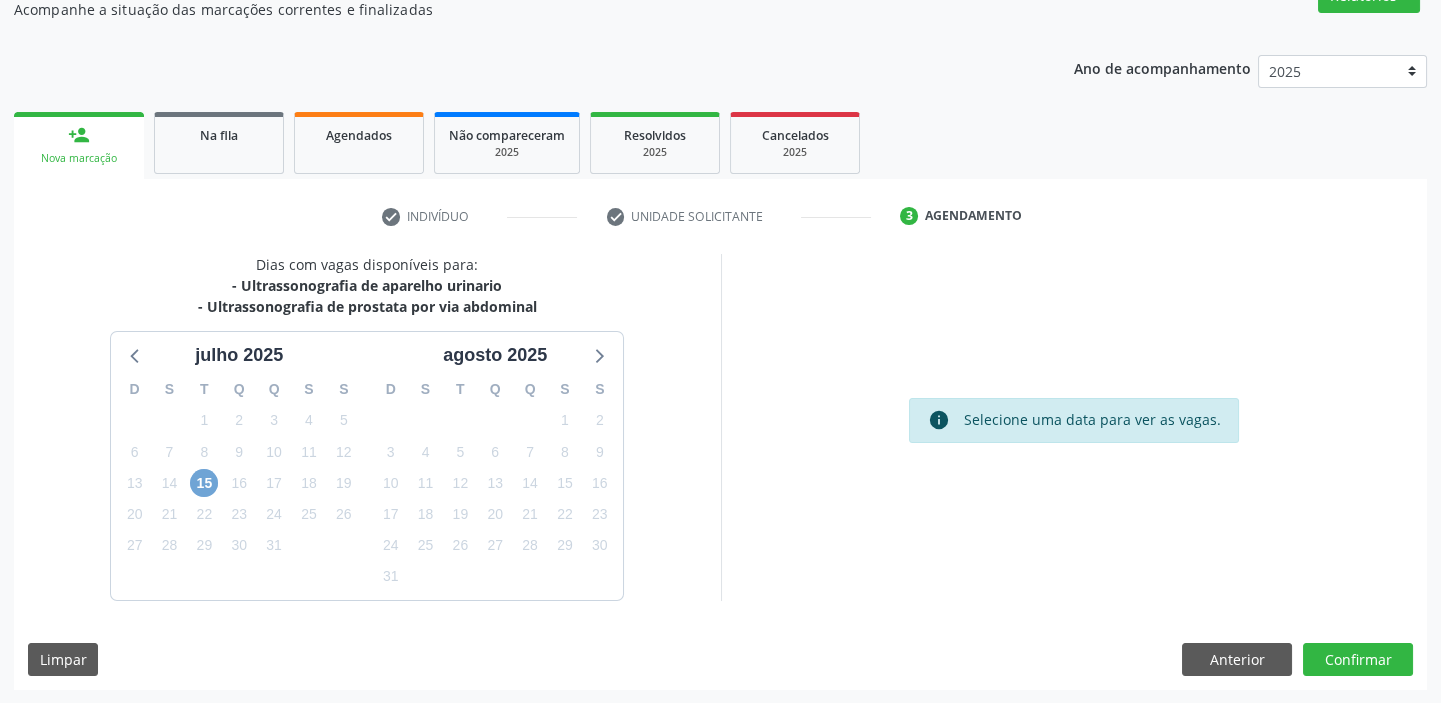 click on "15" at bounding box center [204, 483] 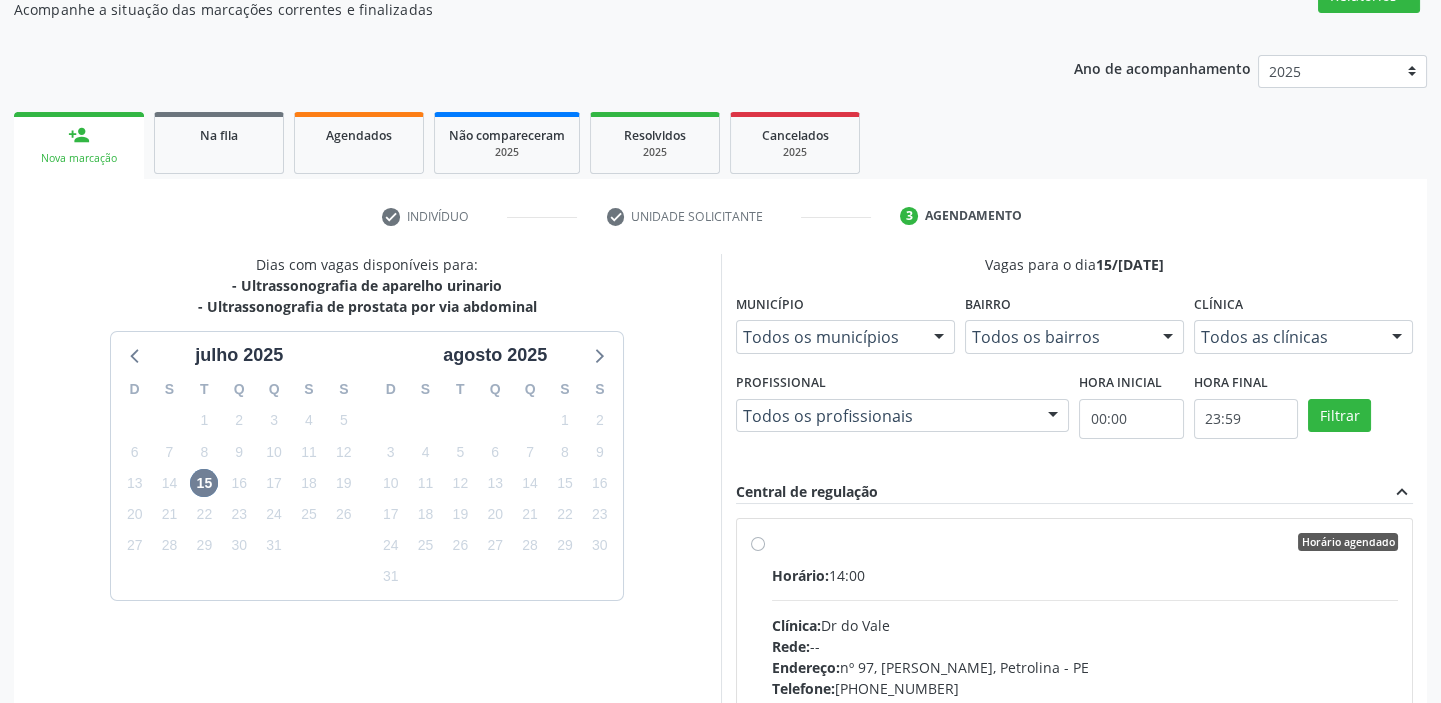 click on "Horário:   14:00
Clínica:  Dr do Vale
Rede:
--
Endereço:   [STREET_ADDRESS][PERSON_NAME]
Telefone:   [PHONE_NUMBER]
Profissional:
--
Informações adicionais sobre o atendimento
Idade de atendimento:
Sem restrição
Gênero(s) atendido(s):
Sem restrição
Informações adicionais:
--" at bounding box center (1085, 702) 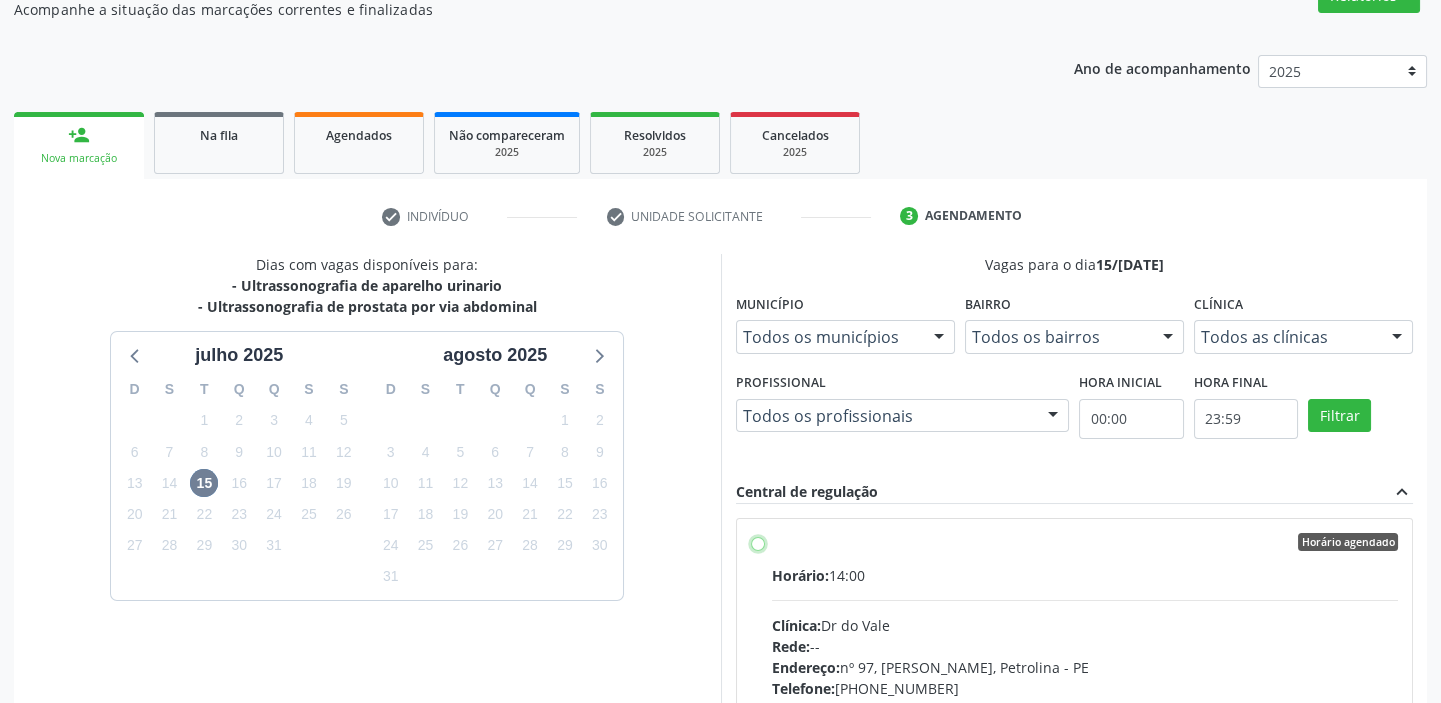 click on "Horário agendado
Horário:   14:00
Clínica:  Dr do Vale
Rede:
--
Endereço:   [STREET_ADDRESS][PERSON_NAME]
Telefone:   [PHONE_NUMBER]
Profissional:
--
Informações adicionais sobre o atendimento
Idade de atendimento:
Sem restrição
Gênero(s) atendido(s):
Sem restrição
Informações adicionais:
--" at bounding box center (758, 542) 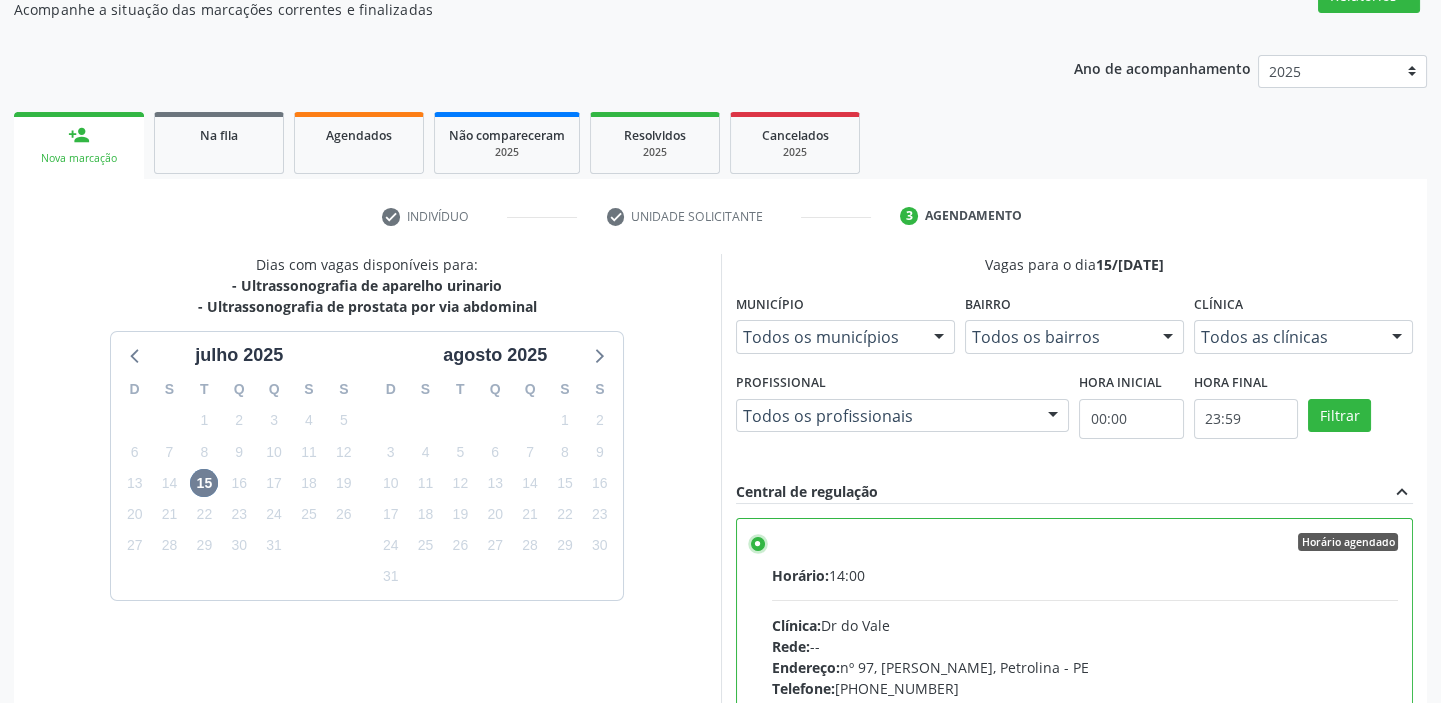 scroll, scrollTop: 449, scrollLeft: 0, axis: vertical 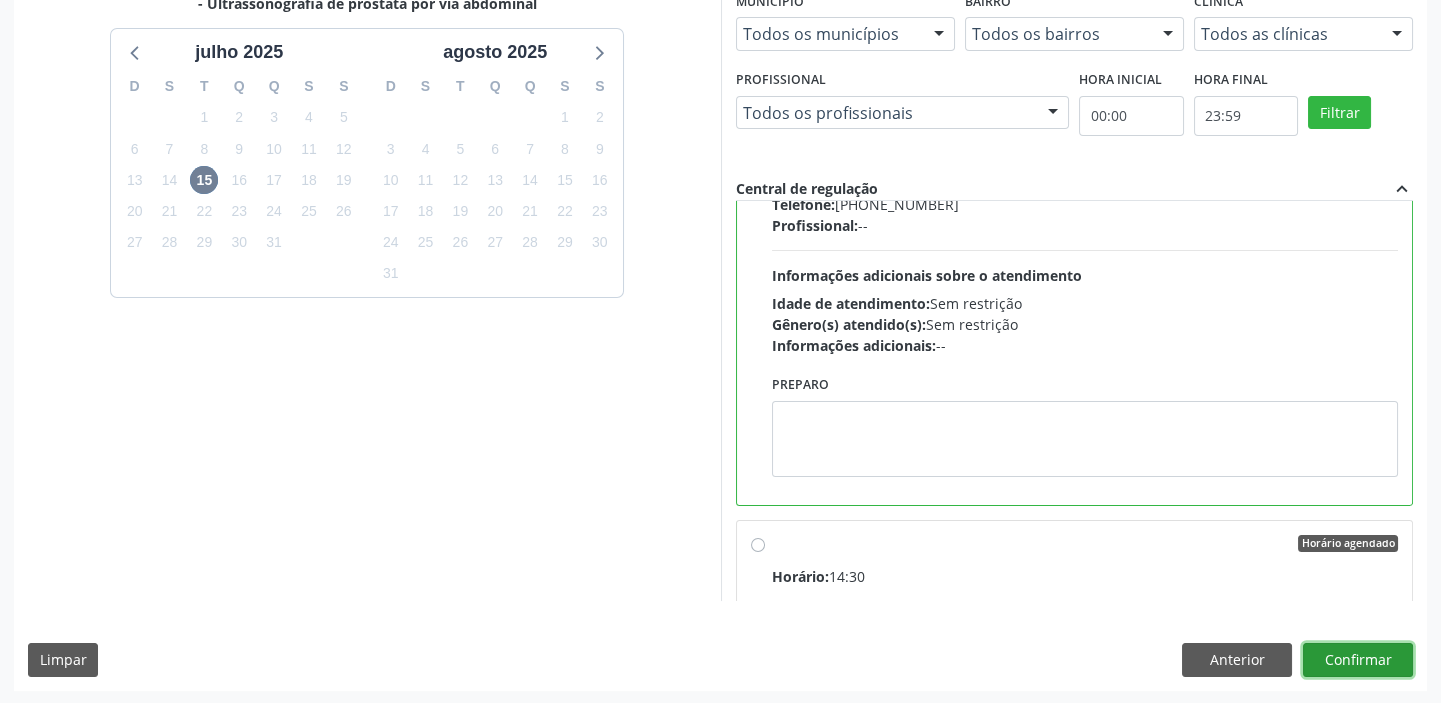click on "Confirmar" at bounding box center (1358, 660) 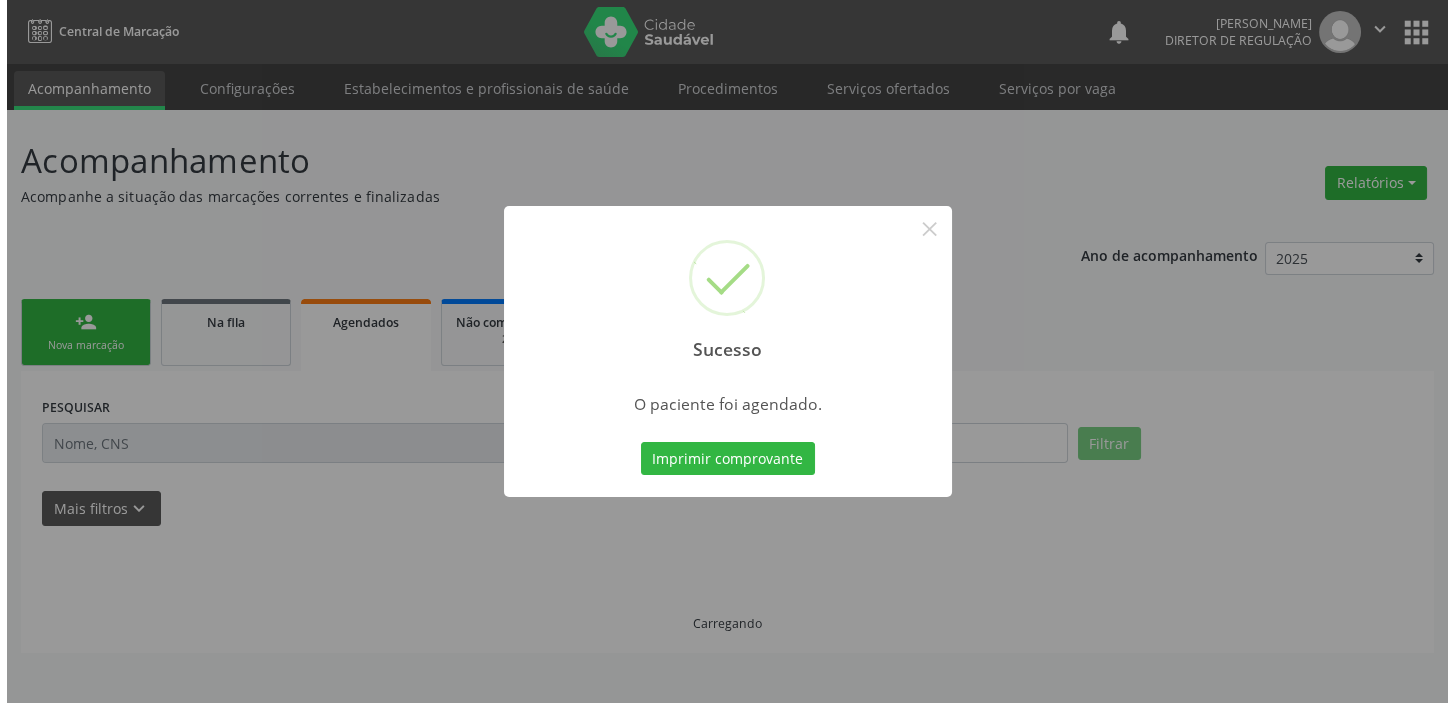 scroll, scrollTop: 0, scrollLeft: 0, axis: both 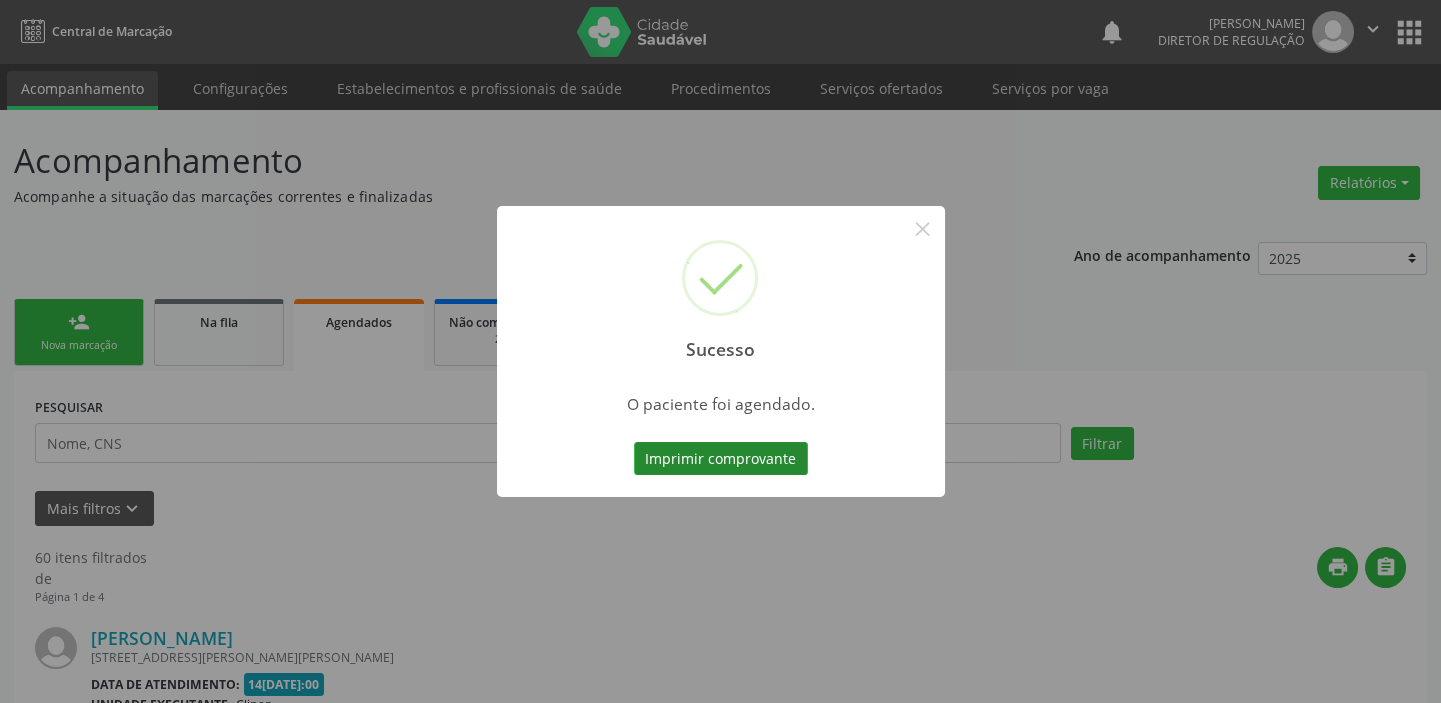 click on "Imprimir comprovante" at bounding box center (721, 459) 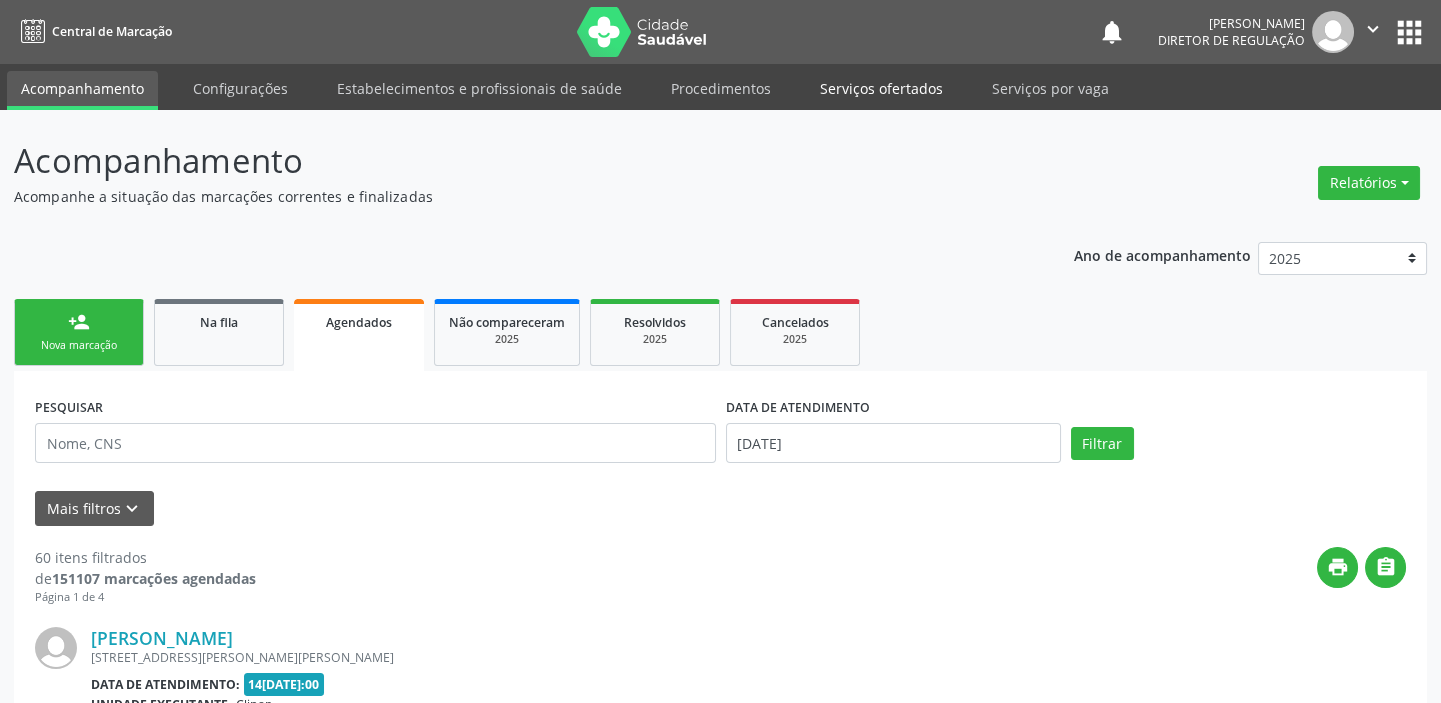 click on "Serviços ofertados" at bounding box center (881, 88) 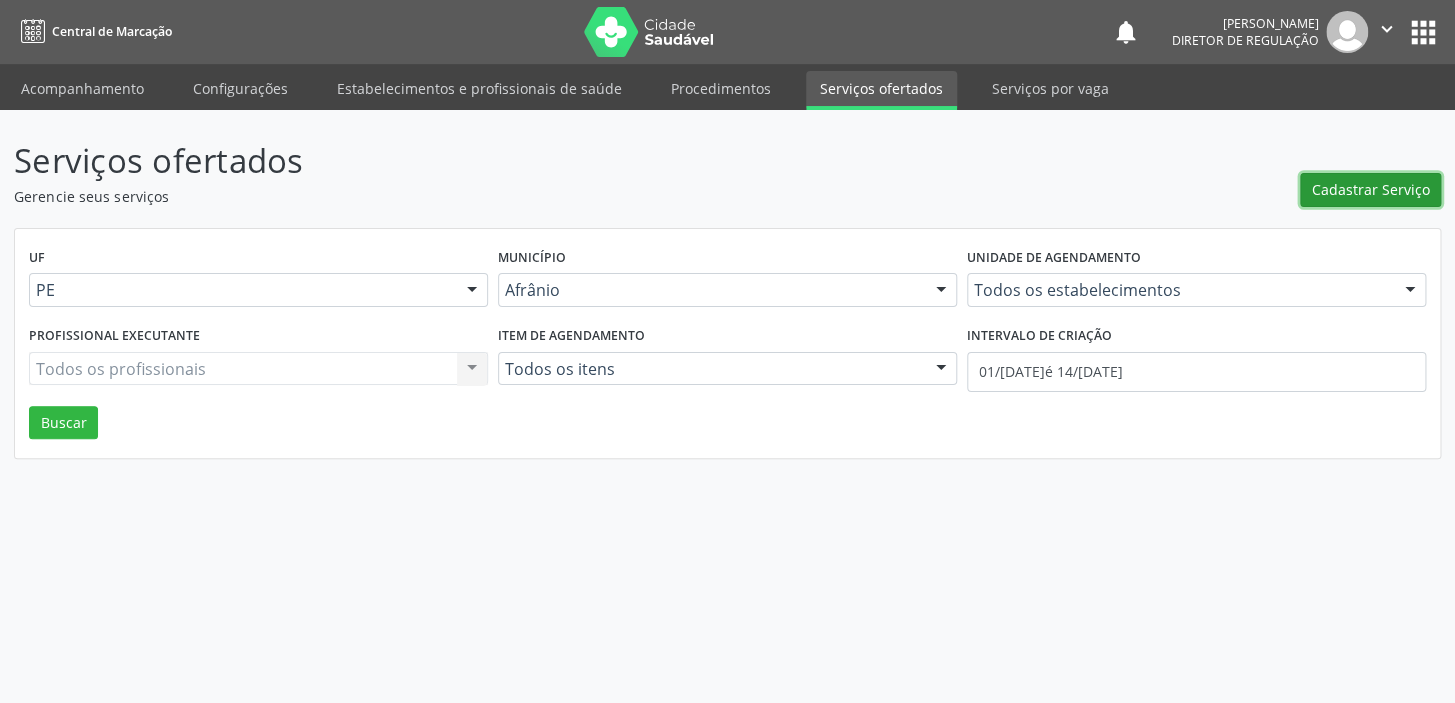 click on "Cadastrar Serviço" at bounding box center [1371, 189] 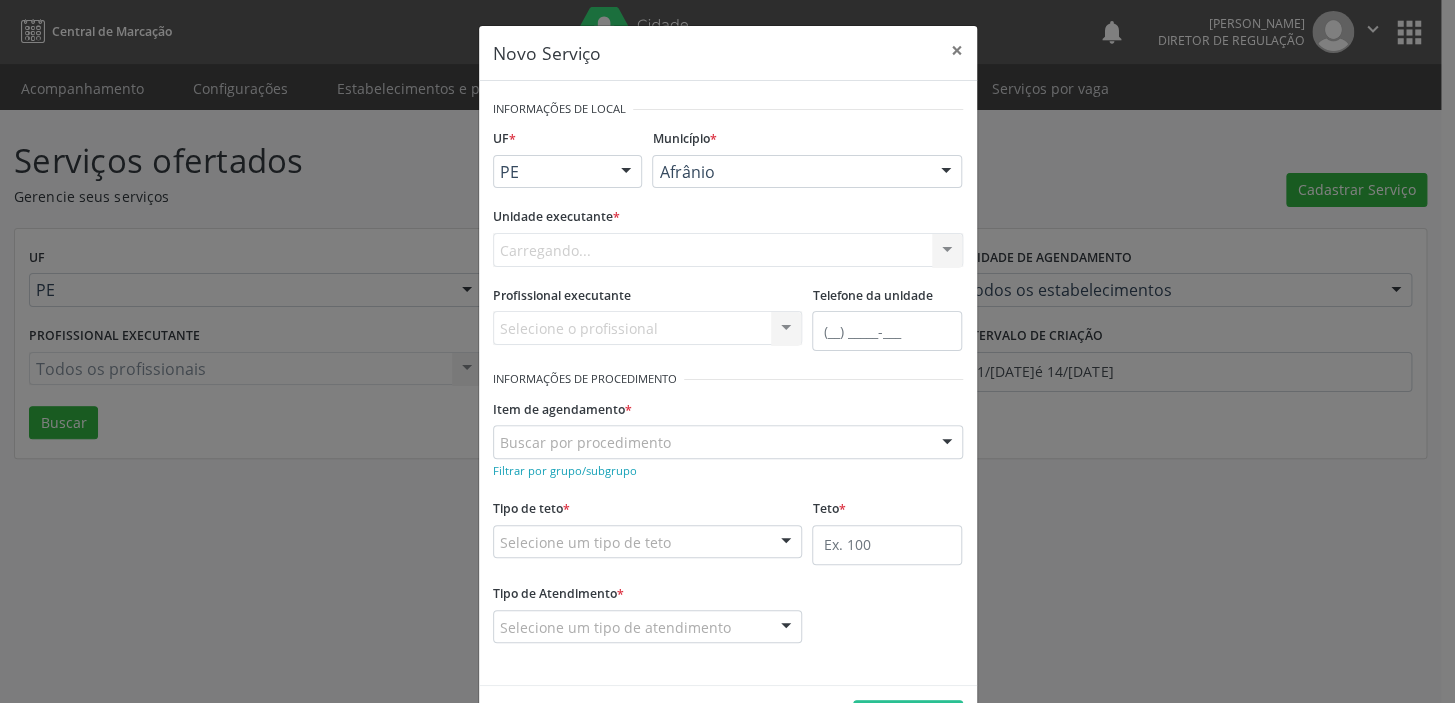 scroll, scrollTop: 0, scrollLeft: 0, axis: both 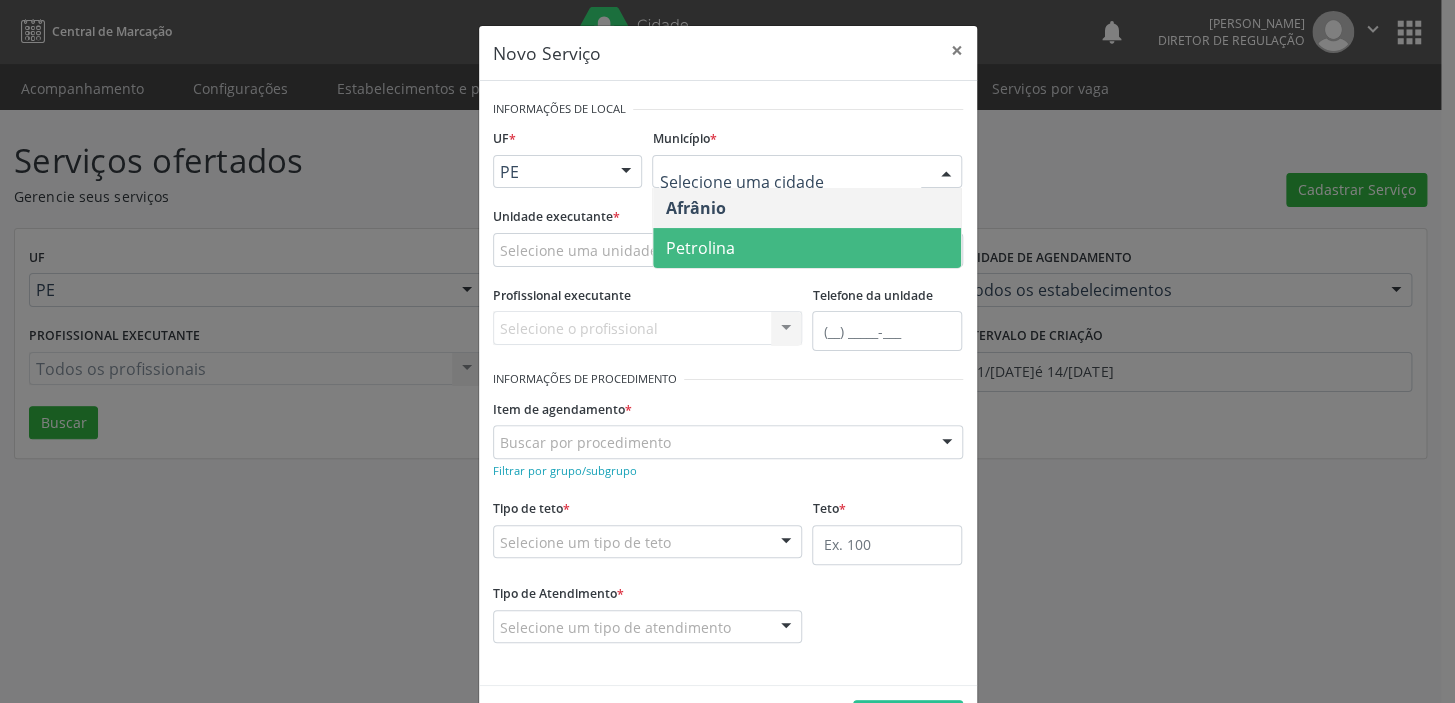drag, startPoint x: 694, startPoint y: 246, endPoint x: 622, endPoint y: 227, distance: 74.46476 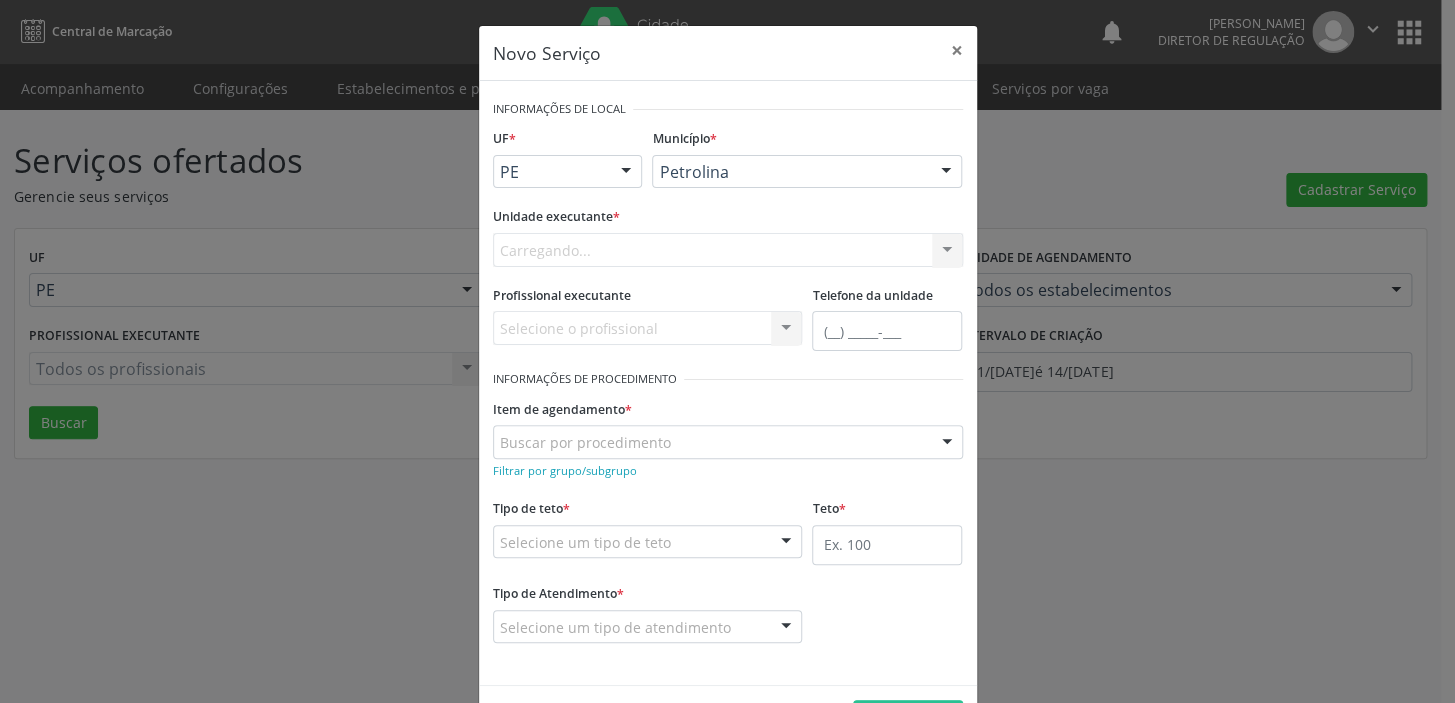 click on "Carregando...
Academia da Saude de Afranio   Academia da Saude do Bairro [PERSON_NAME]   Academia da Saude do Distrito de [GEOGRAPHIC_DATA] do Distrito de Extrema   [GEOGRAPHIC_DATA] do [PERSON_NAME]   Ambulatorio Municipal de Saude   Caf Central de Abastecimento Farmaceutico   Centro de Atencao Psicossocial de Afranio Pe   Centro de Especialidades   Cime   Cuidar   Equipe de Atencao Basica Prisional Tipo I com Saude Mental   Esf [PERSON_NAME] Nonato   Esf Custodia Maria da Conceicao   Esf [PERSON_NAME] e [PERSON_NAME]   Esf [PERSON_NAME]   Esf de Barra das Melancias   Esf de Extrema   Farmacia Basica do Municipio de [GEOGRAPHIC_DATA][PERSON_NAME] [MEDICAL_DATA] Ambulatorio Municipal   Laboratorio de Protese Dentario   Lid Laboratorio de Investigacoes e Diagnosticos               Selac" at bounding box center (728, 250) 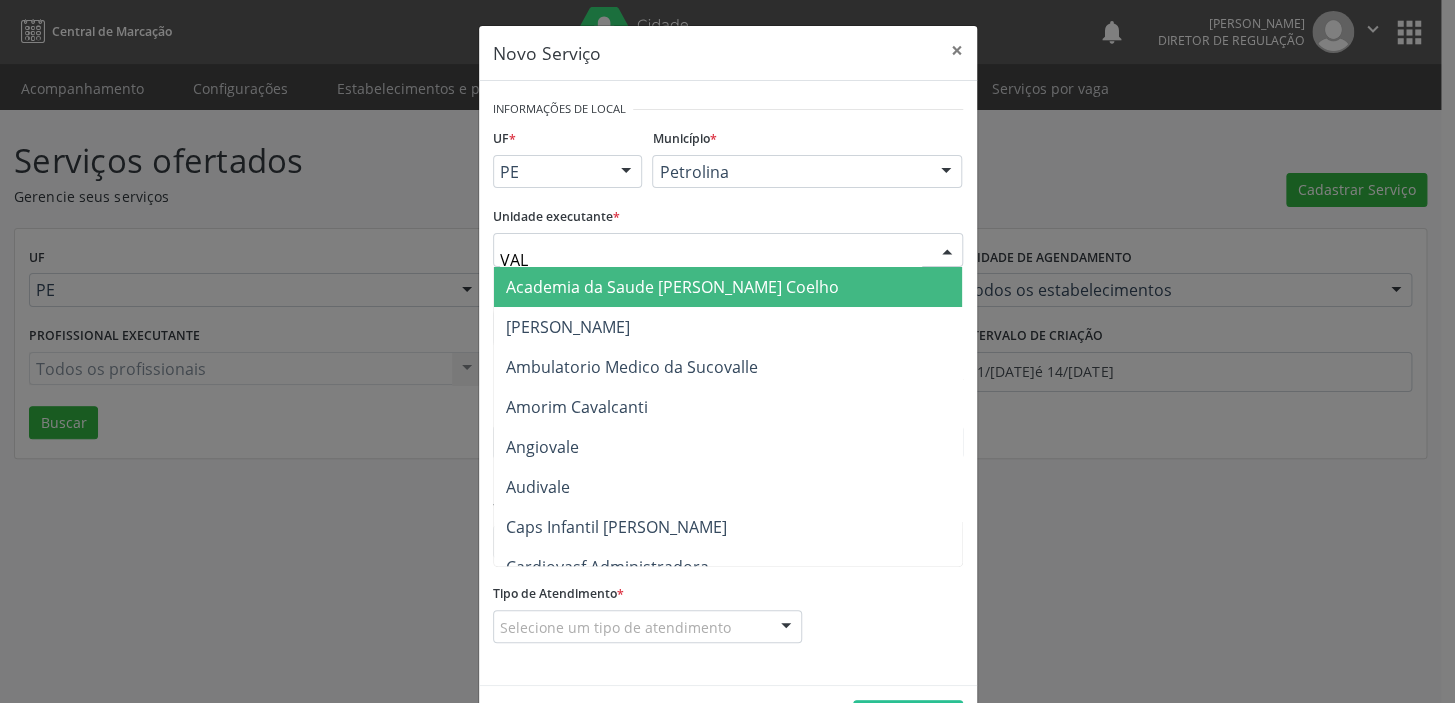 type on "VALE" 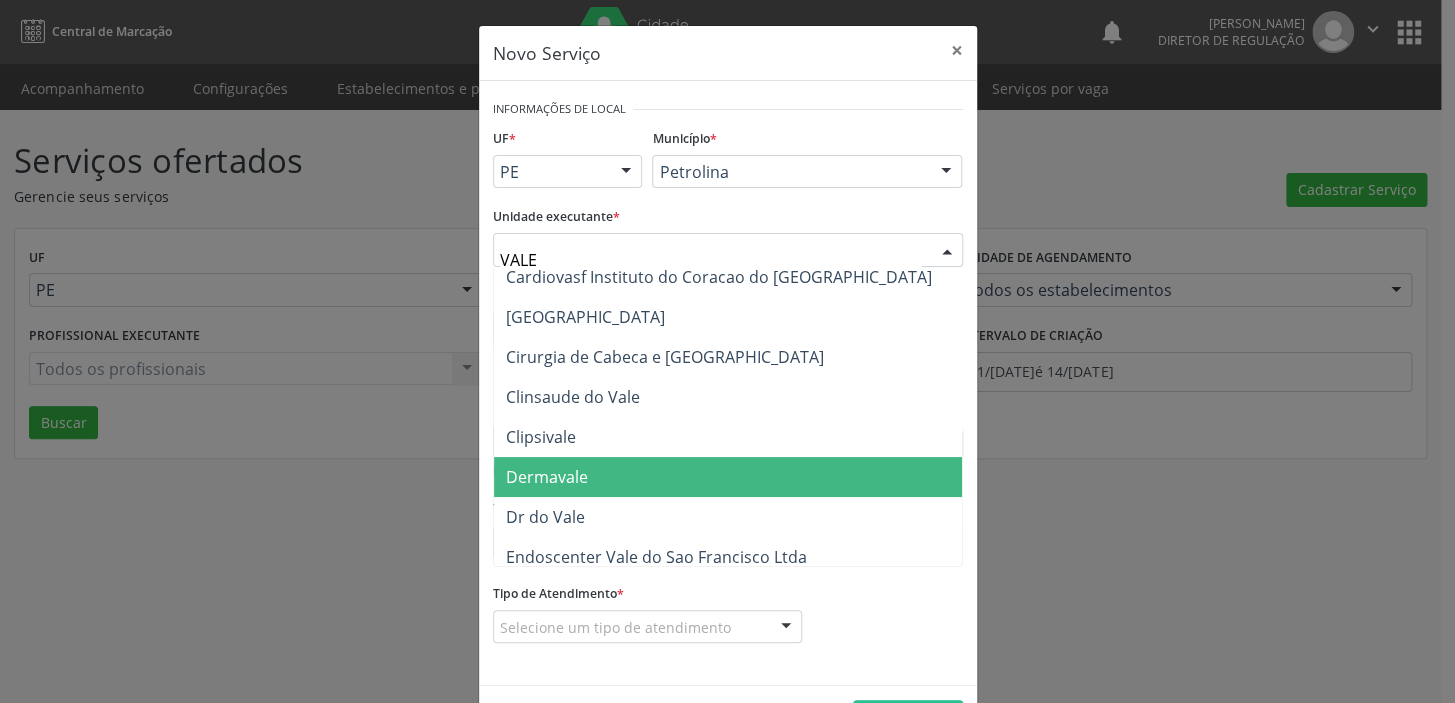 scroll, scrollTop: 181, scrollLeft: 0, axis: vertical 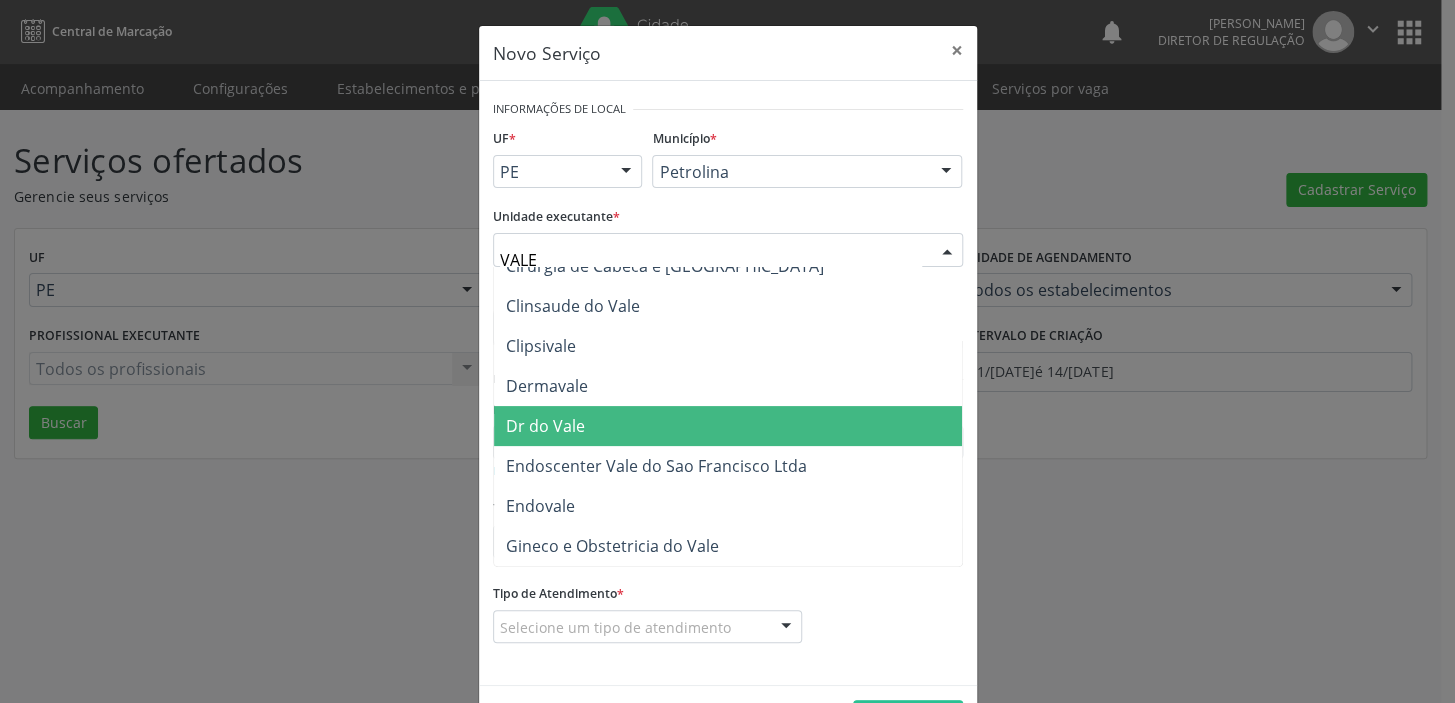 click on "Dr do Vale" at bounding box center [545, 426] 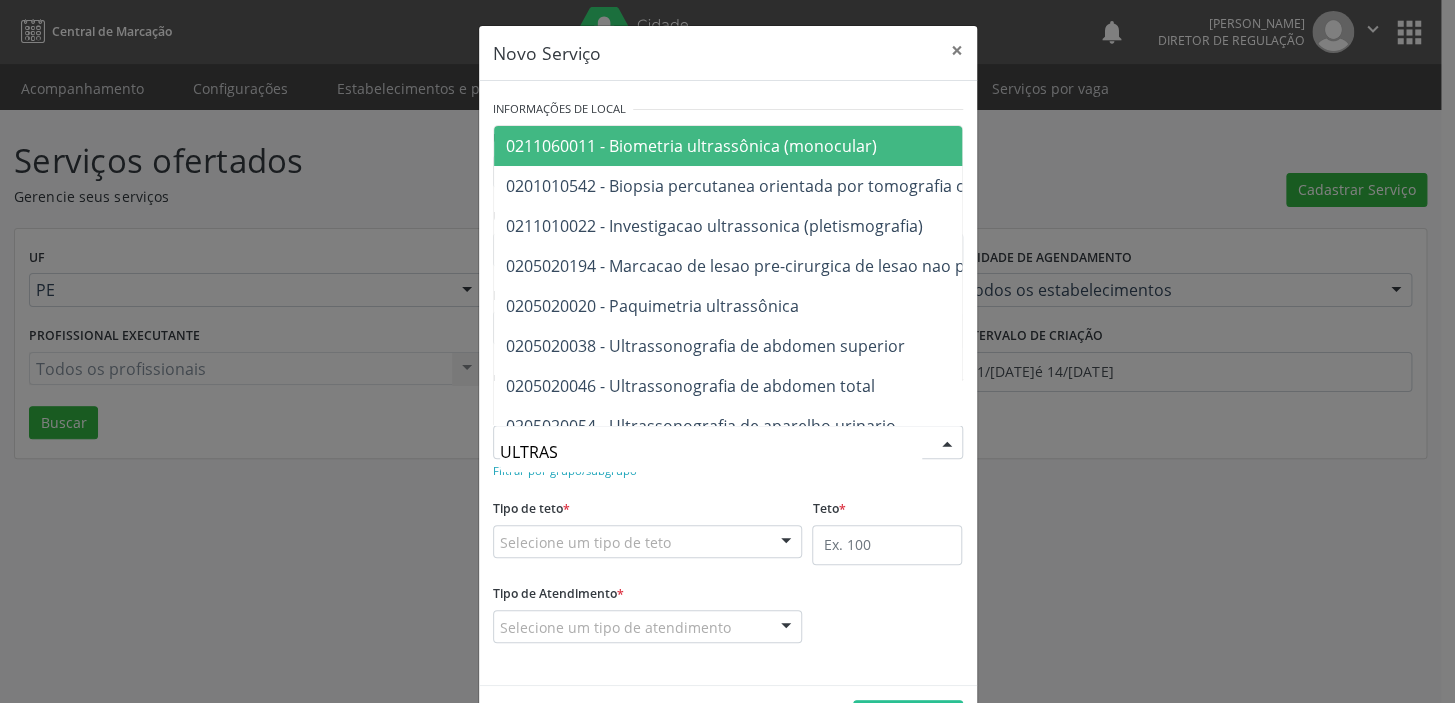 type on "ULTRASS" 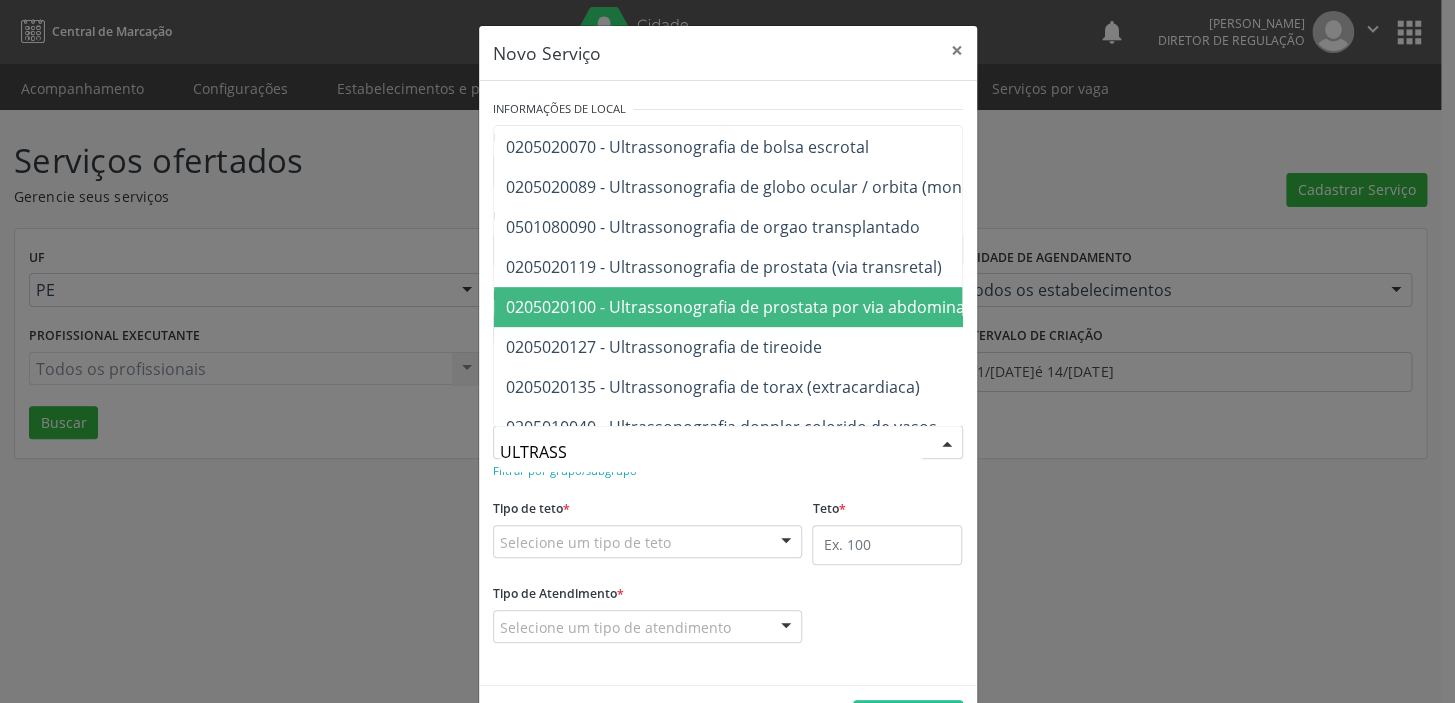 scroll, scrollTop: 363, scrollLeft: 0, axis: vertical 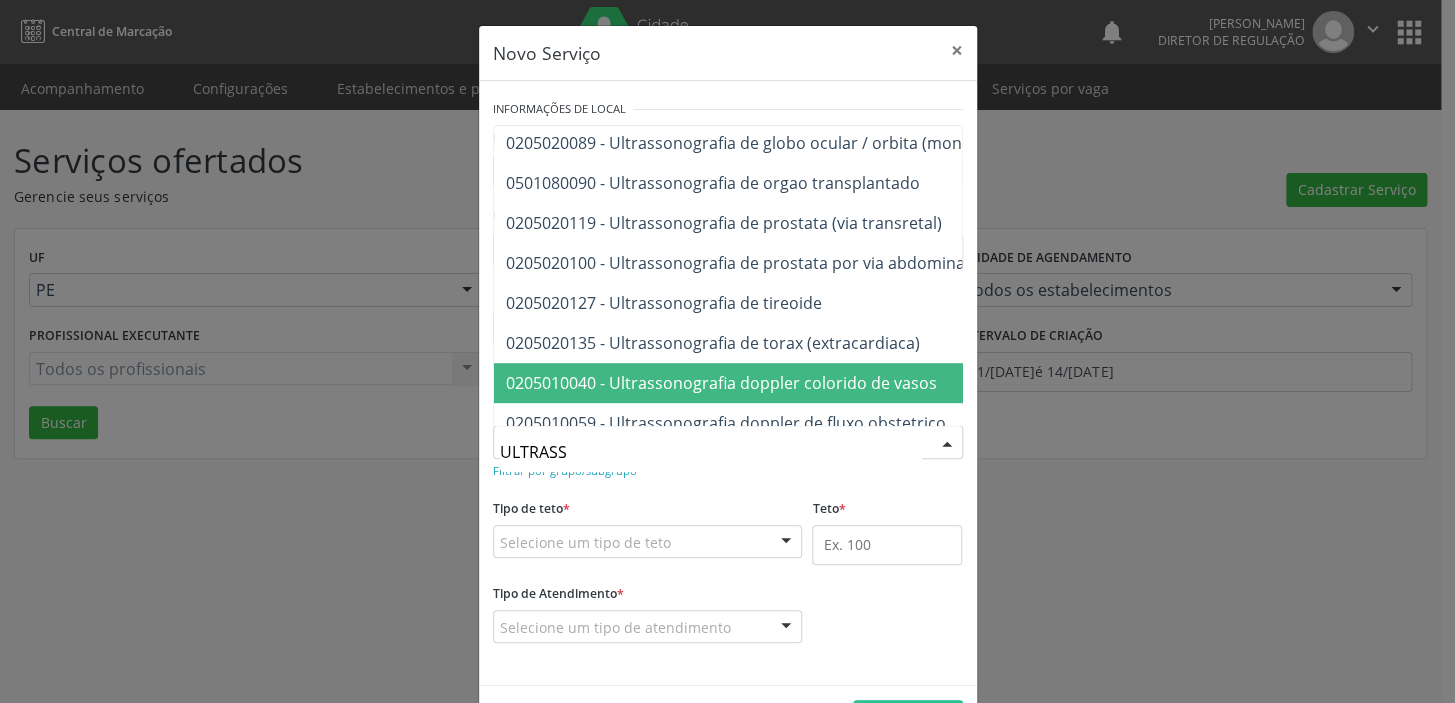 click on "0205010040 - Ultrassonografia doppler colorido de vasos" at bounding box center (721, 383) 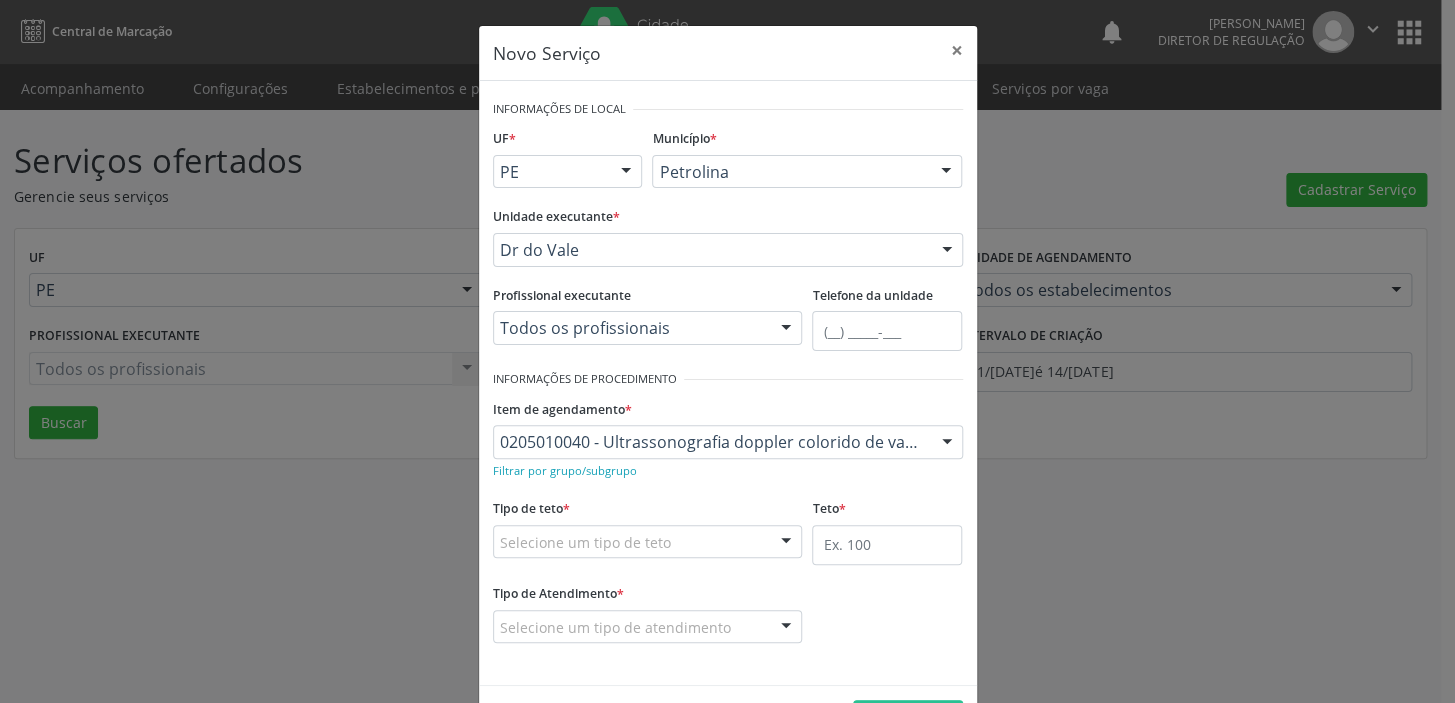 click on "Selecione um tipo de teto" at bounding box center [648, 542] 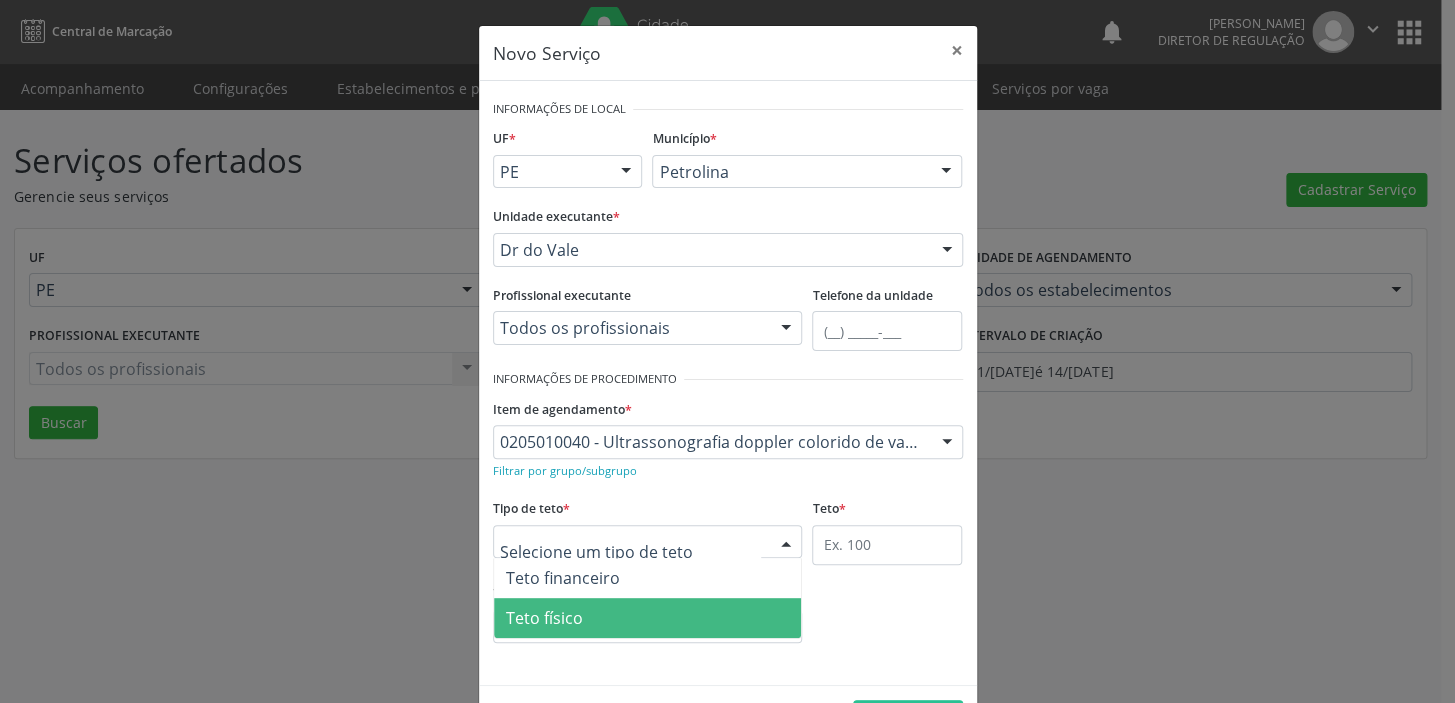 drag, startPoint x: 571, startPoint y: 620, endPoint x: 635, endPoint y: 600, distance: 67.052216 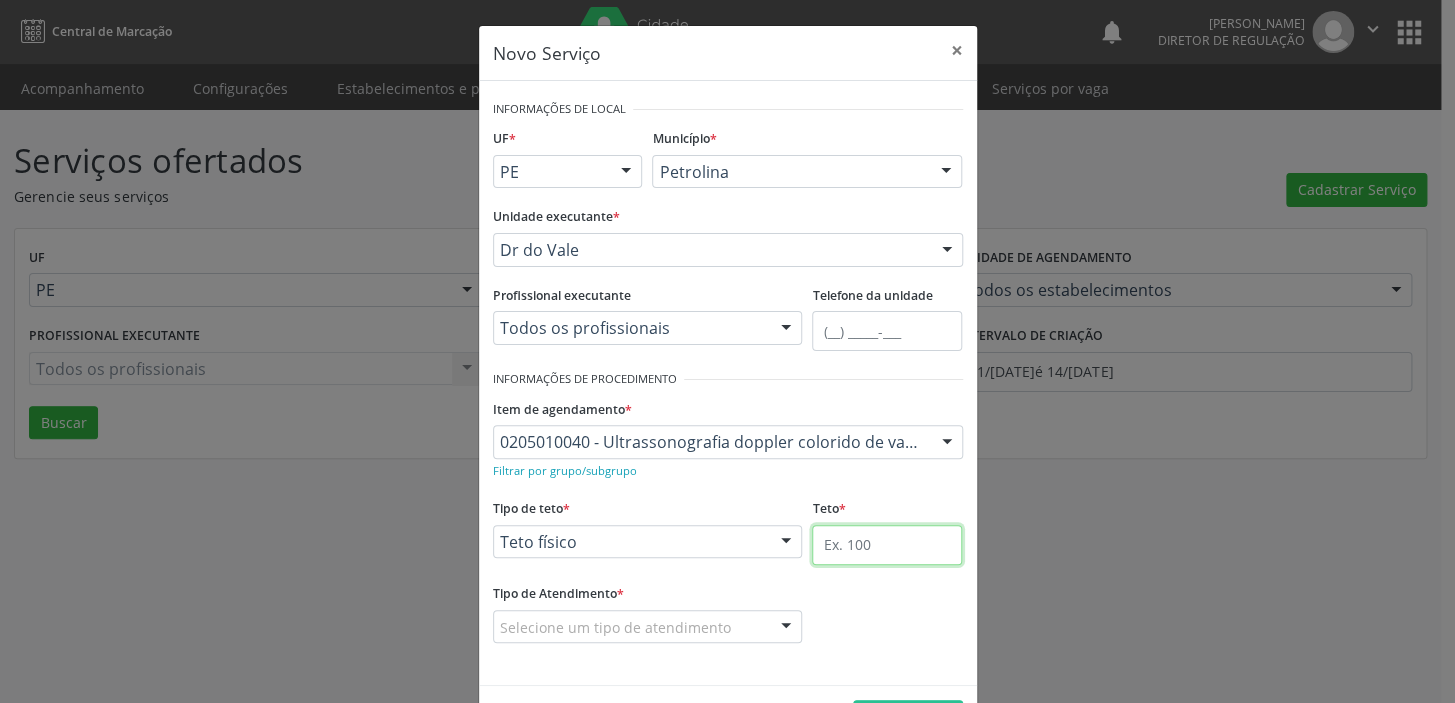 click at bounding box center (887, 545) 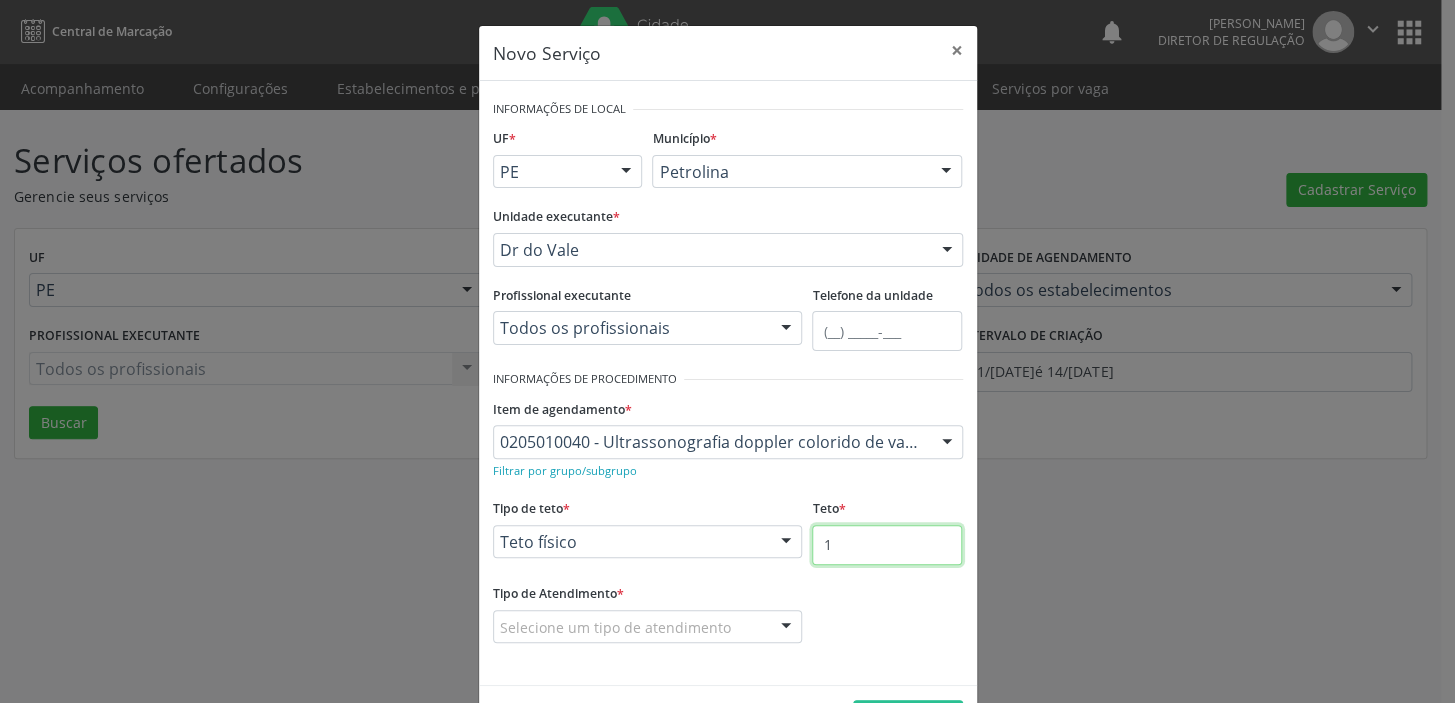 type on "1" 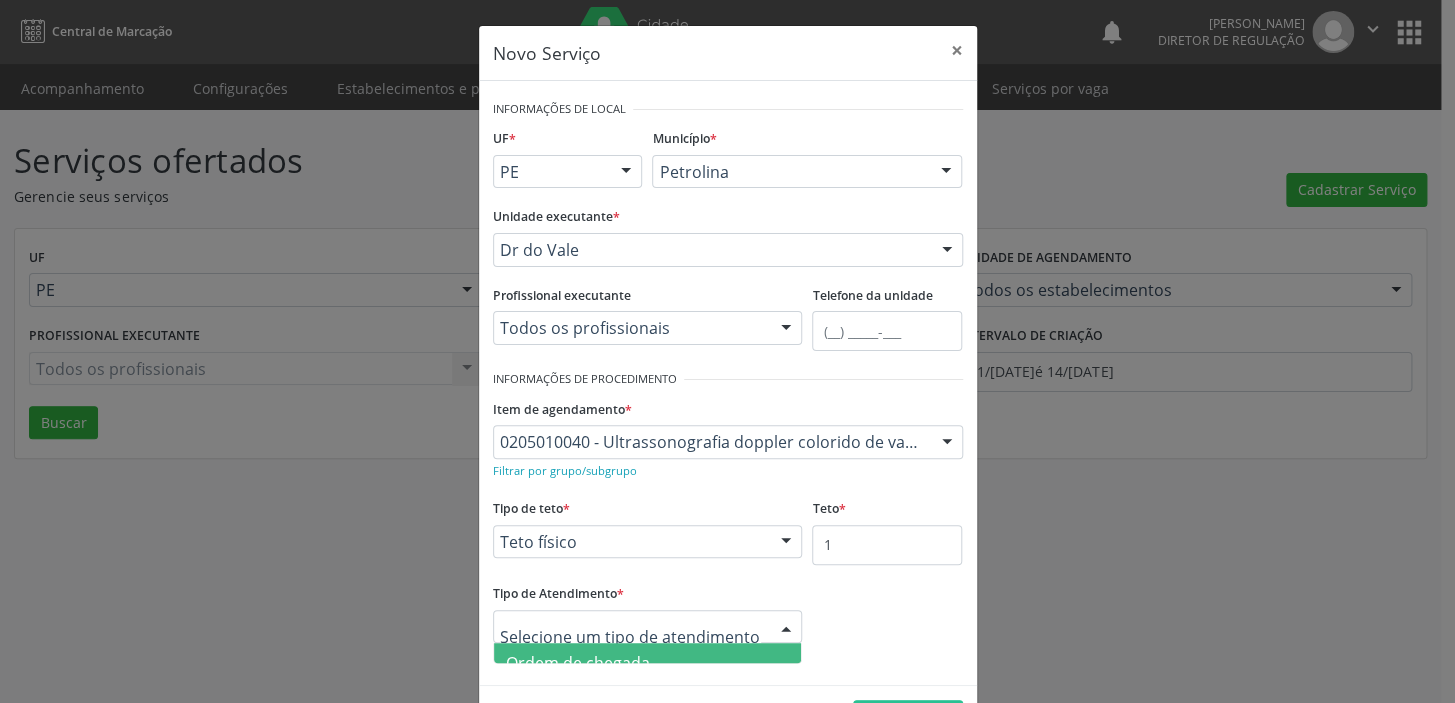 click on "Ordem de chegada" at bounding box center (578, 663) 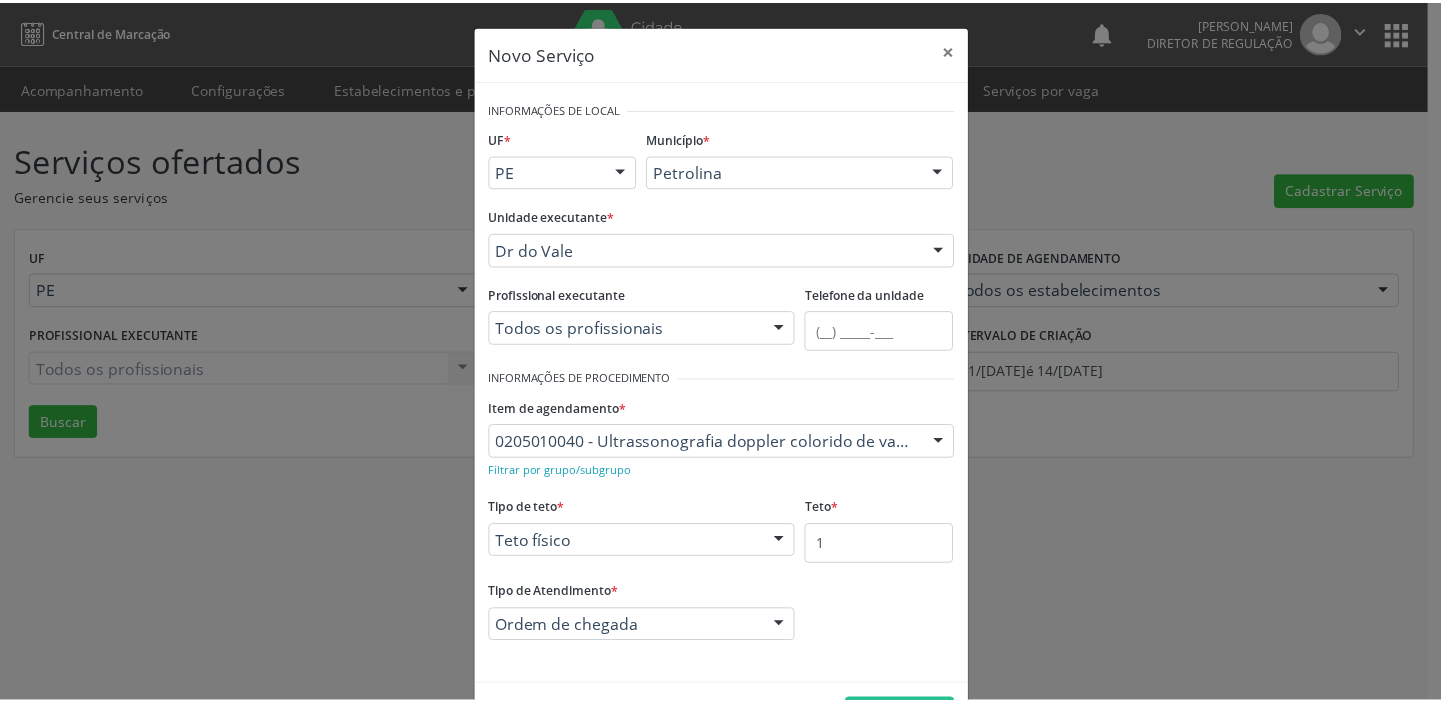 scroll, scrollTop: 69, scrollLeft: 0, axis: vertical 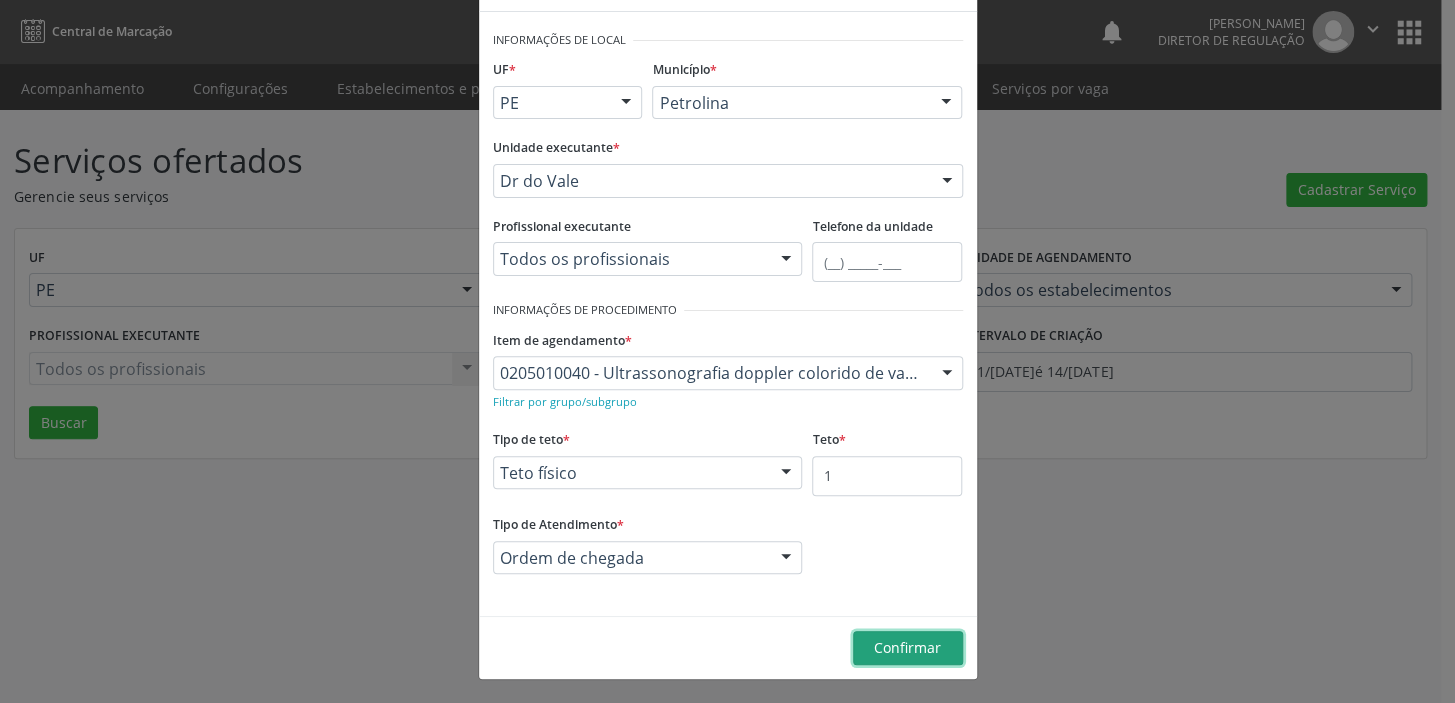 click on "Confirmar" at bounding box center (907, 647) 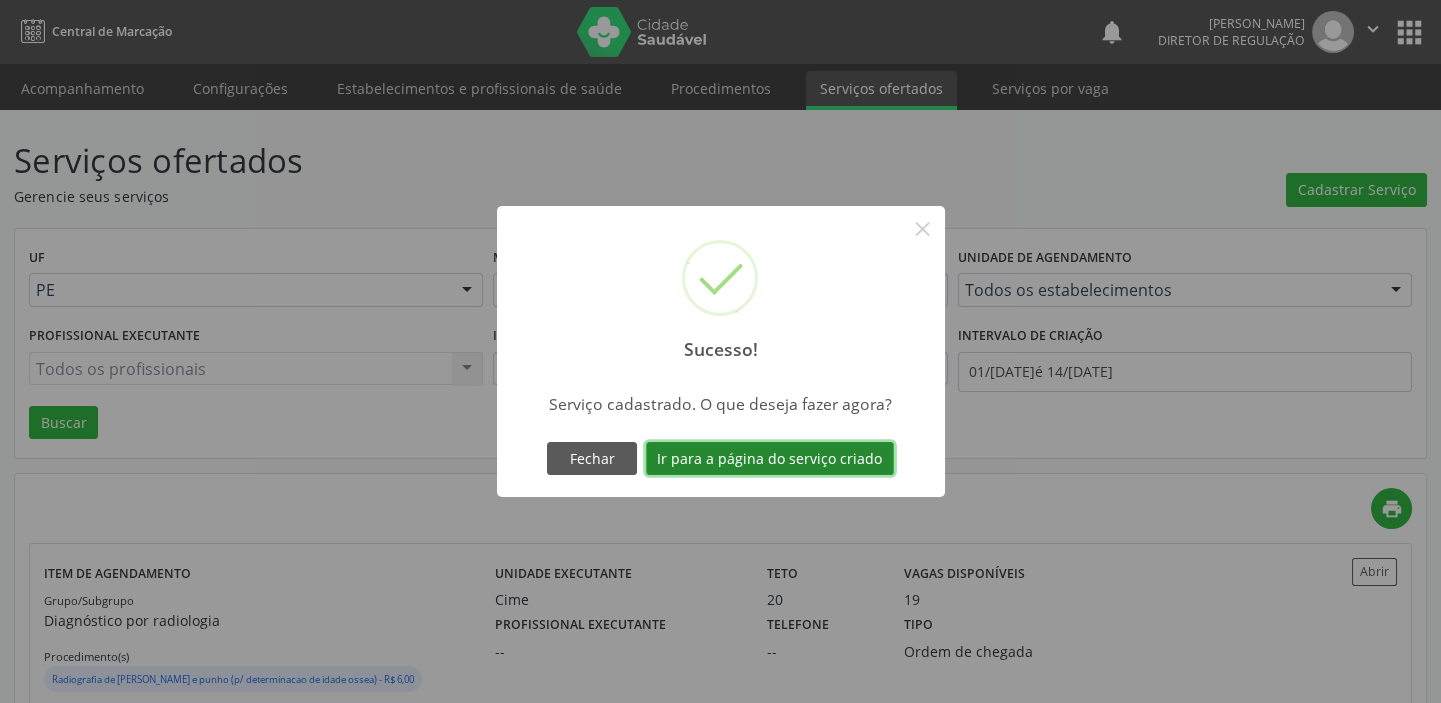 click on "Ir para a página do serviço criado" at bounding box center (770, 459) 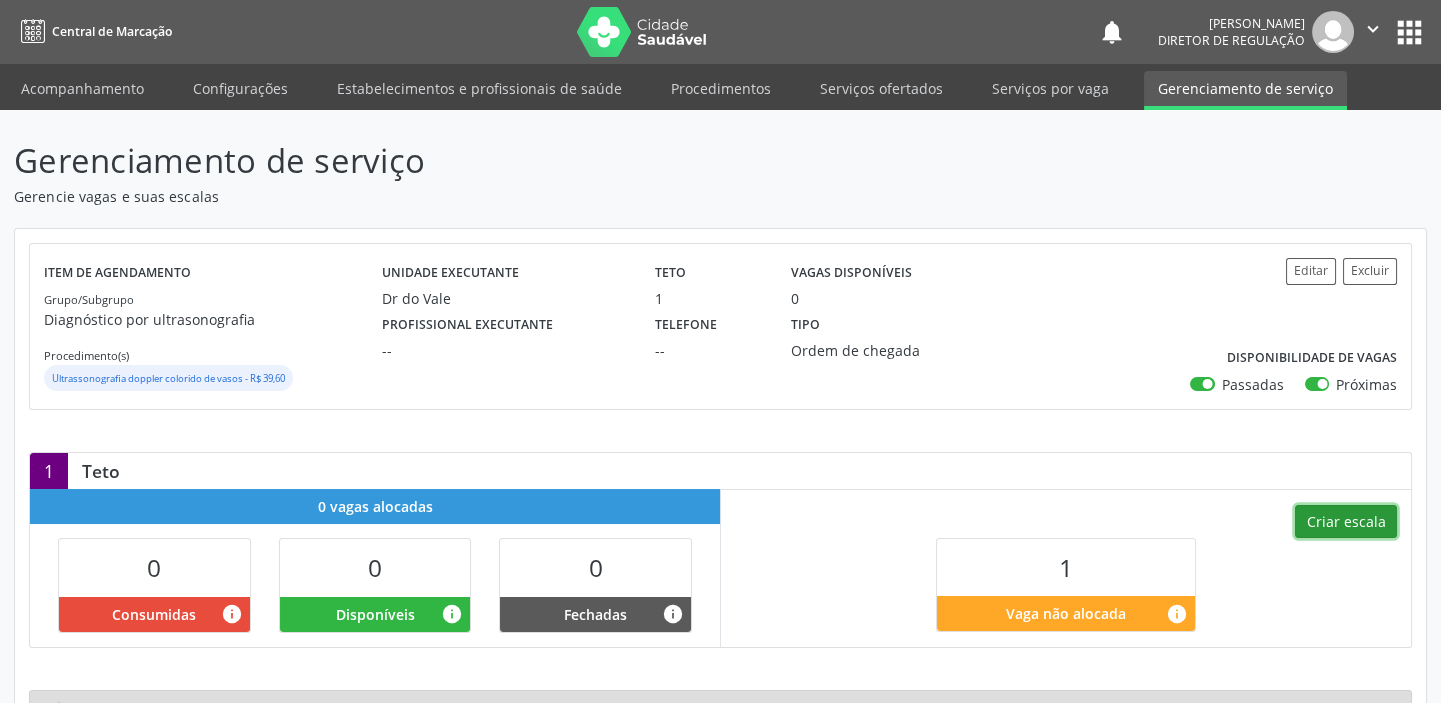 click on "Criar escala" at bounding box center [1346, 522] 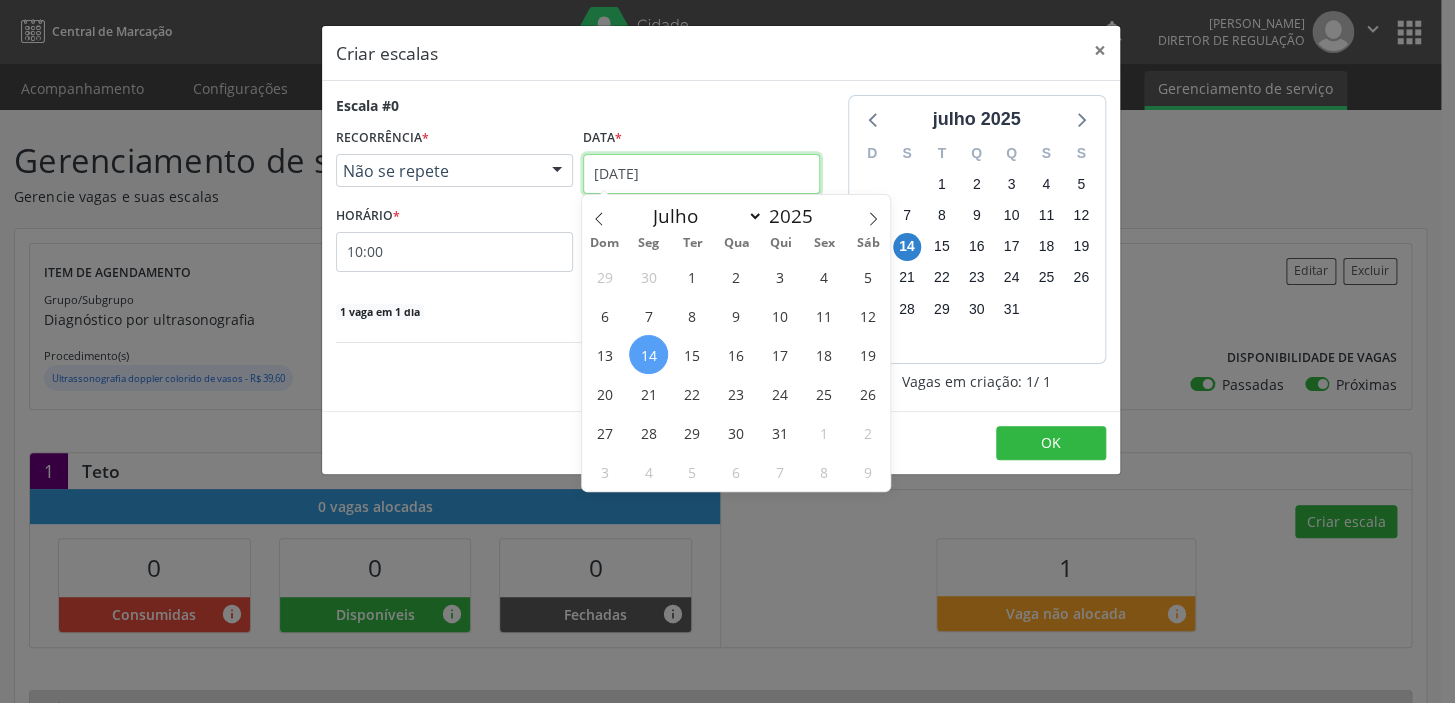 click on "[DATE]" at bounding box center [701, 174] 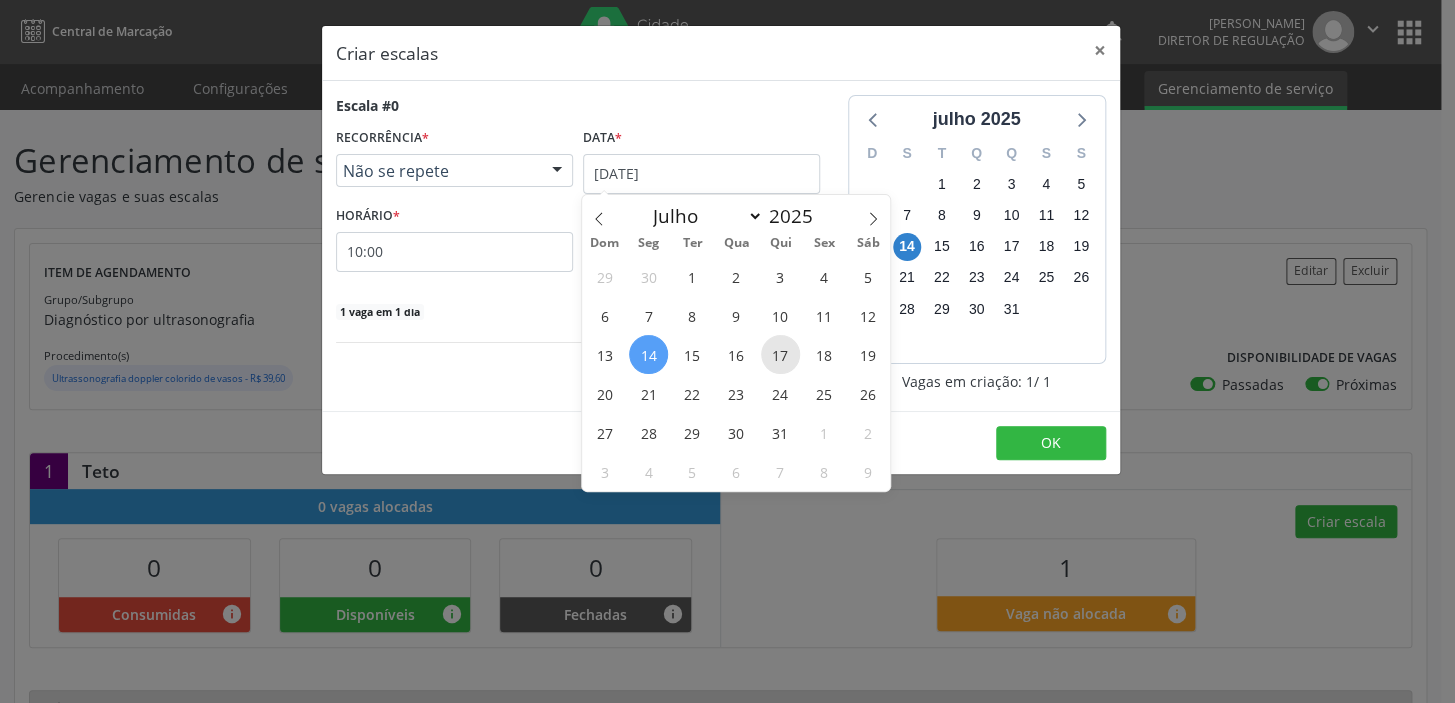 click on "17" at bounding box center (780, 354) 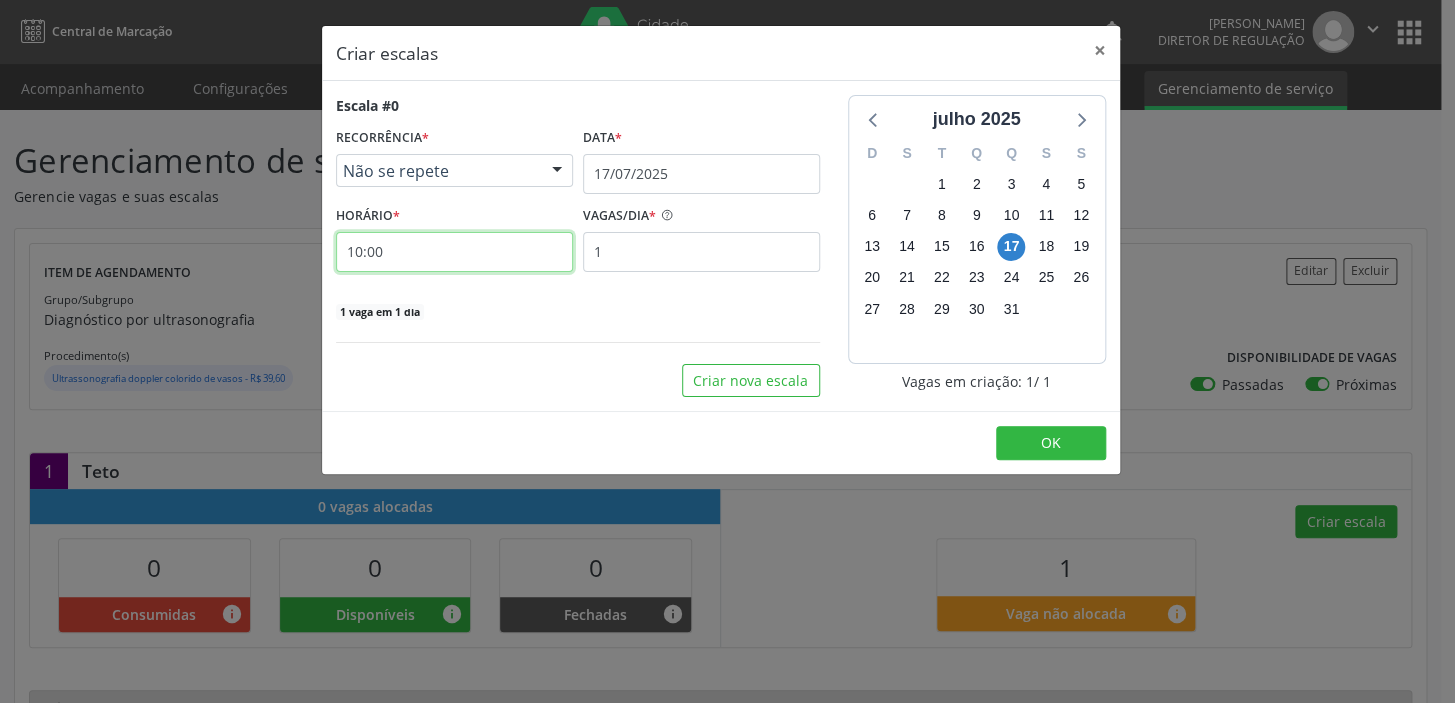 click on "10:00" at bounding box center [454, 252] 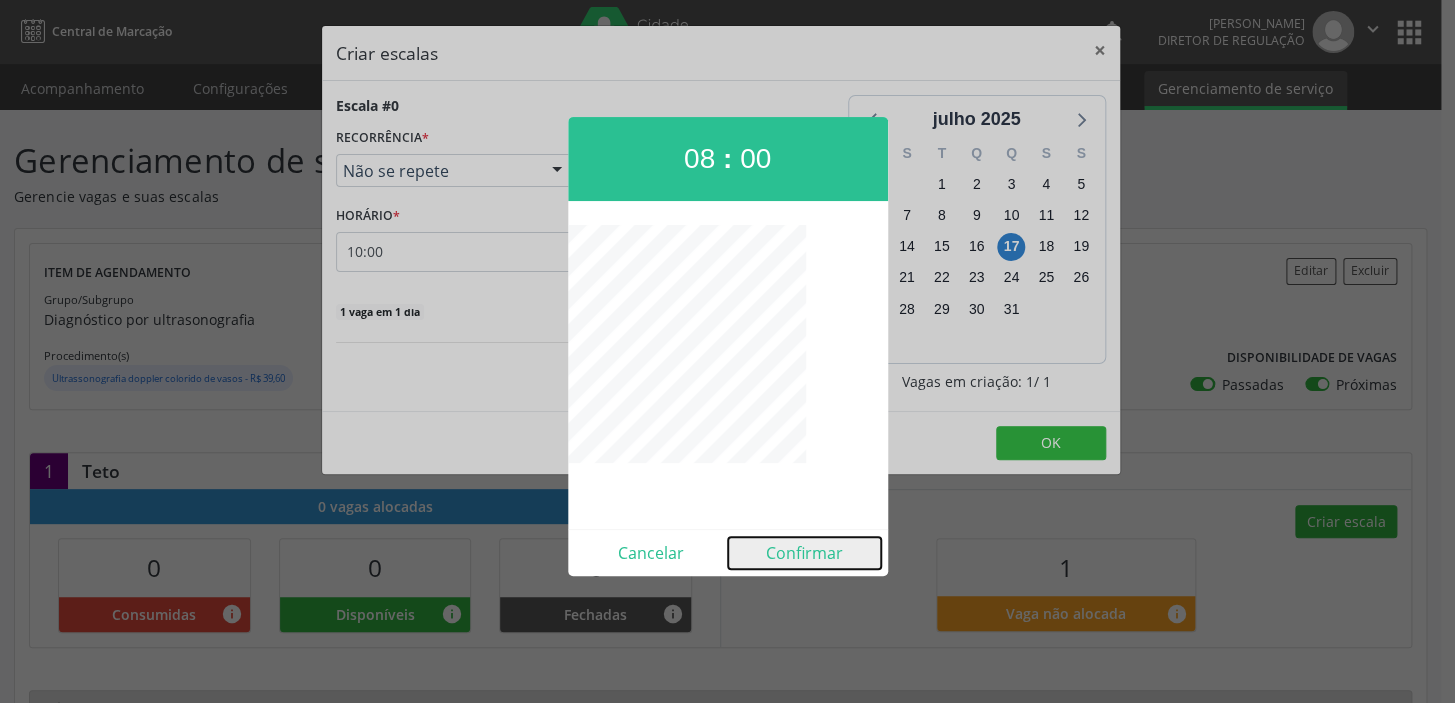 drag, startPoint x: 795, startPoint y: 545, endPoint x: 780, endPoint y: 479, distance: 67.68308 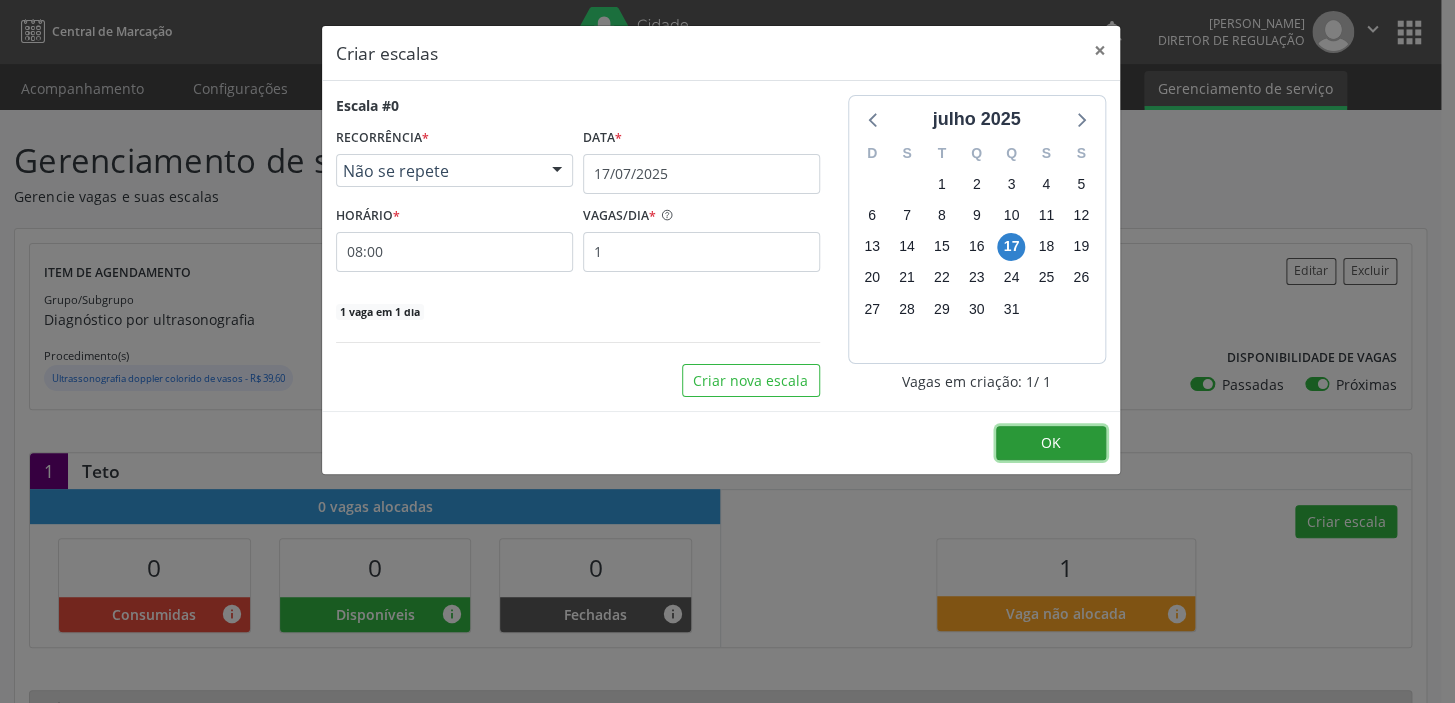 click on "OK" at bounding box center (1051, 443) 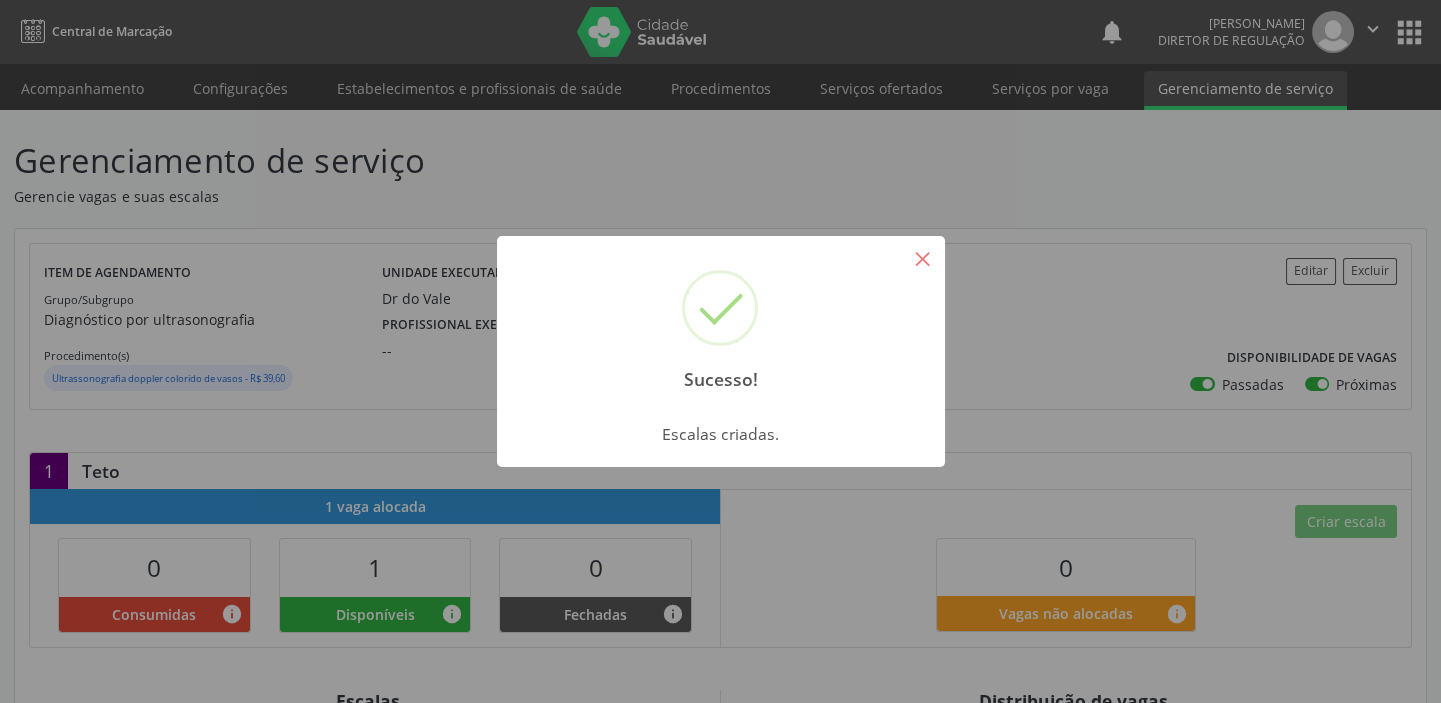 click on "×" at bounding box center [923, 258] 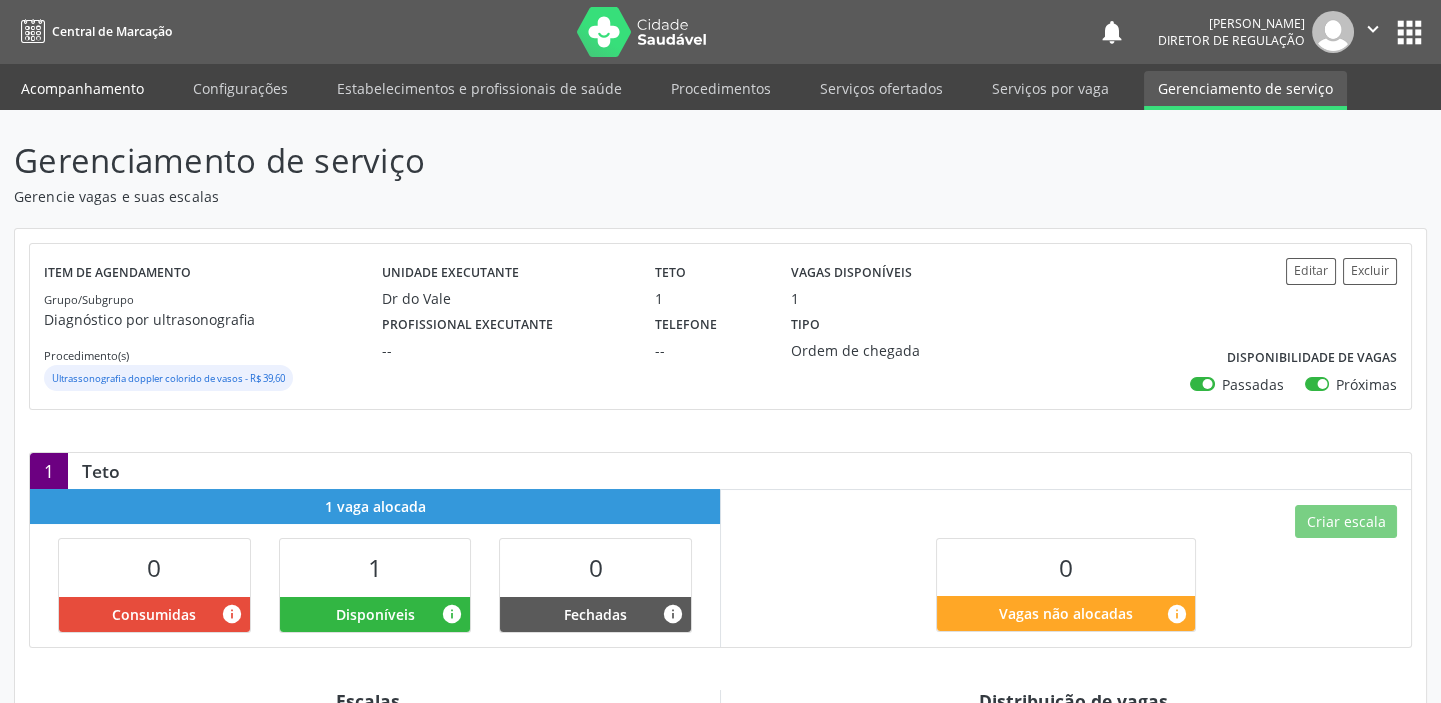 click on "Acompanhamento" at bounding box center [82, 88] 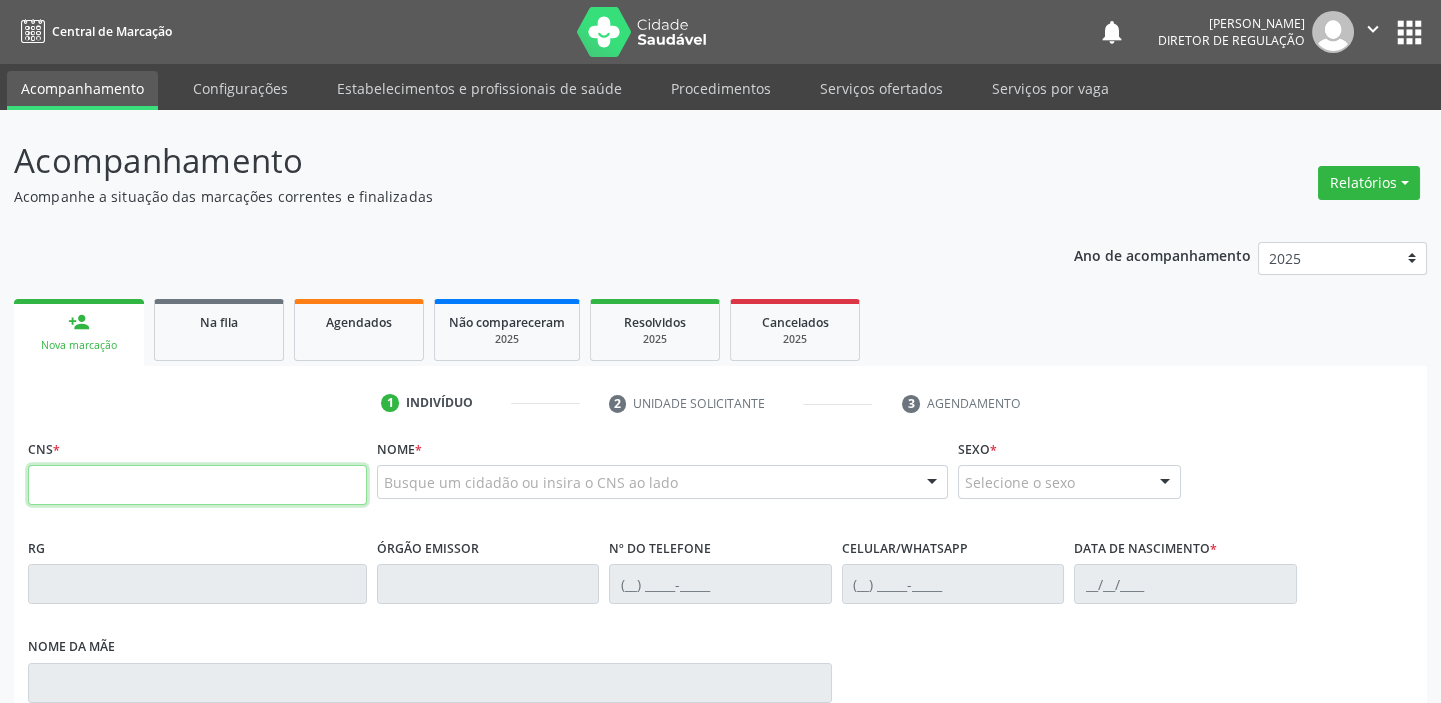 click at bounding box center [197, 485] 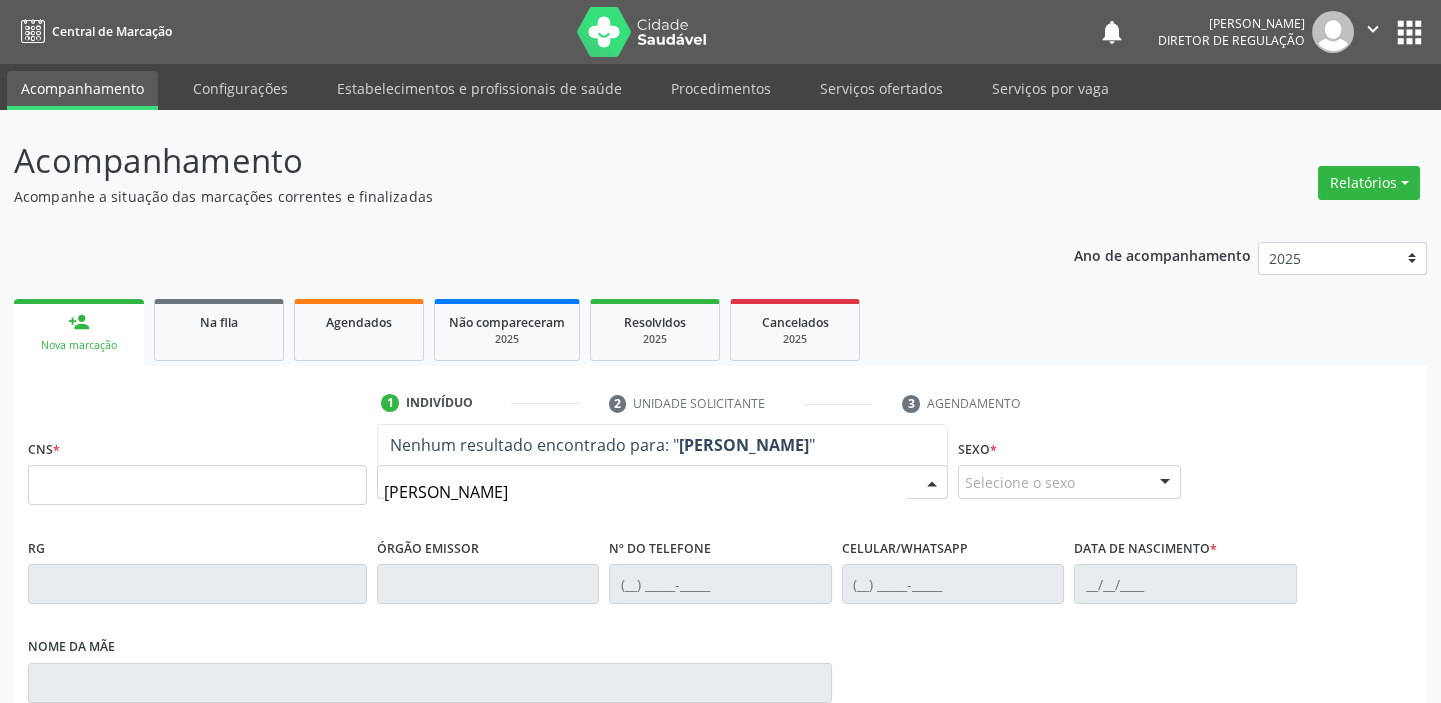 type on "[PERSON_NAME]" 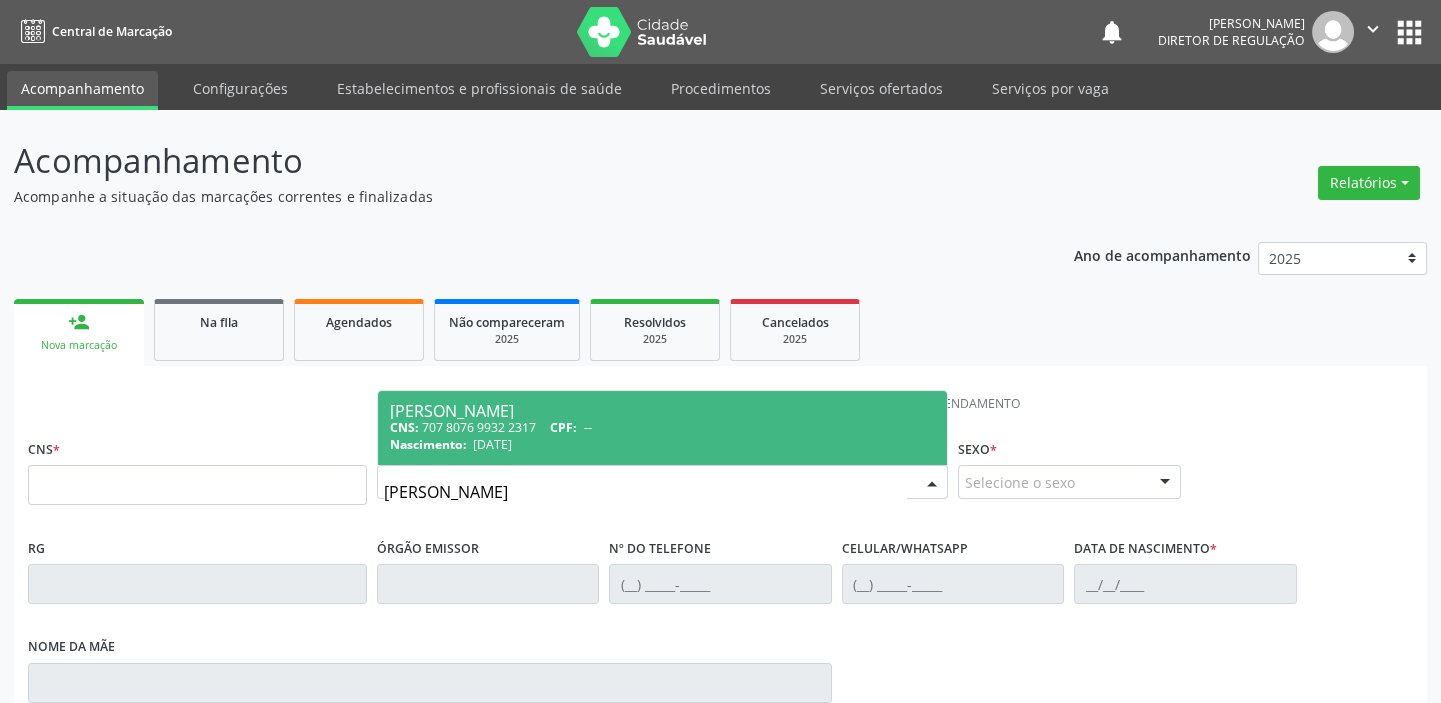 click on "CNS:
707 8076 9932 2317
CPF:    --" at bounding box center (662, 427) 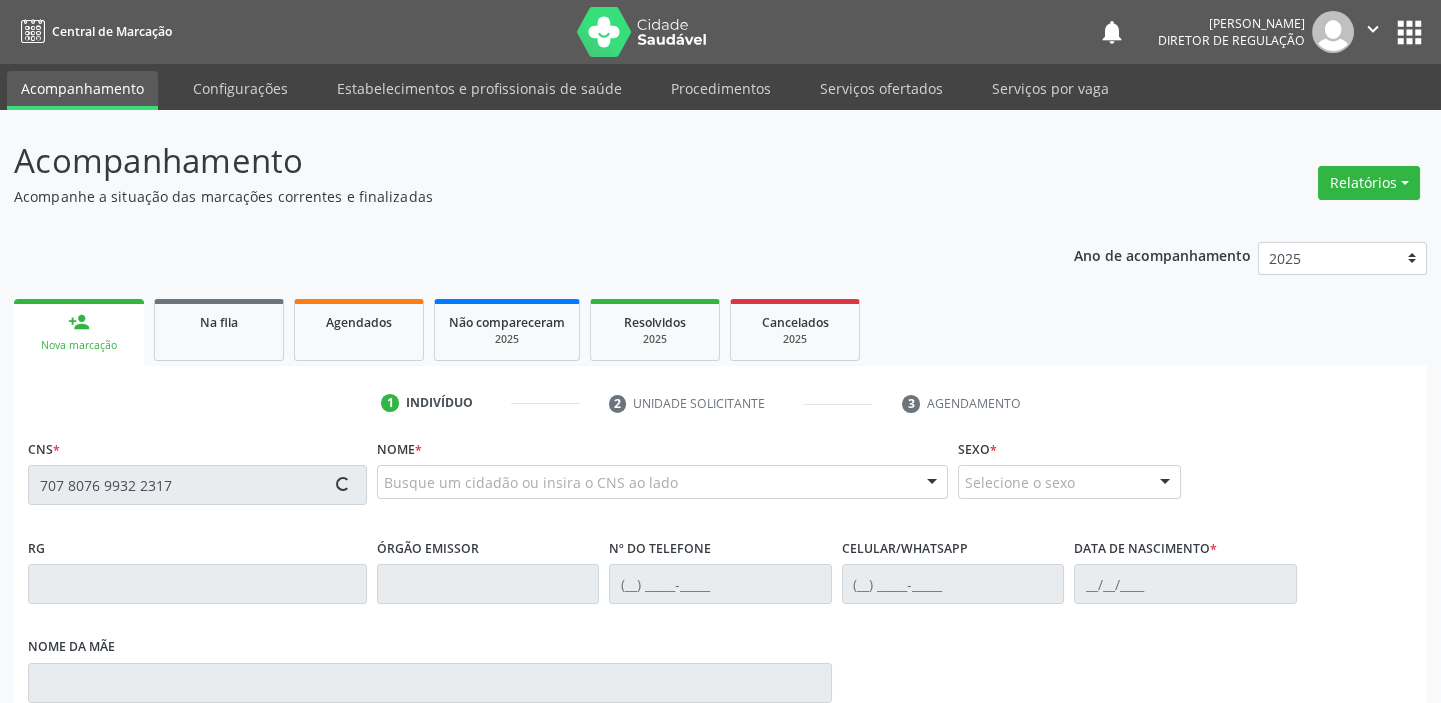 type on "707 8076 9932 2317" 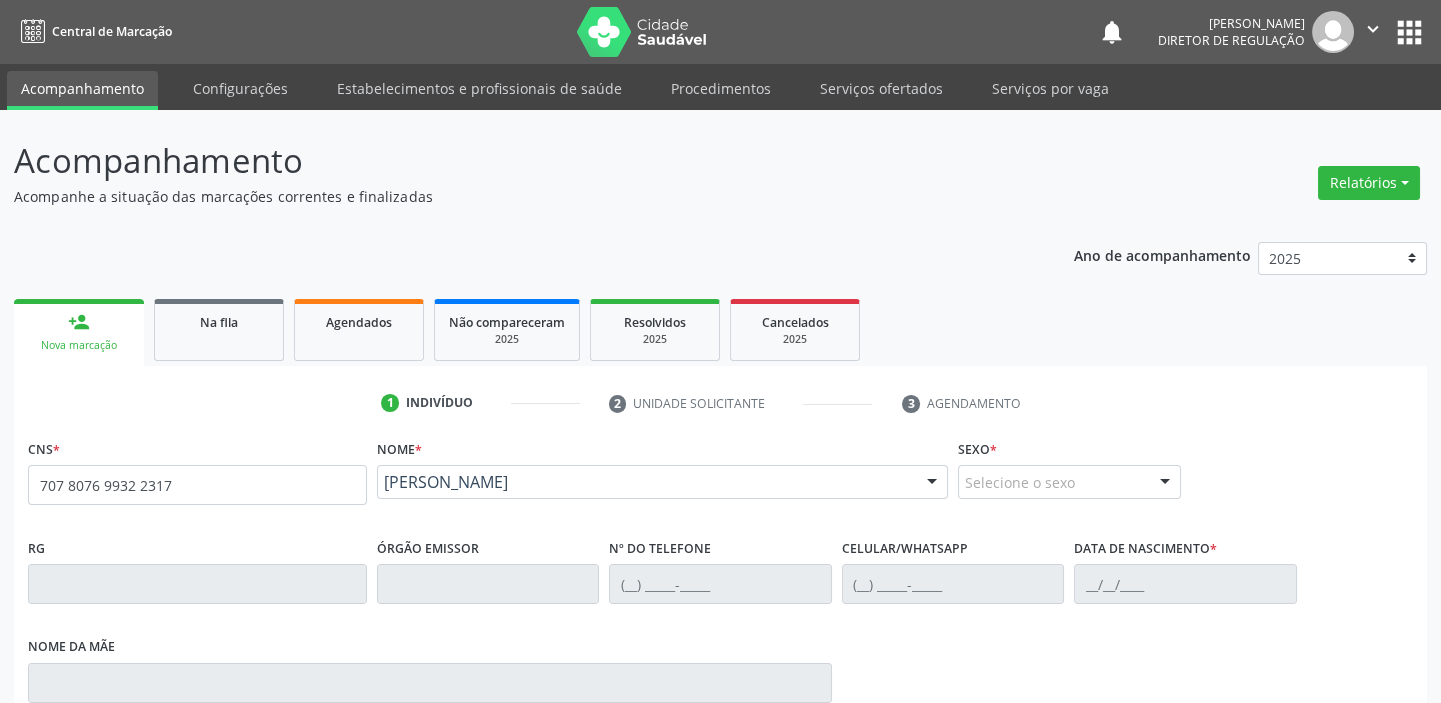 scroll, scrollTop: 366, scrollLeft: 0, axis: vertical 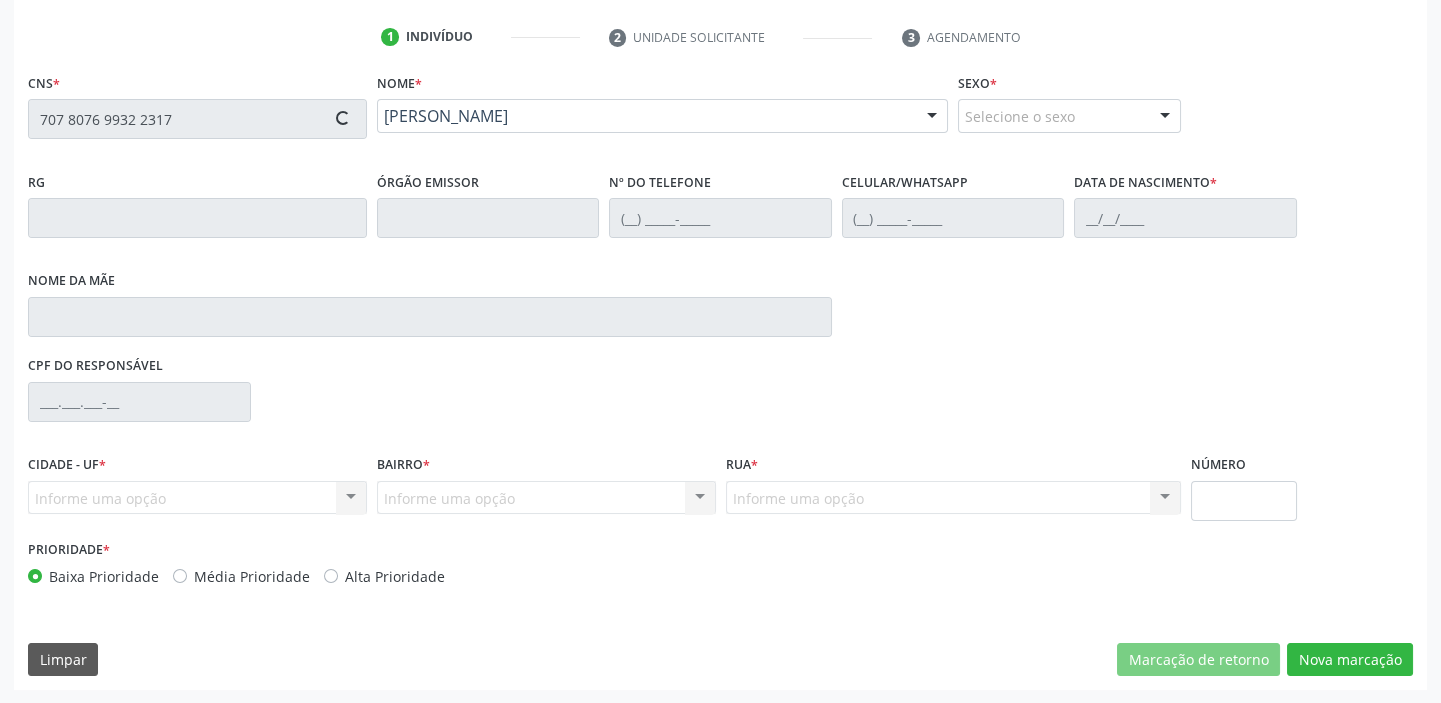 type on "[PHONE_NUMBER]" 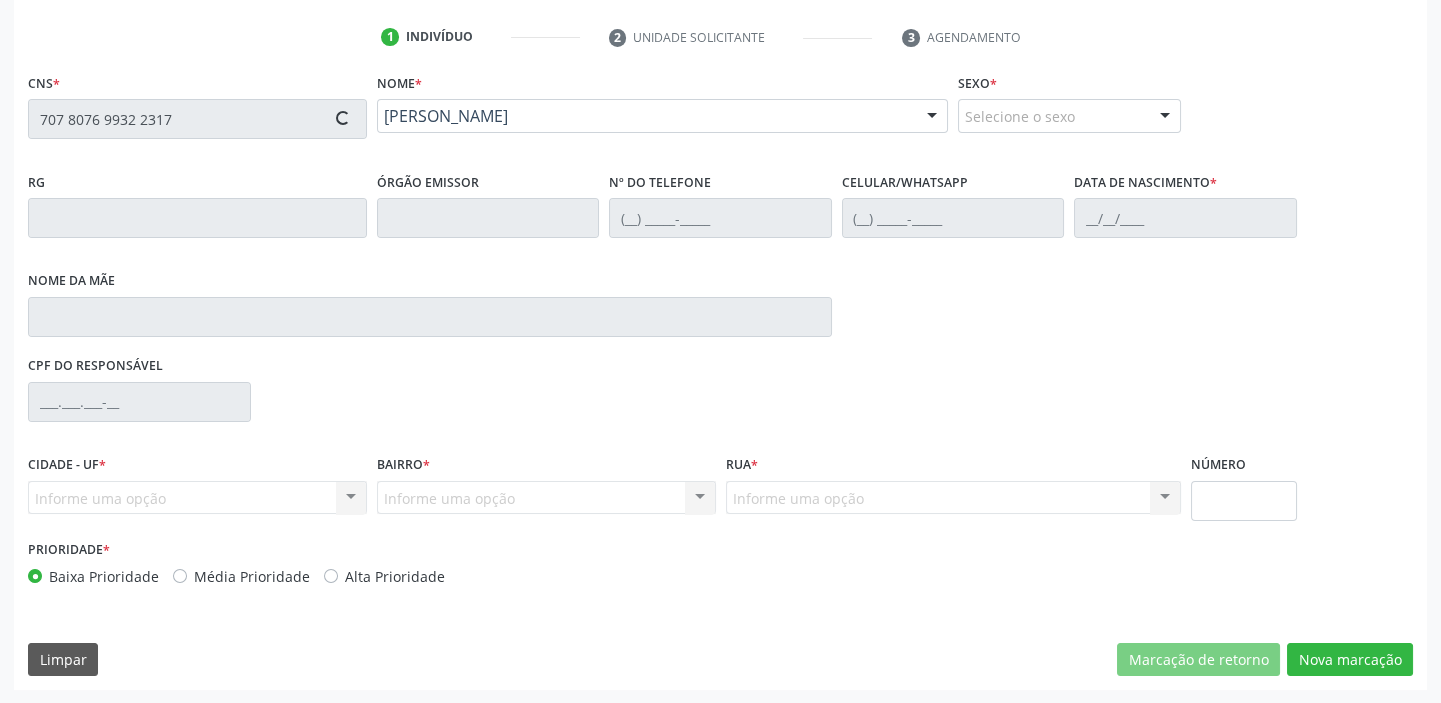 type on "[PHONE_NUMBER]" 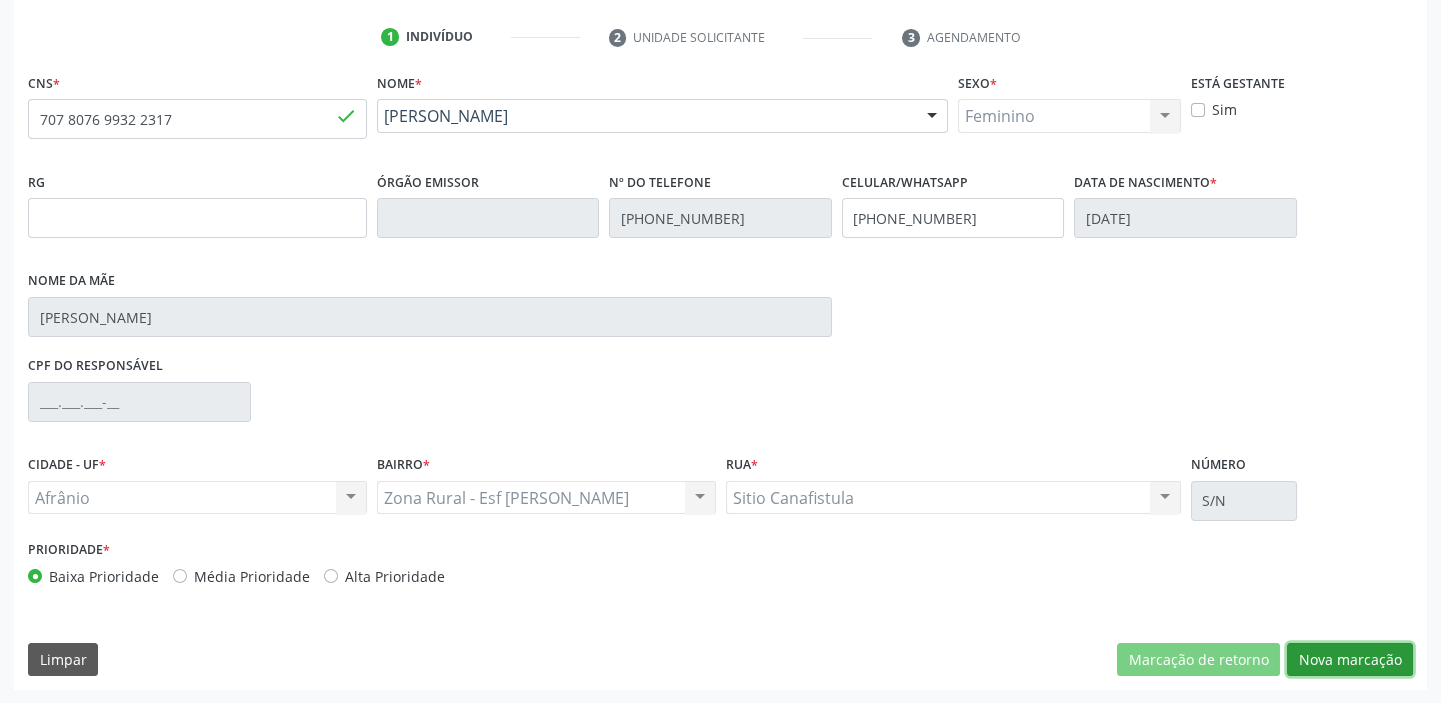 click on "Nova marcação" at bounding box center (1350, 660) 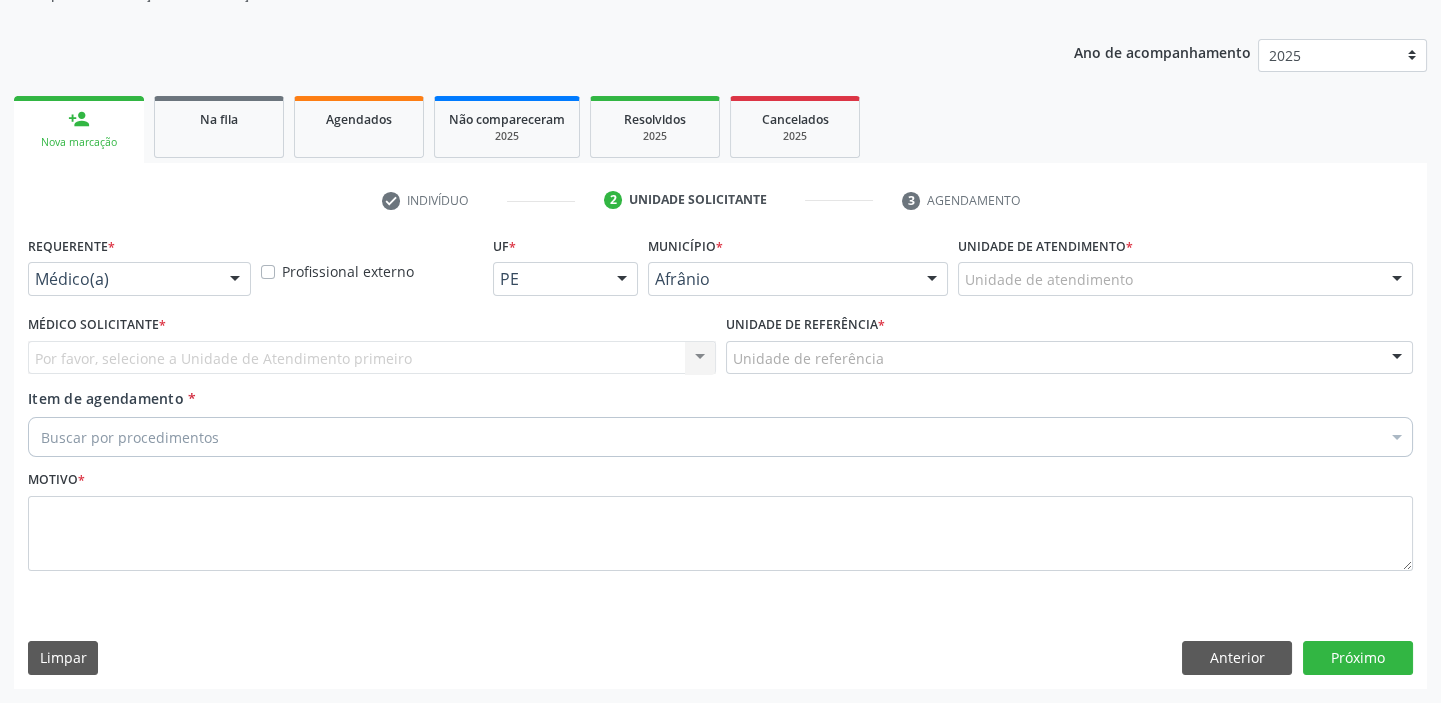 scroll, scrollTop: 201, scrollLeft: 0, axis: vertical 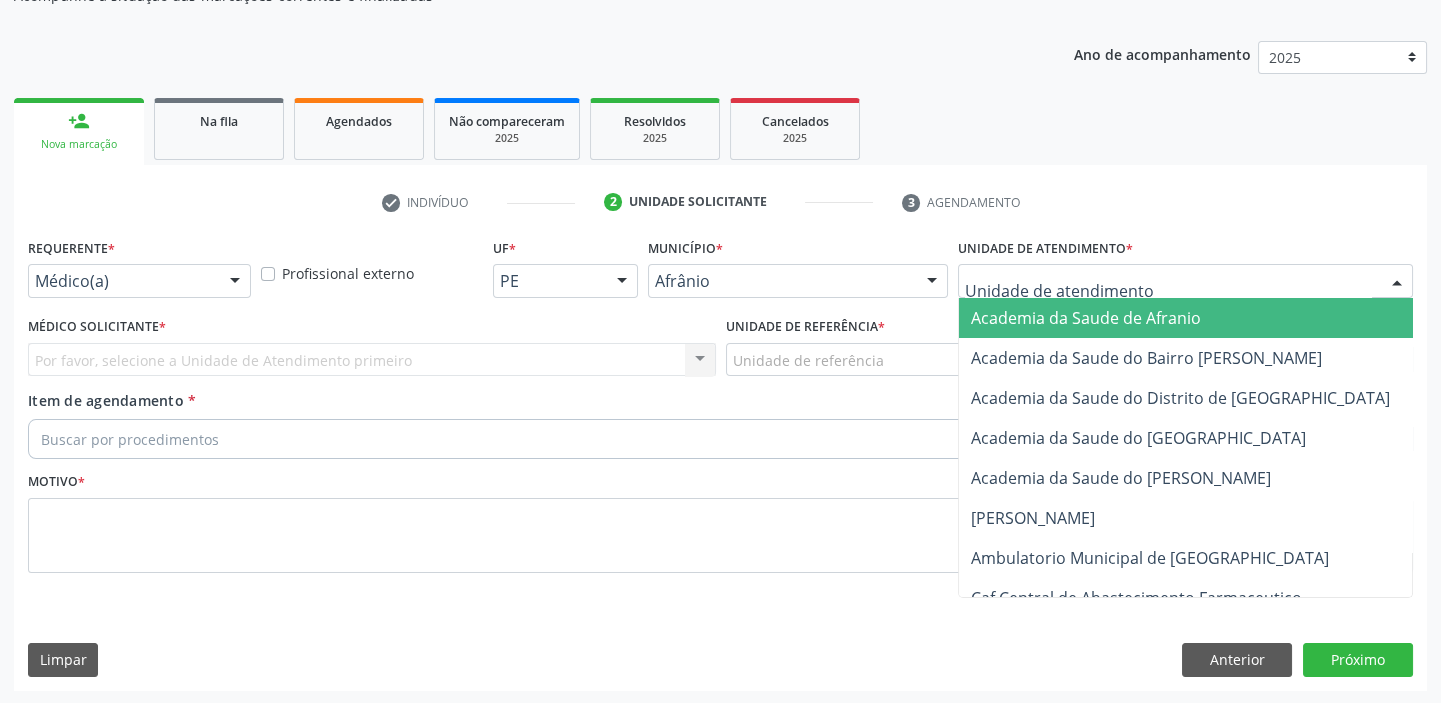 drag, startPoint x: 1014, startPoint y: 281, endPoint x: 1010, endPoint y: 379, distance: 98.0816 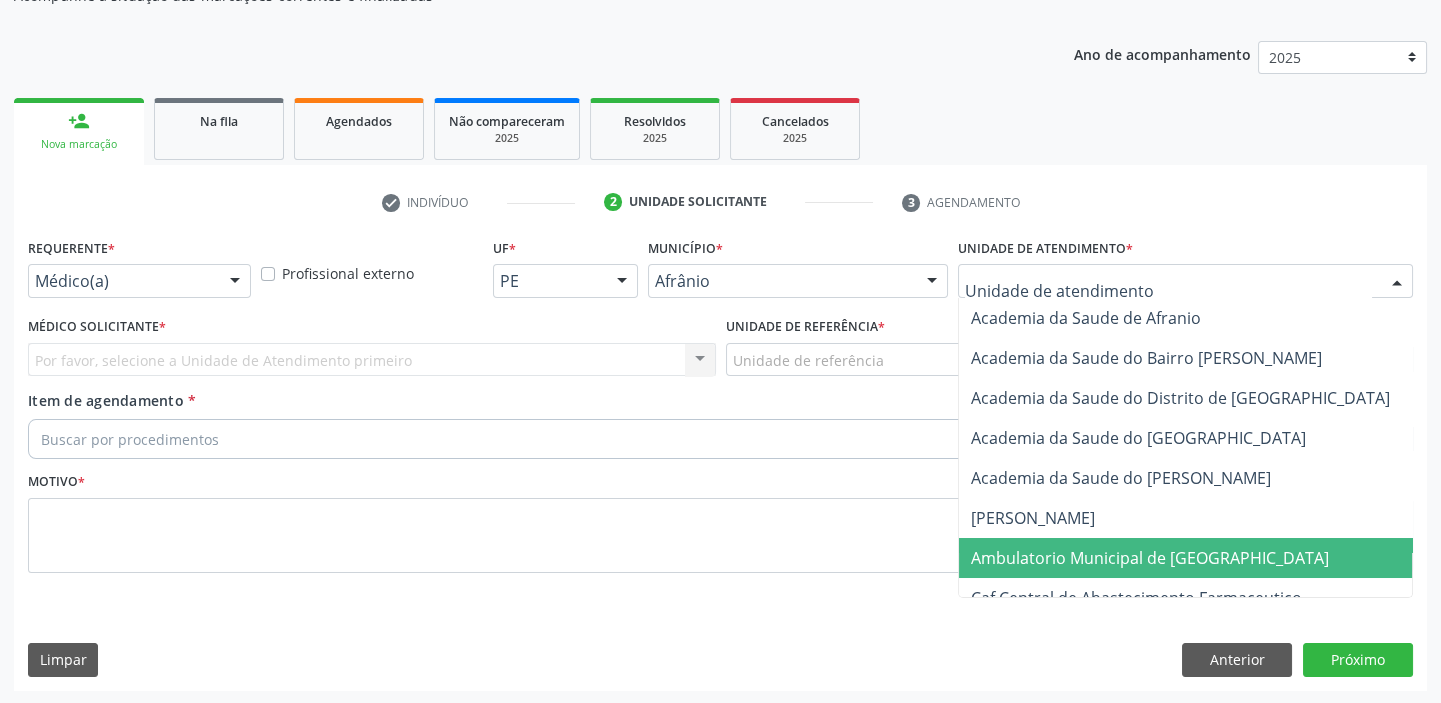 drag, startPoint x: 1030, startPoint y: 569, endPoint x: 954, endPoint y: 522, distance: 89.358826 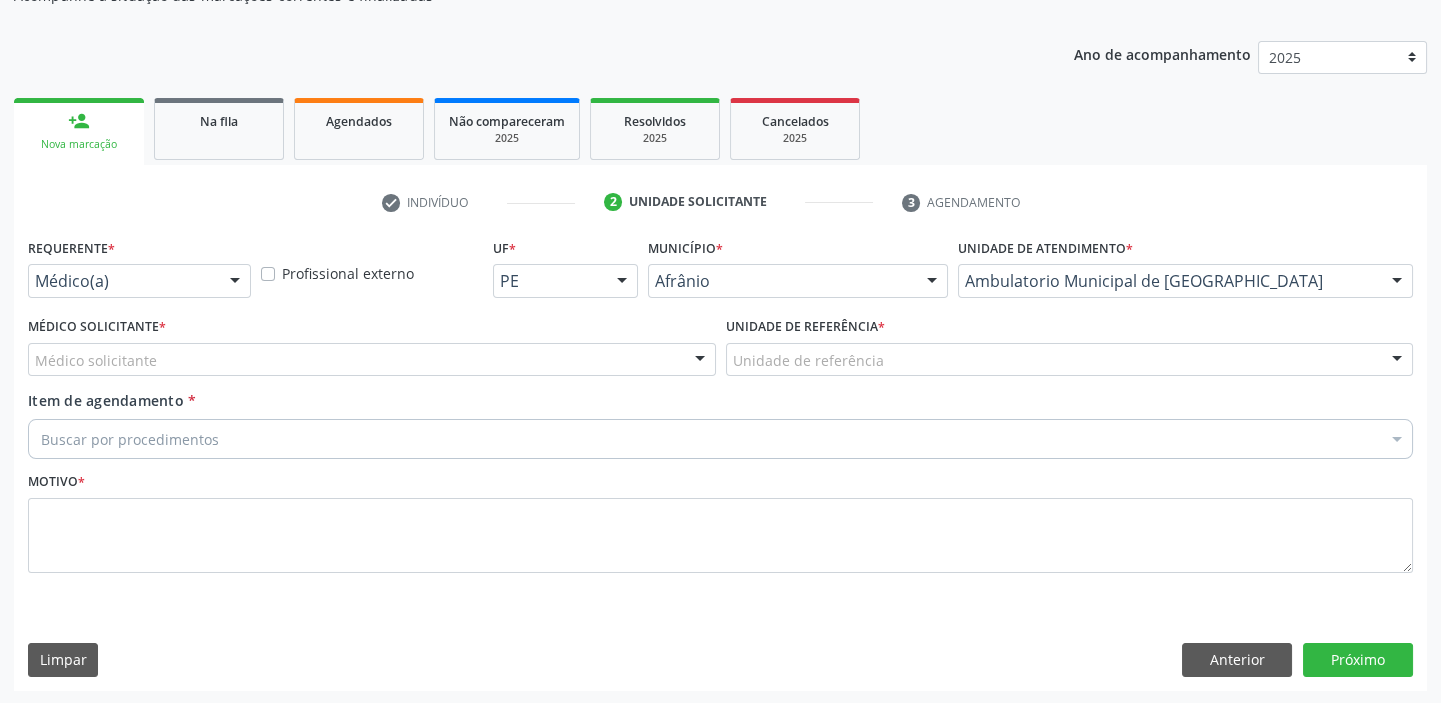 drag, startPoint x: 750, startPoint y: 349, endPoint x: 775, endPoint y: 415, distance: 70.5762 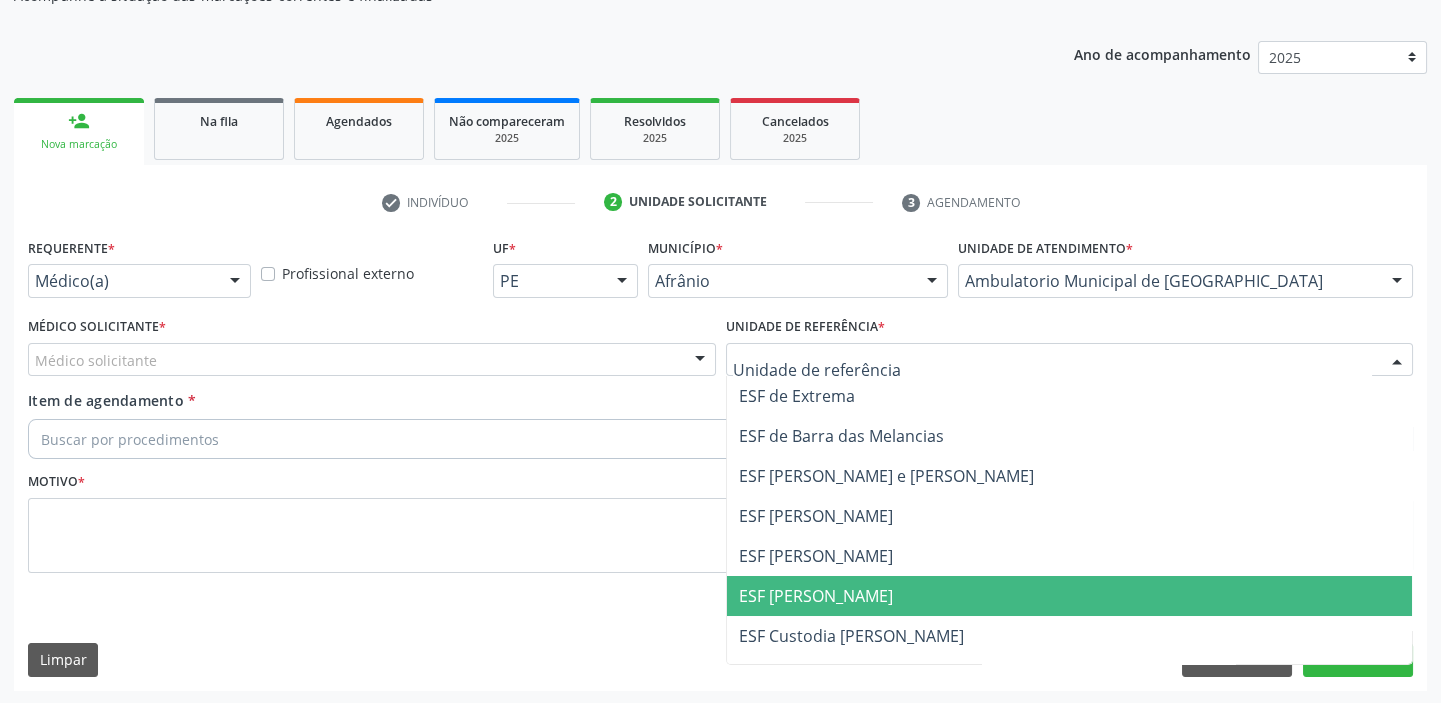 click on "ESF [PERSON_NAME]" at bounding box center (816, 596) 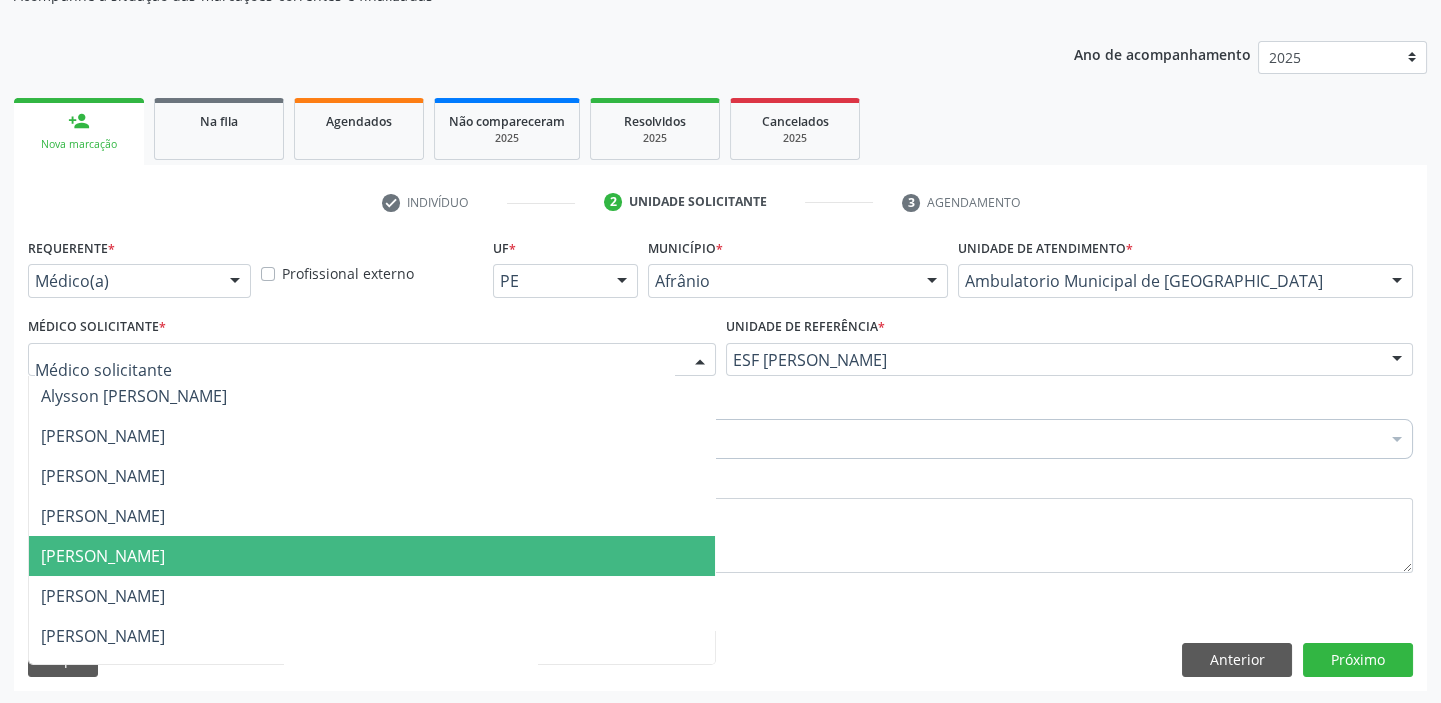 click on "[PERSON_NAME]" at bounding box center (372, 556) 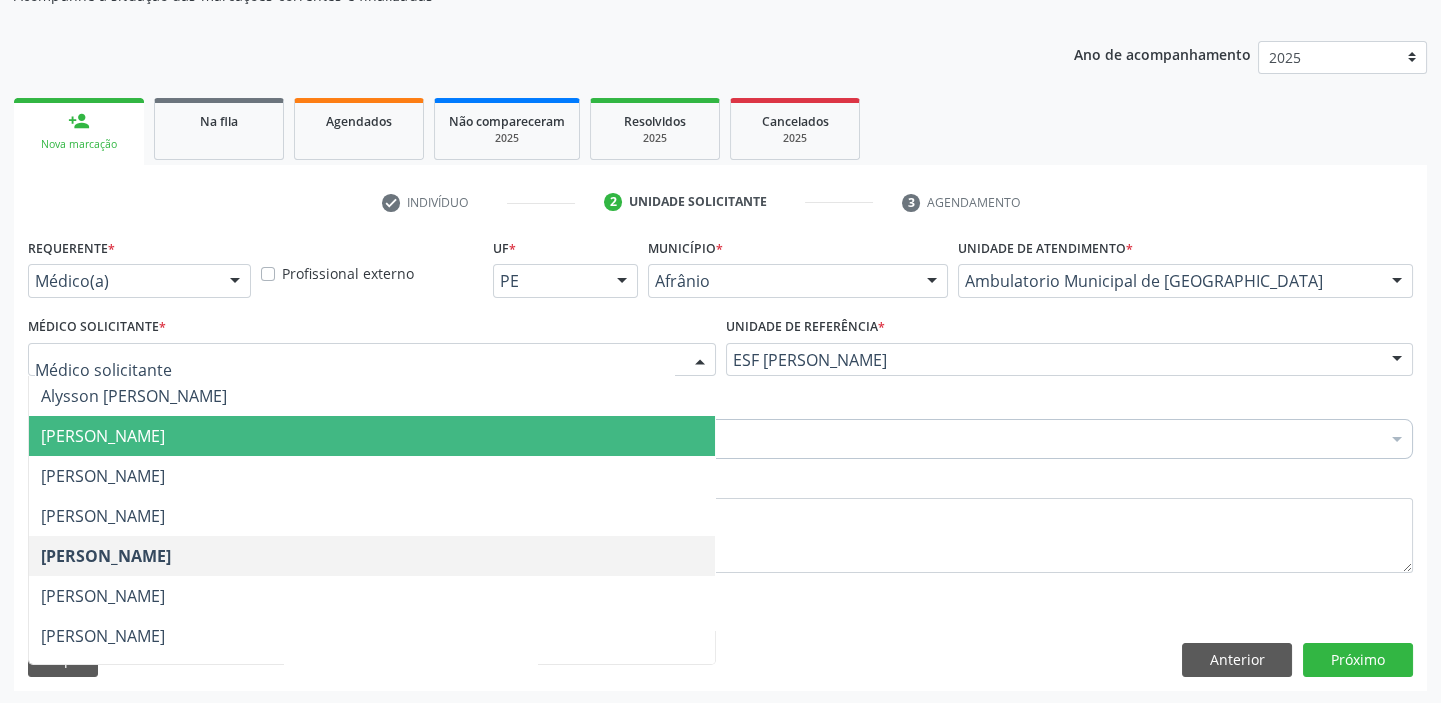 click on "[PERSON_NAME]" at bounding box center [103, 436] 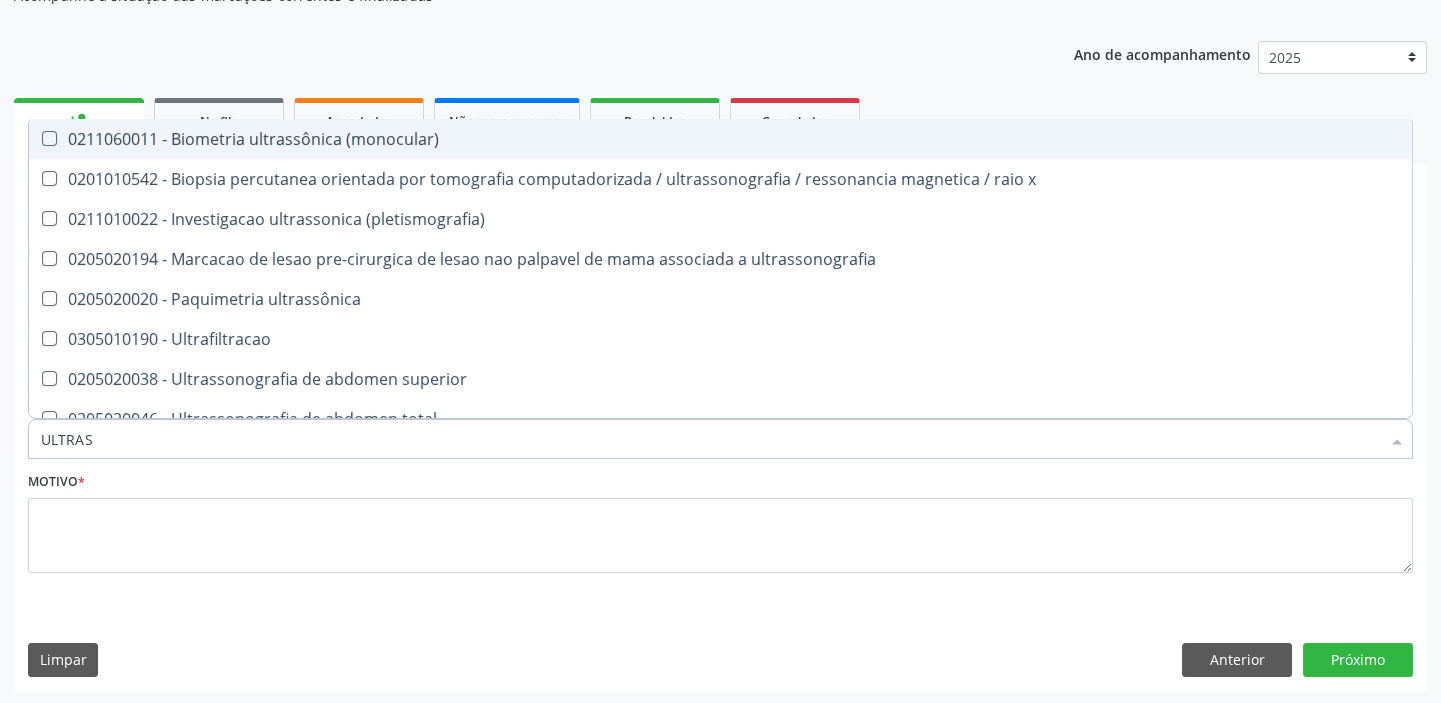 type on "ULTRASS" 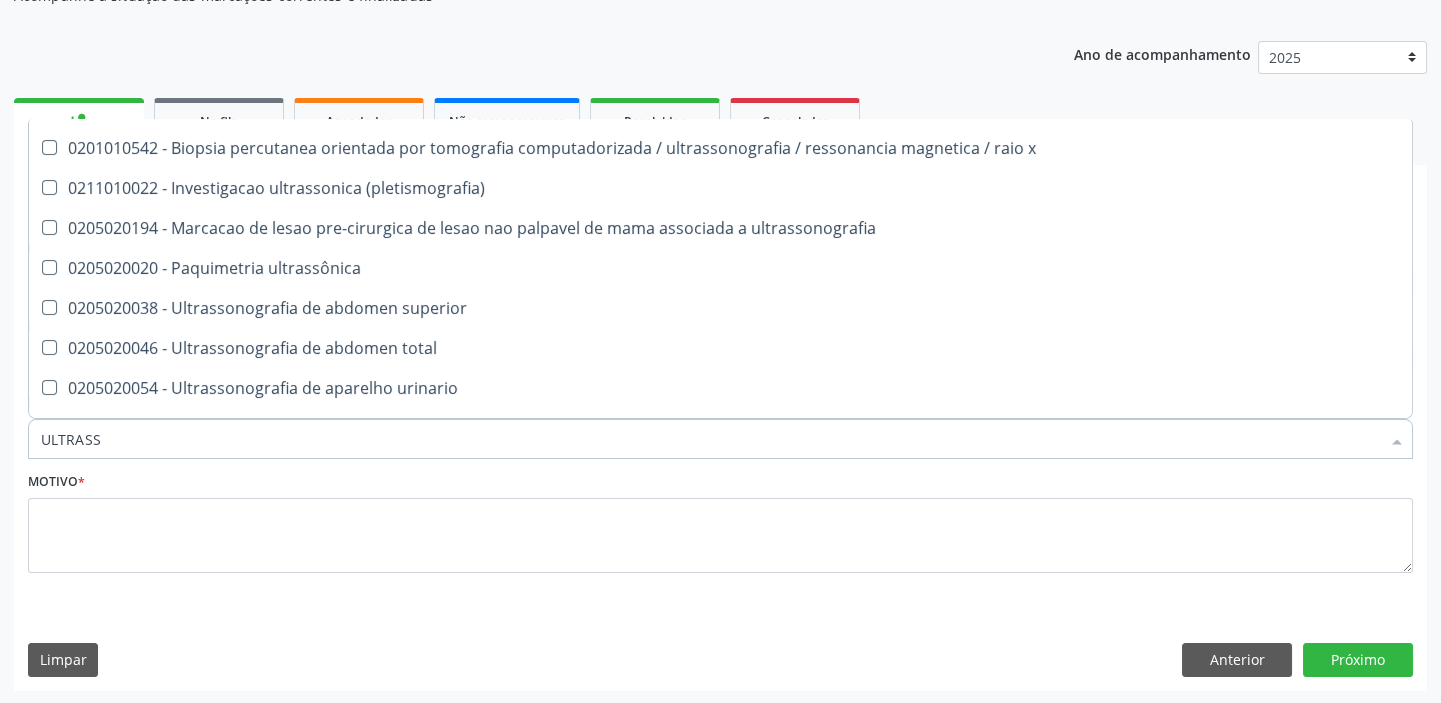 scroll, scrollTop: 0, scrollLeft: 0, axis: both 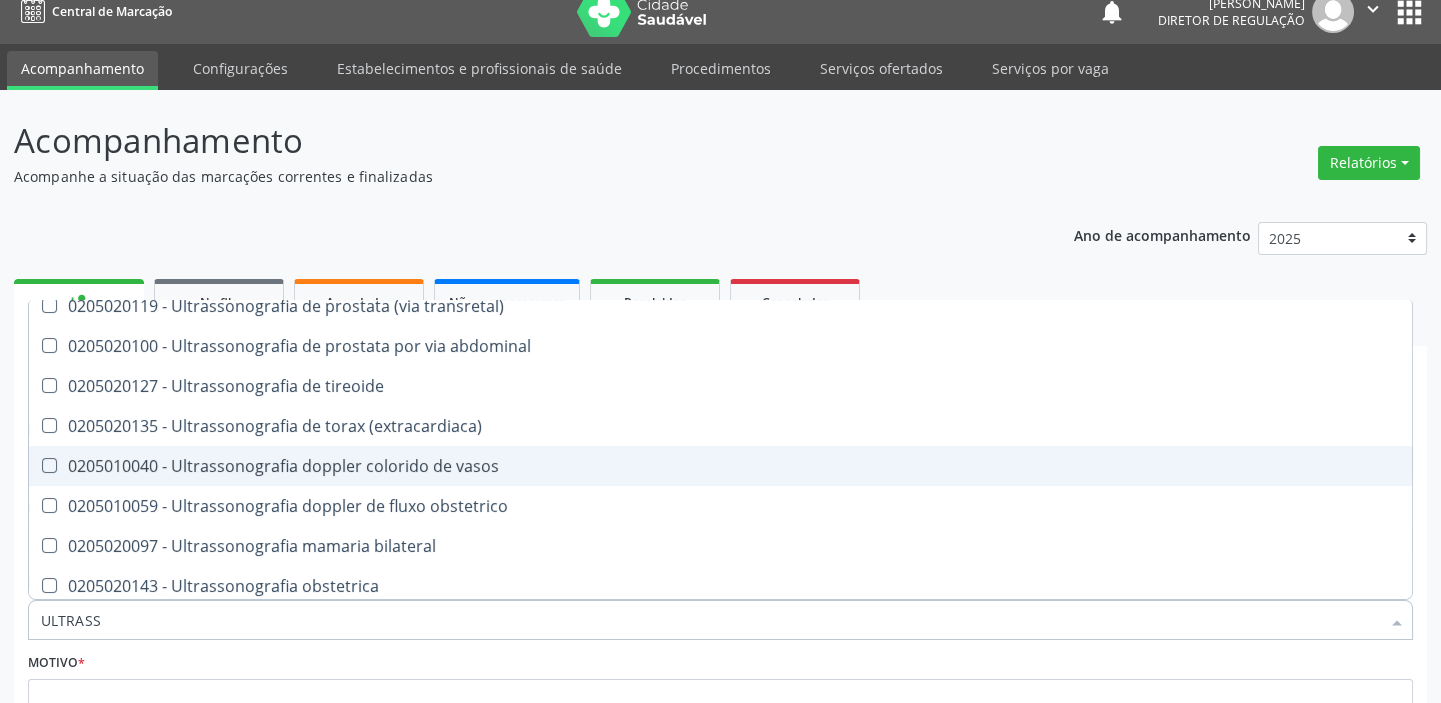 click on "0205010040 - Ultrassonografia doppler colorido de vasos" at bounding box center [720, 466] 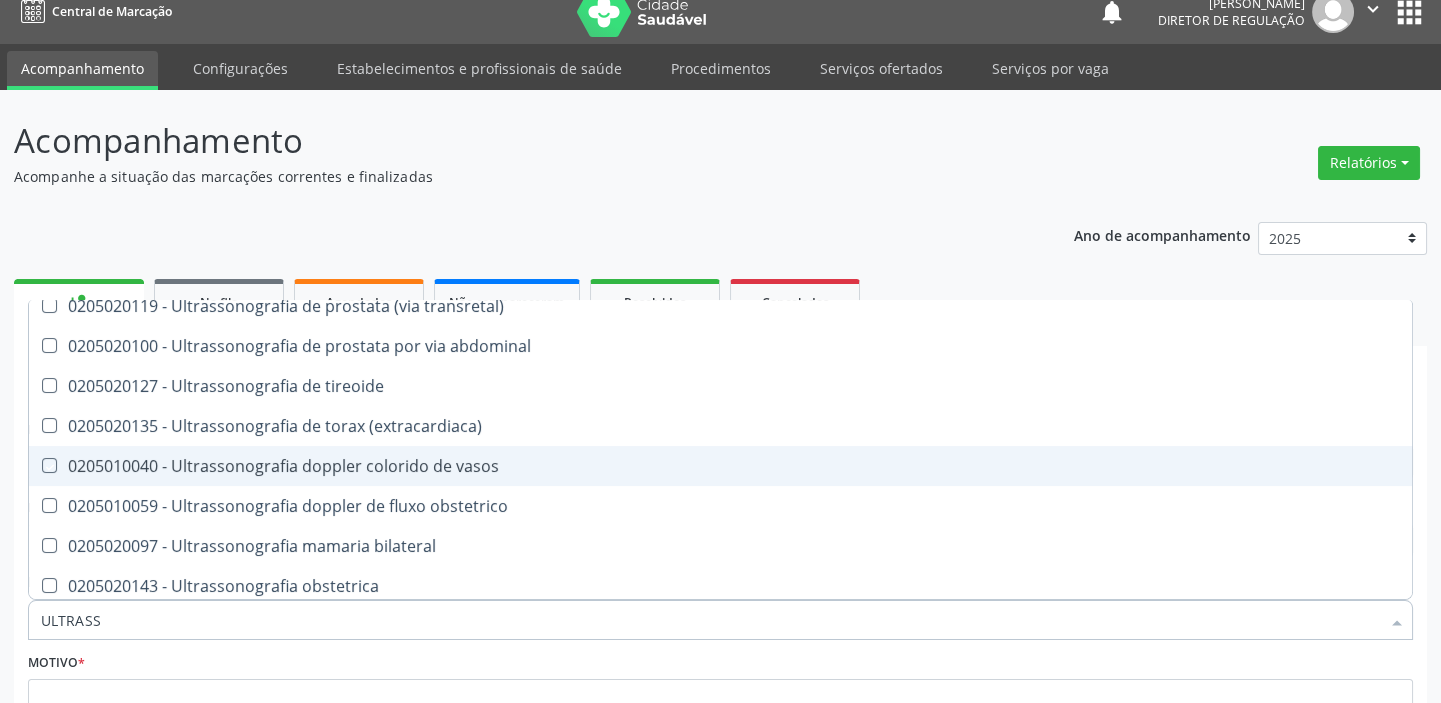 checkbox on "true" 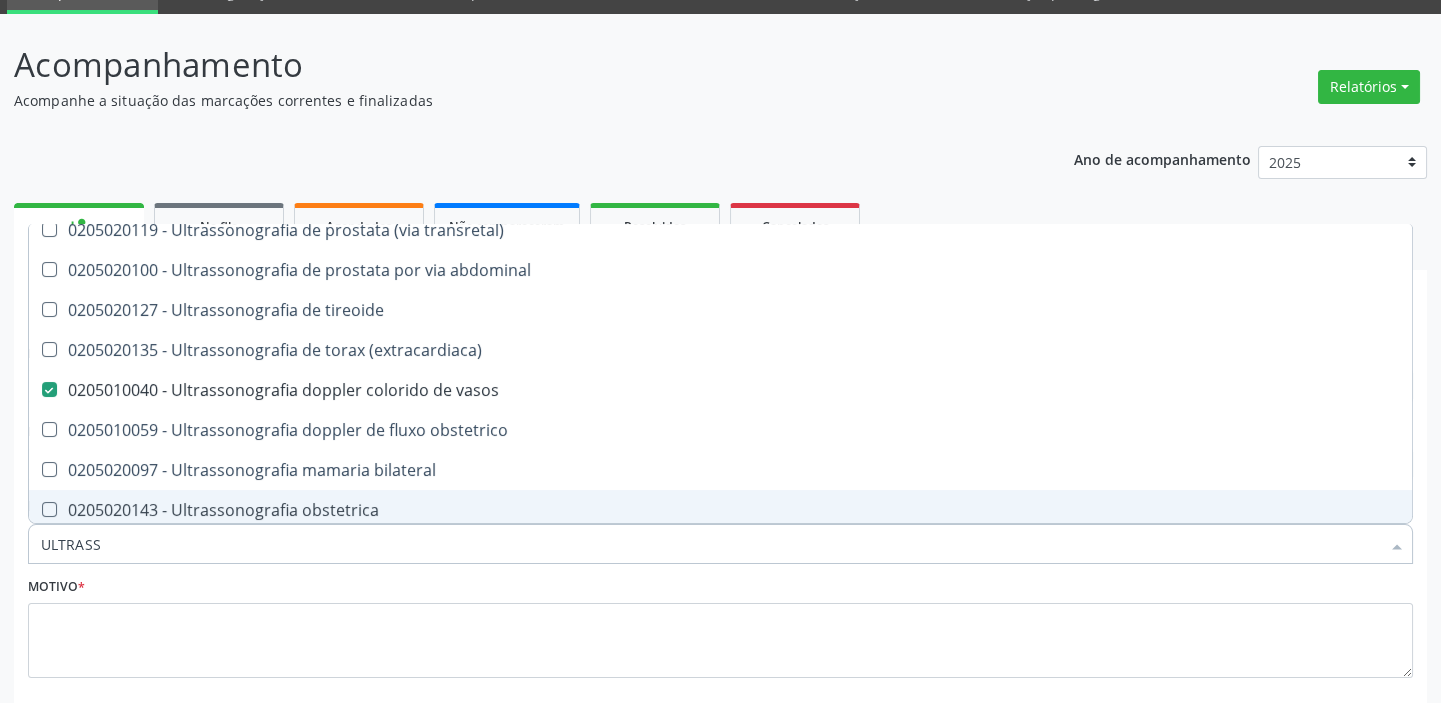 scroll, scrollTop: 201, scrollLeft: 0, axis: vertical 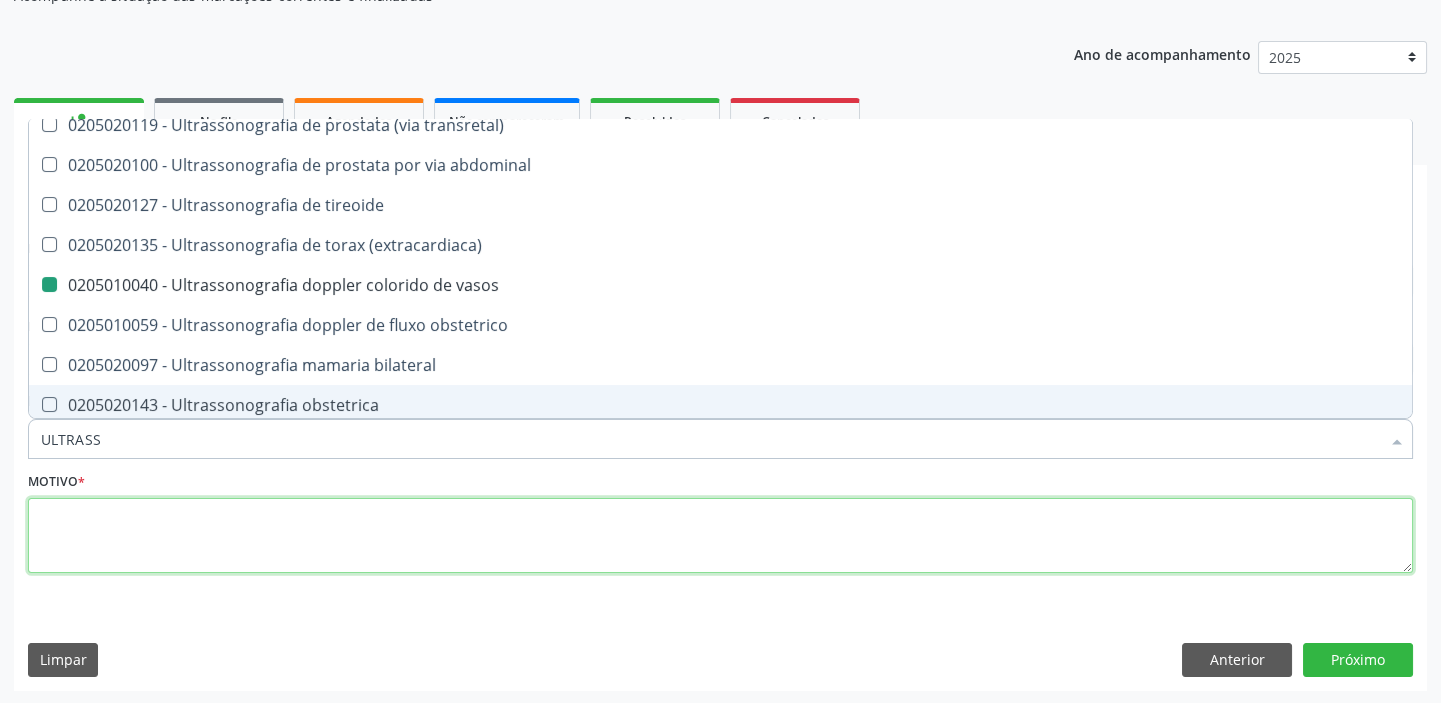 click at bounding box center (720, 536) 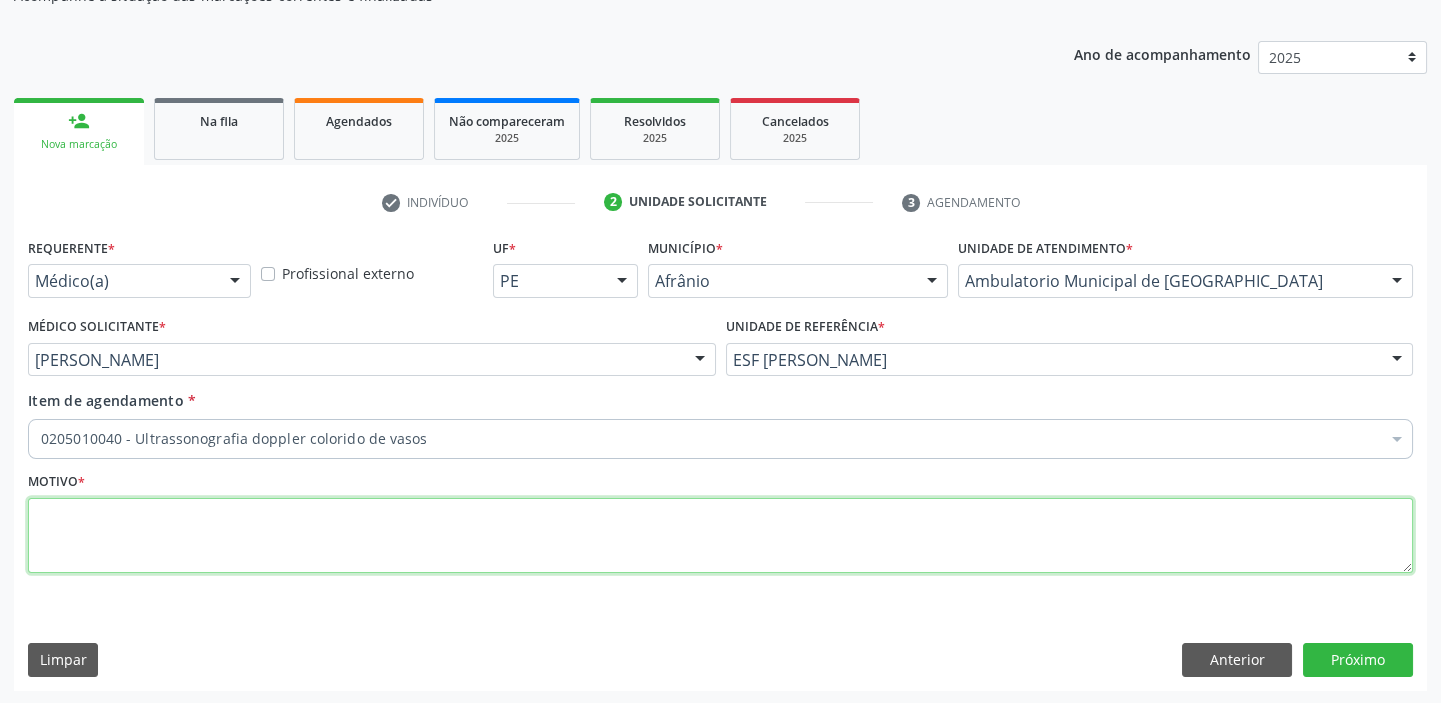 scroll, scrollTop: 0, scrollLeft: 0, axis: both 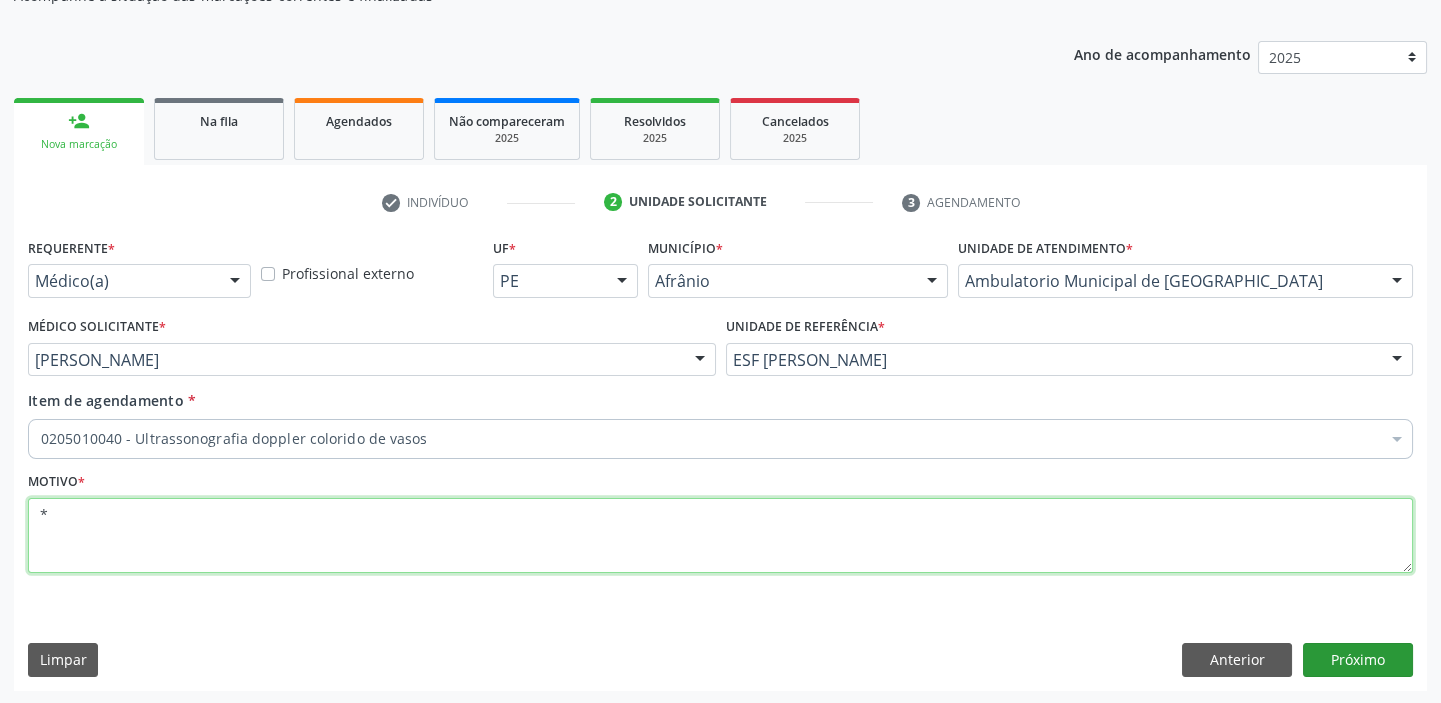 type on "*" 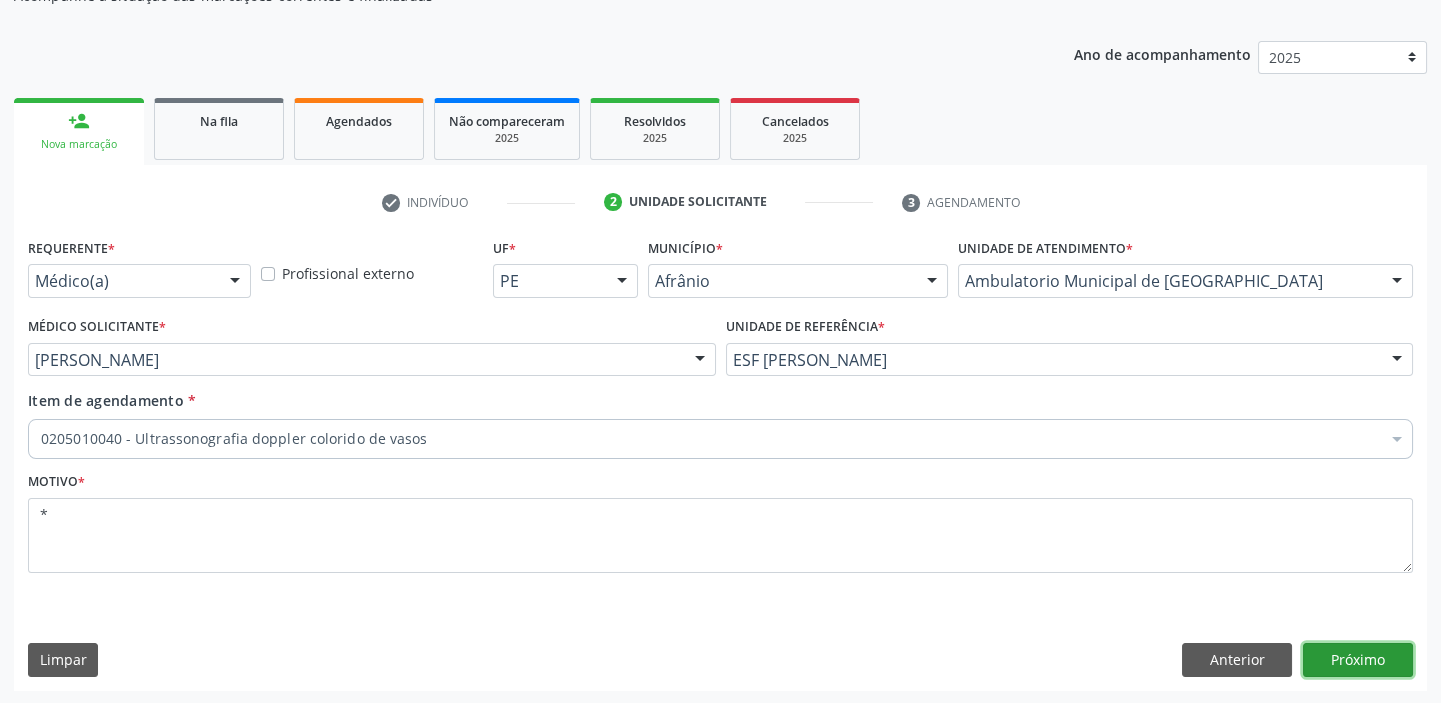 click on "Próximo" at bounding box center (1358, 660) 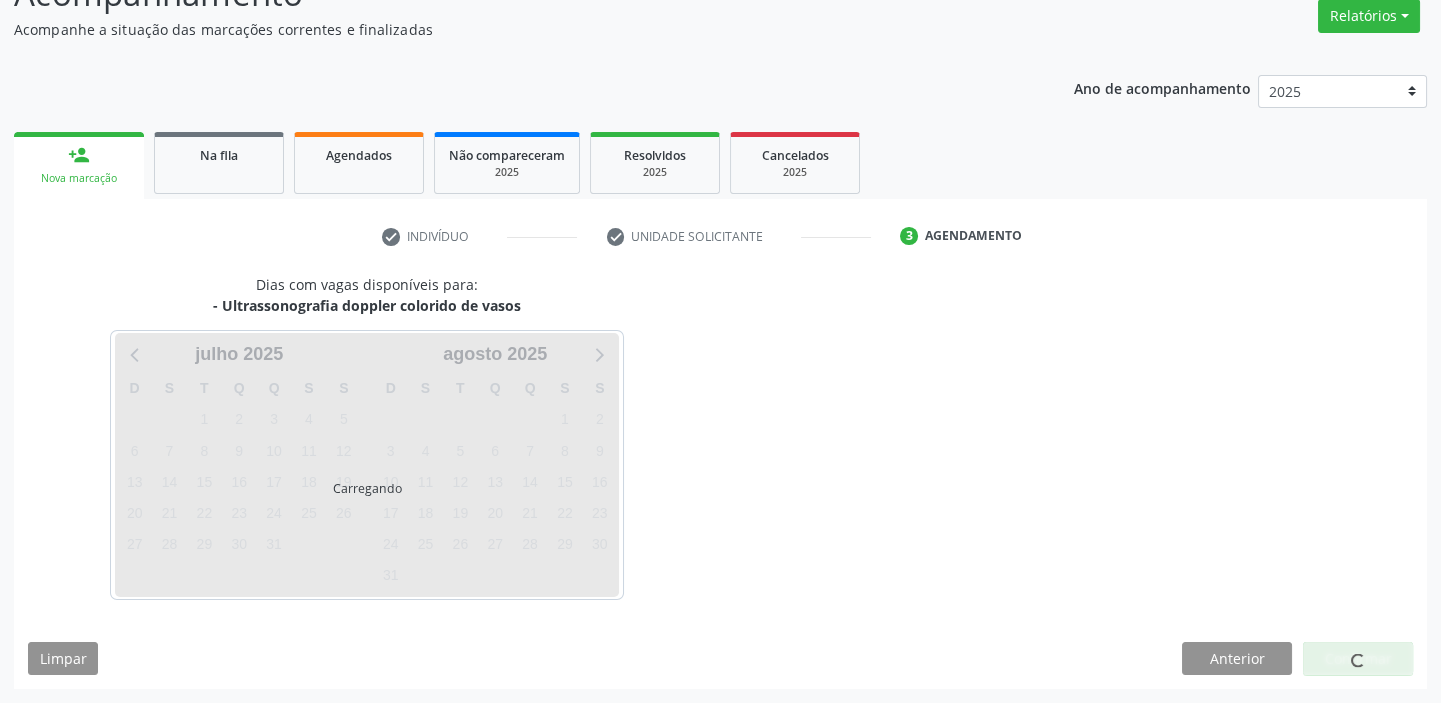 scroll, scrollTop: 166, scrollLeft: 0, axis: vertical 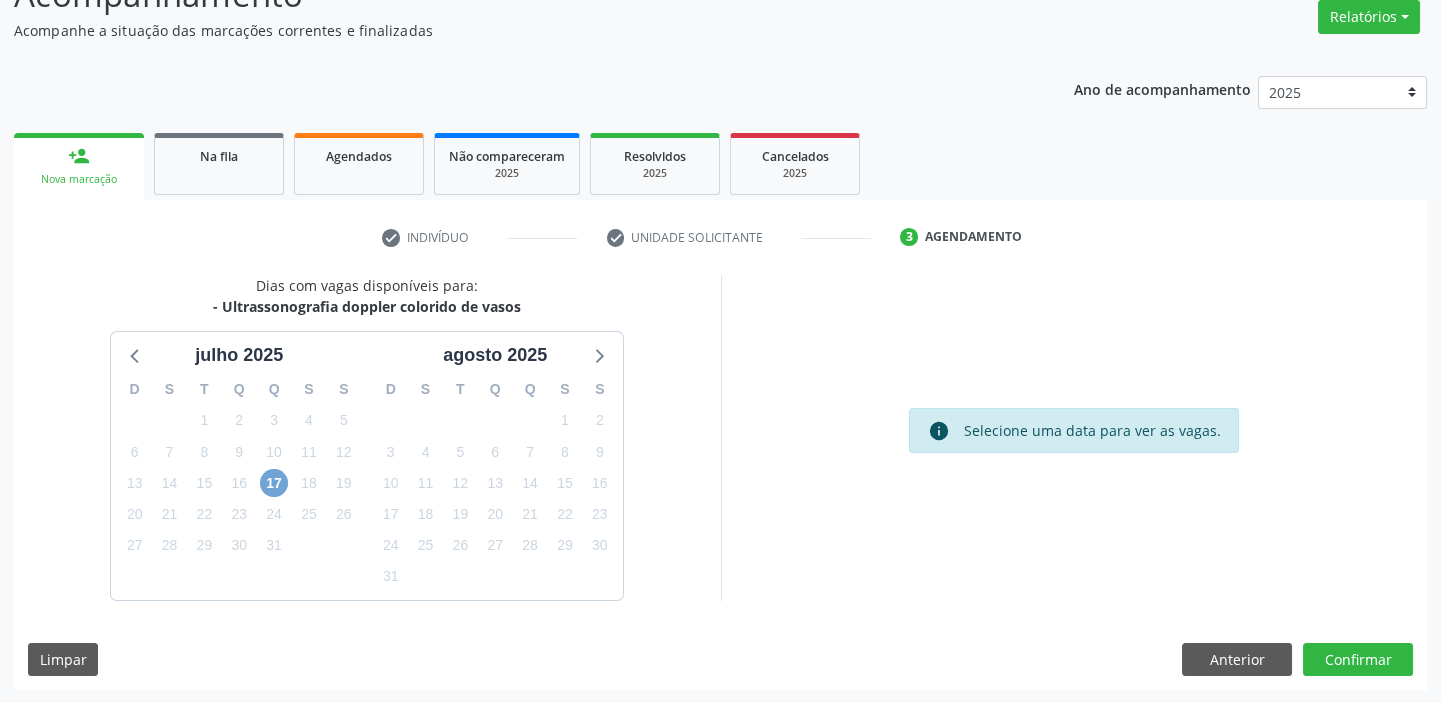 click on "17" at bounding box center [274, 483] 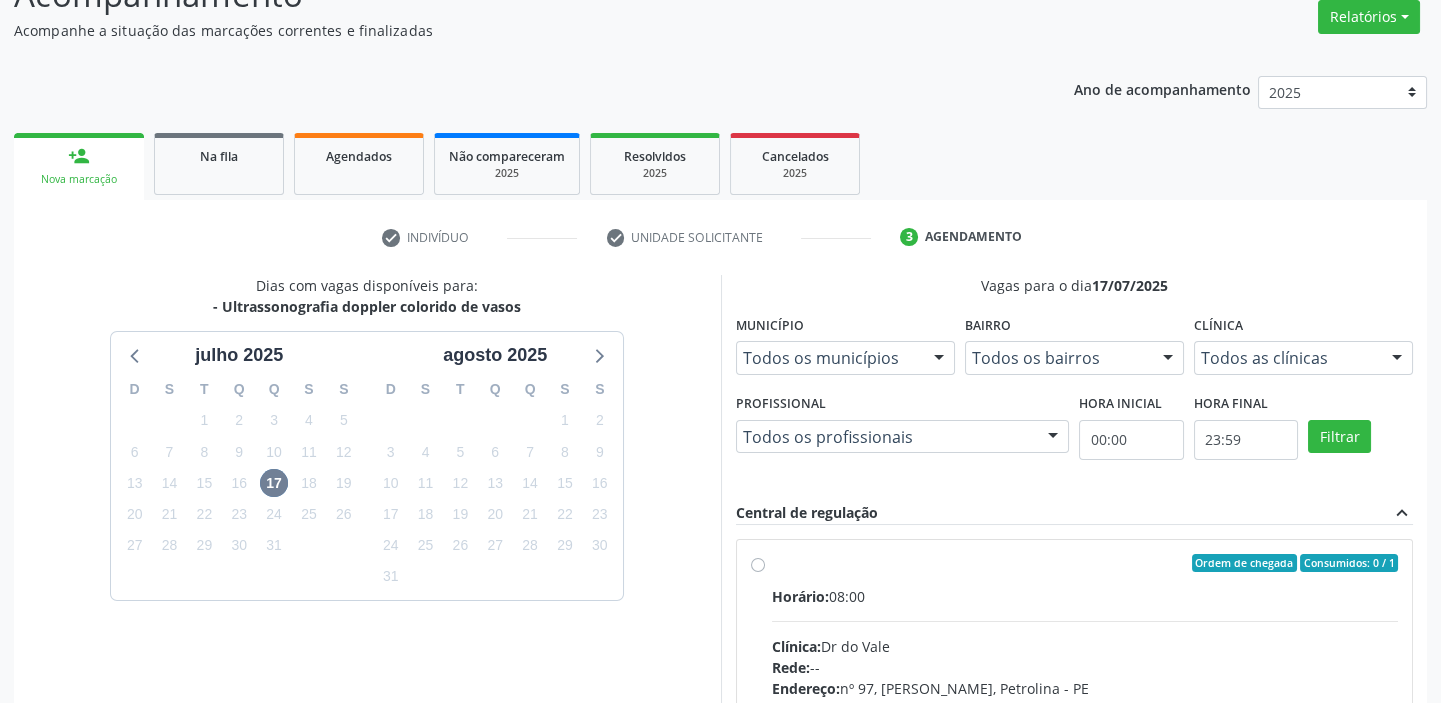 click on "Horário:   08:00" at bounding box center [1085, 596] 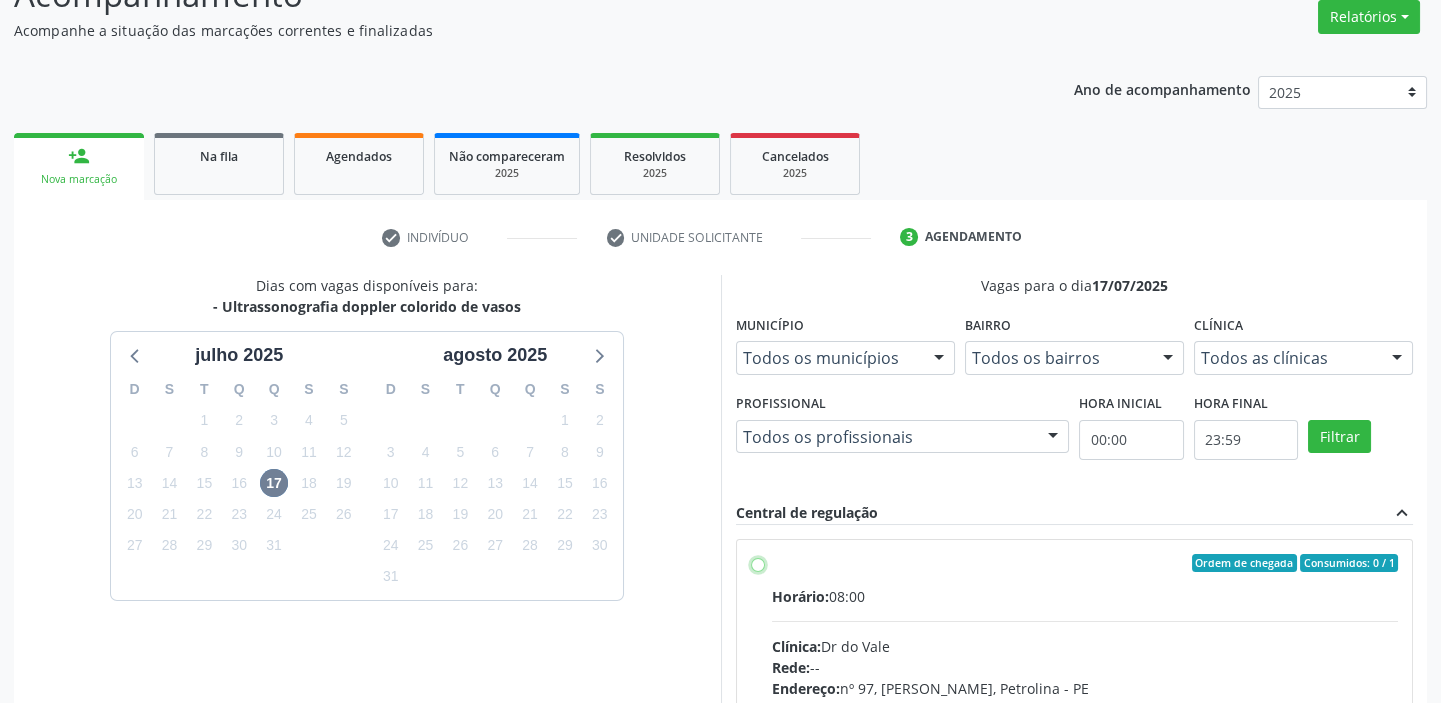 click on "Ordem de chegada
Consumidos: 0 / 1
Horário:   08:00
Clínica:  Dr do Vale
Rede:
--
Endereço:   [STREET_ADDRESS][PERSON_NAME]
Telefone:   [PHONE_NUMBER]
Profissional:
--
Informações adicionais sobre o atendimento
Idade de atendimento:
Sem restrição
Gênero(s) atendido(s):
Sem restrição
Informações adicionais:
--" at bounding box center [758, 563] 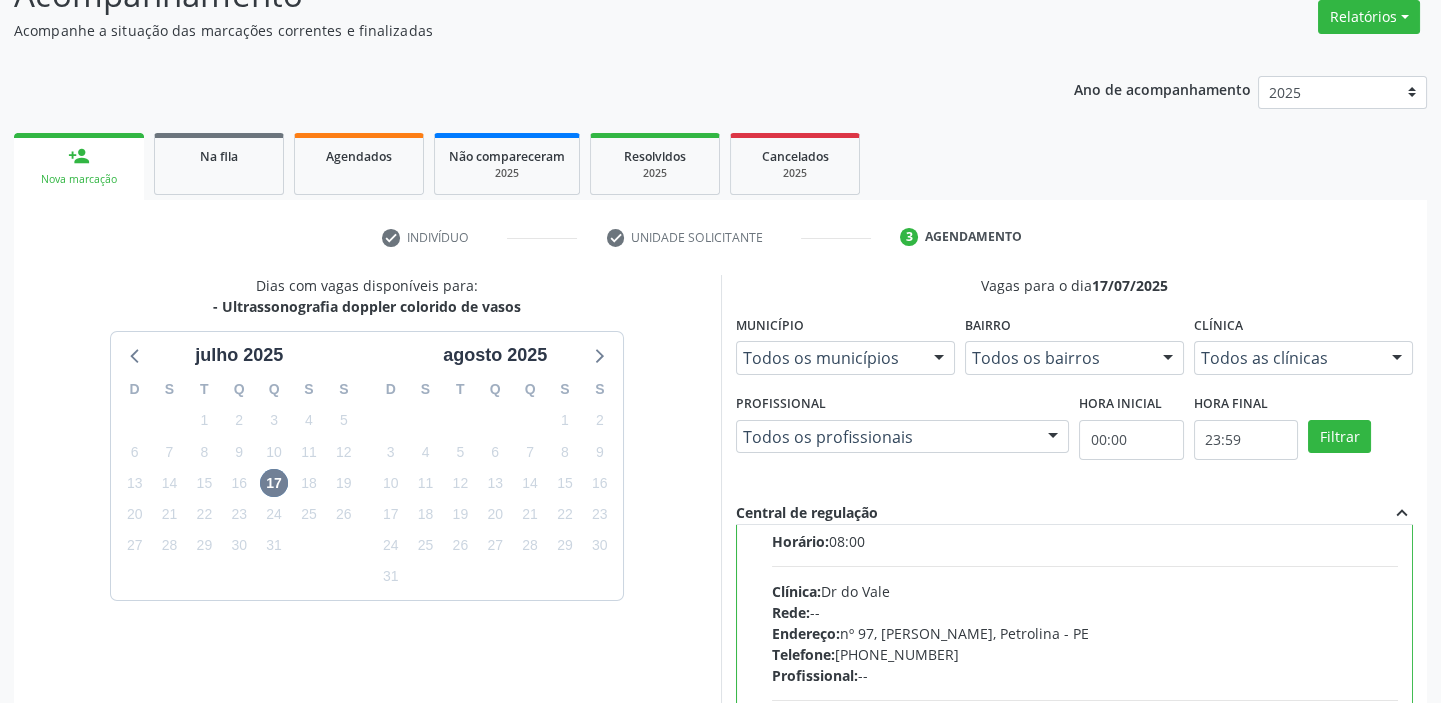 scroll, scrollTop: 99, scrollLeft: 0, axis: vertical 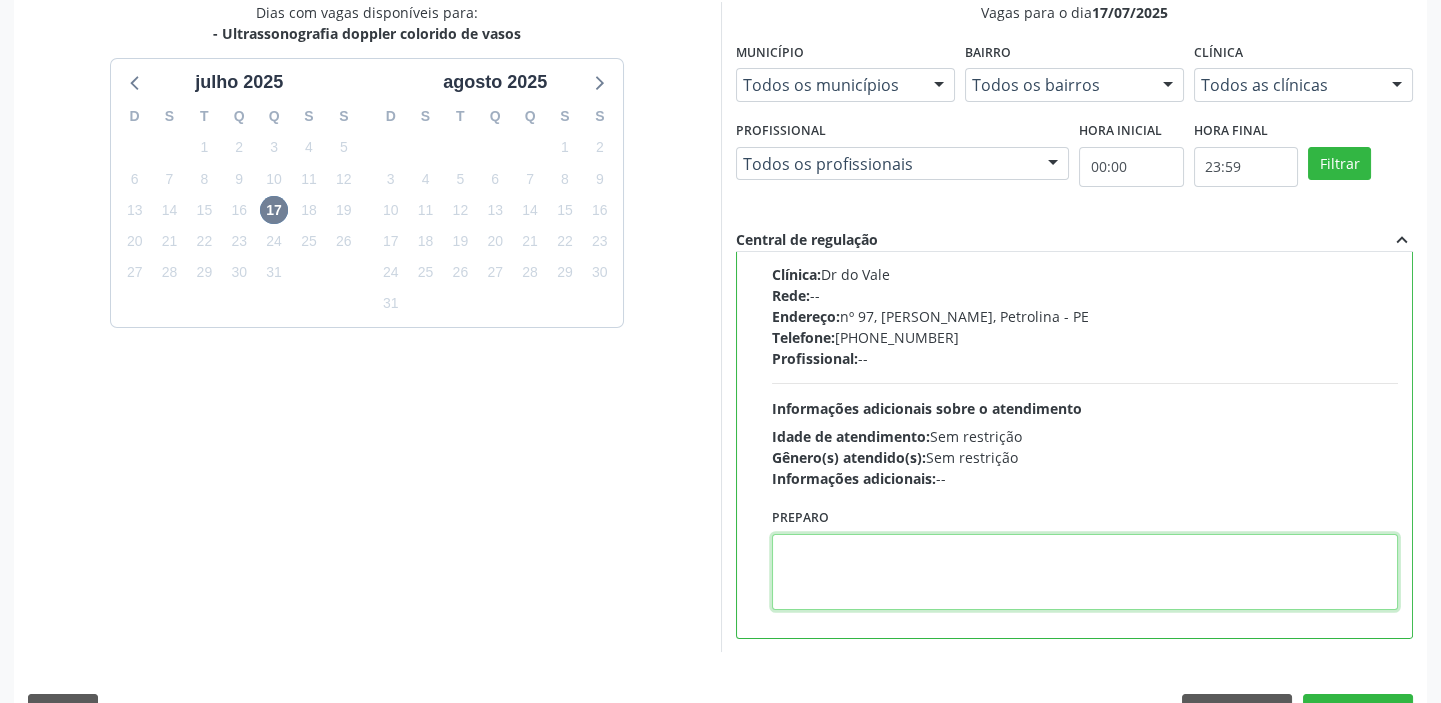 click at bounding box center [1085, 572] 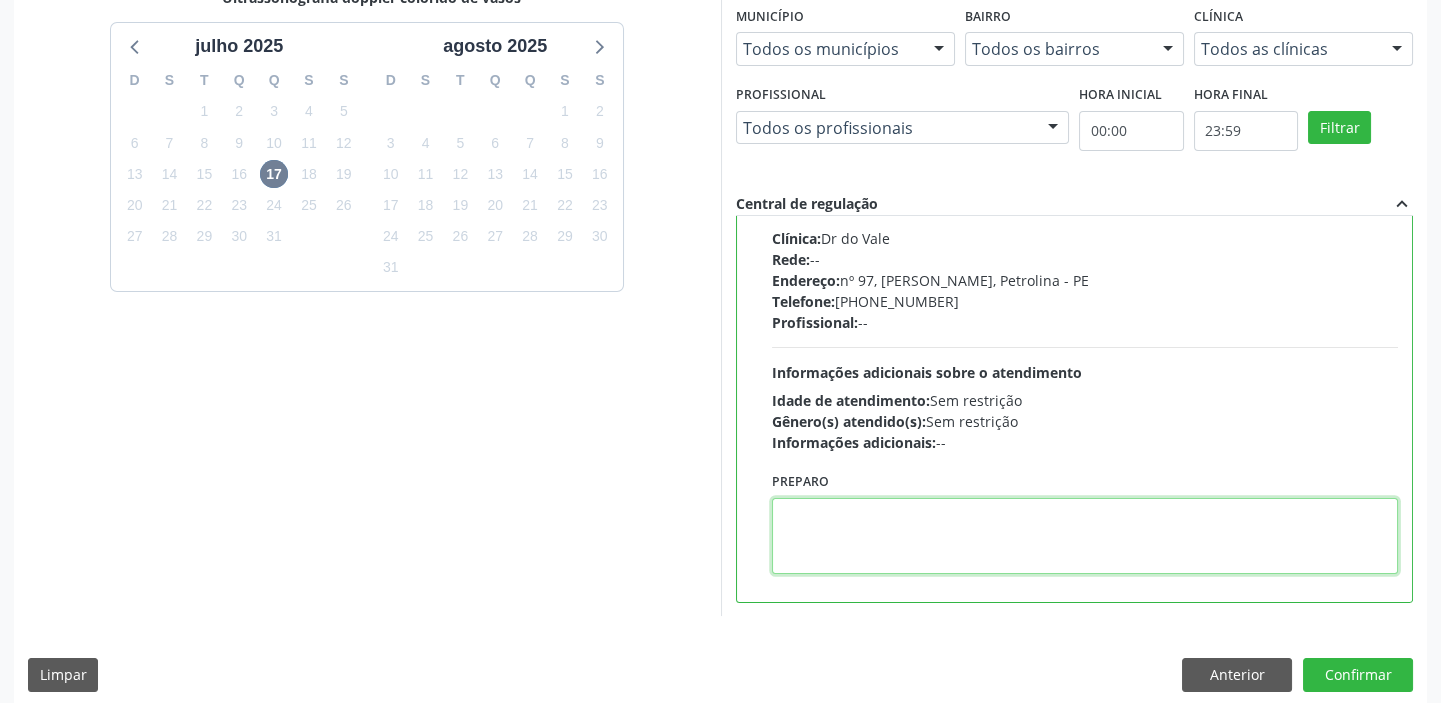 scroll, scrollTop: 490, scrollLeft: 0, axis: vertical 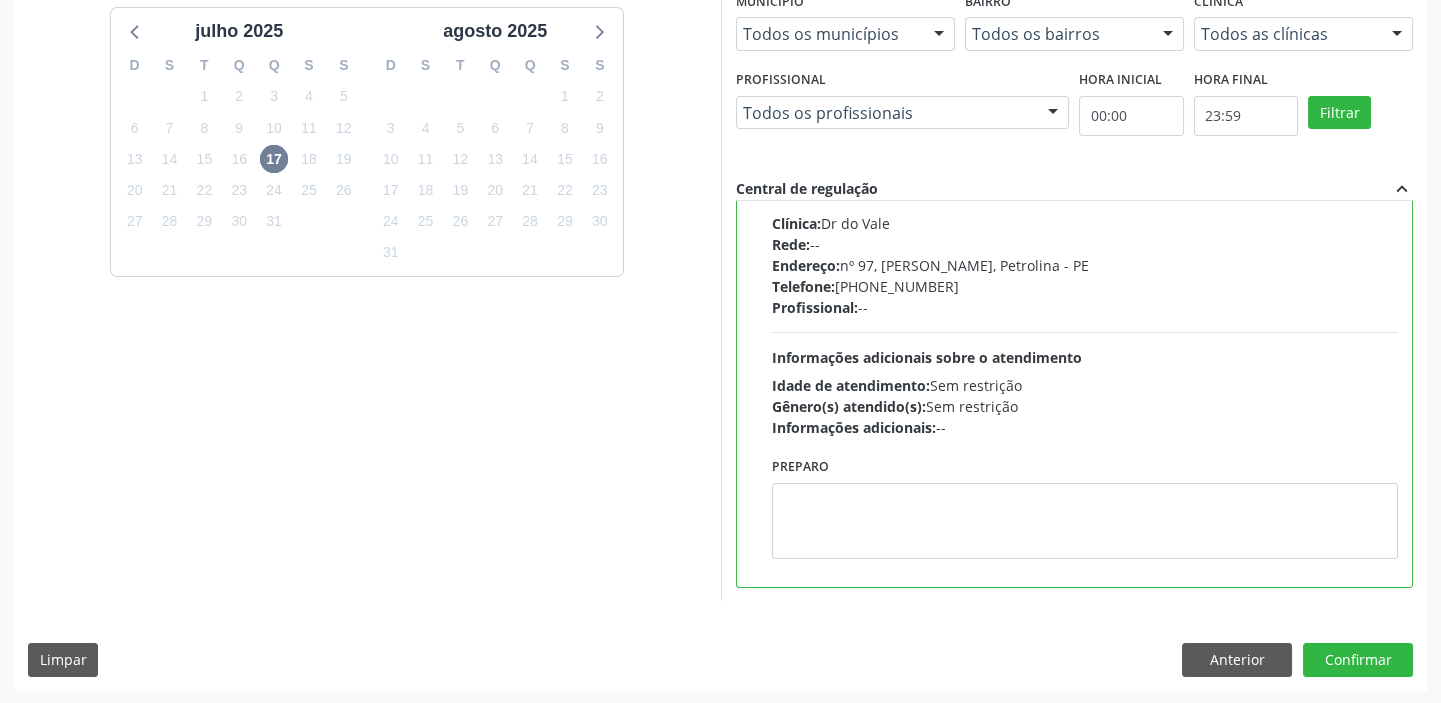 click on "Dias com vagas disponíveis para:
- Ultrassonografia doppler colorido de vasos
[DATE] D S T Q Q S S 29 30 1 2 3 4 5 6 7 8 9 10 11 12 13 14 15 16 17 18 19 20 21 22 23 24 25 26 27 28 29 30 31 1 2 3 4 5 6 7 8 [DATE] D S T Q Q S S 27 28 29 30 31 1 2 3 4 5 6 7 8 9 10 11 12 13 14 15 16 17 18 19 20 21 22 23 24 25 26 27 28 29 30 31 1 2 3 4 5 6
Vagas para o dia
[DATE]
Município
Todos os municípios         Todos os municípios   [GEOGRAPHIC_DATA] resultado encontrado para: "   "
Não há nenhuma opção para ser exibida.
Bairro
Todos os bairros         Todos os bairros   [GEOGRAPHIC_DATA] resultado encontrado para: "   "
Não há nenhuma opção para ser exibida.
Clínica
Todos as clínicas         Todos as clínicas   Dr do [GEOGRAPHIC_DATA] resultado encontrado para: "   "" at bounding box center (720, 320) 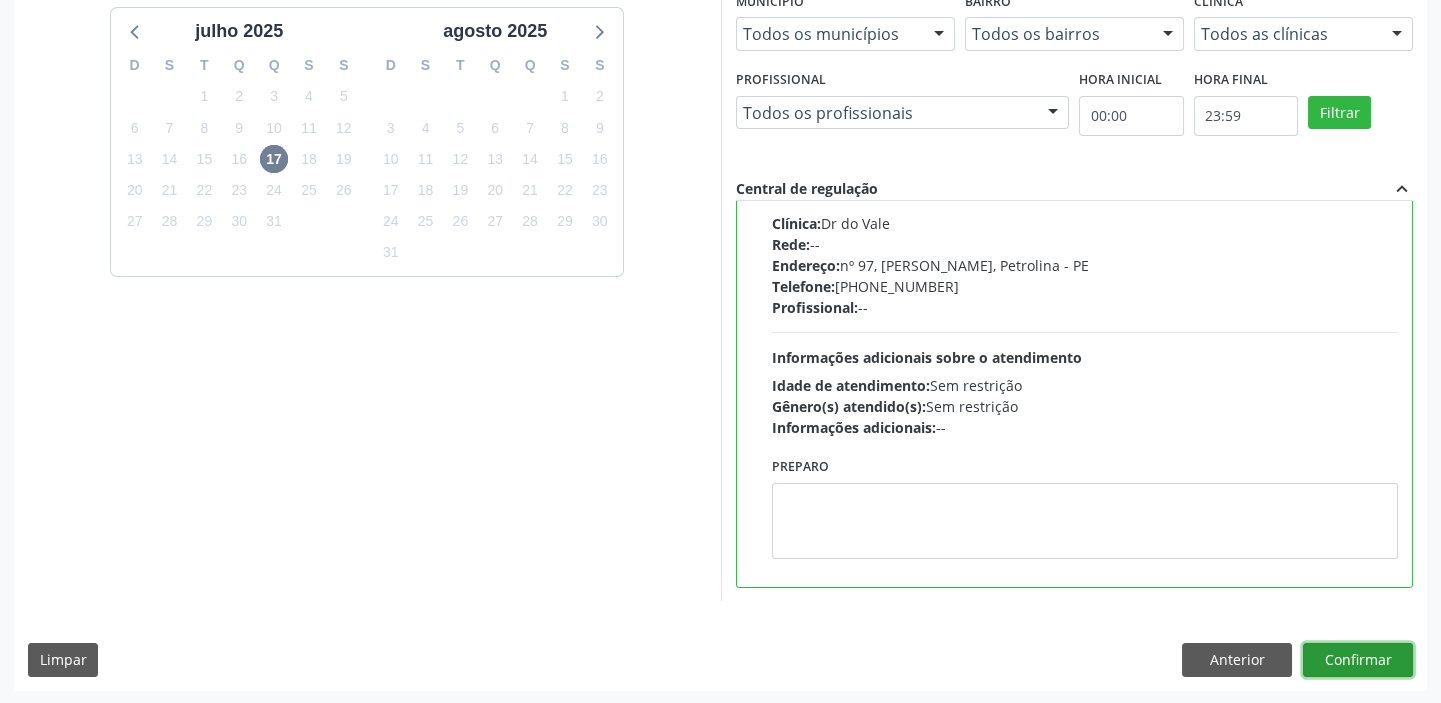 click on "Confirmar" at bounding box center (1358, 660) 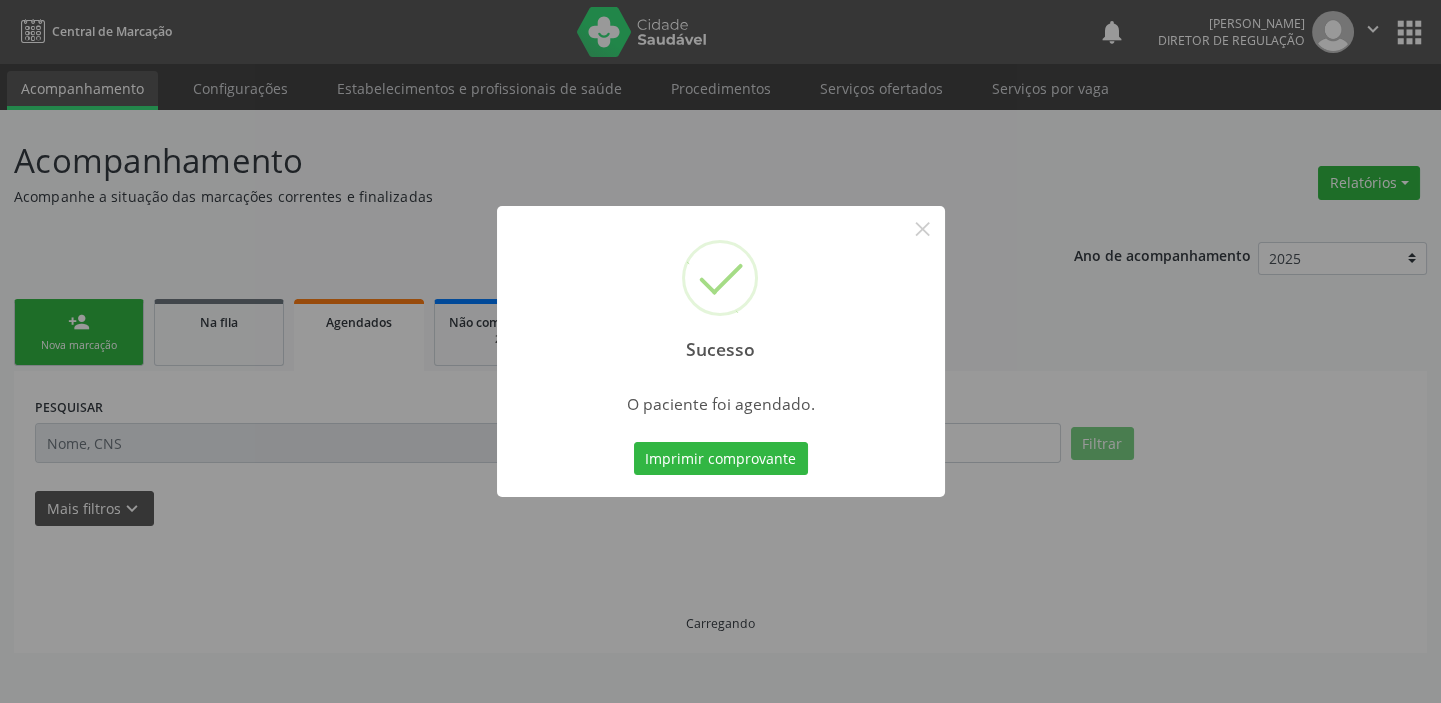 scroll, scrollTop: 0, scrollLeft: 0, axis: both 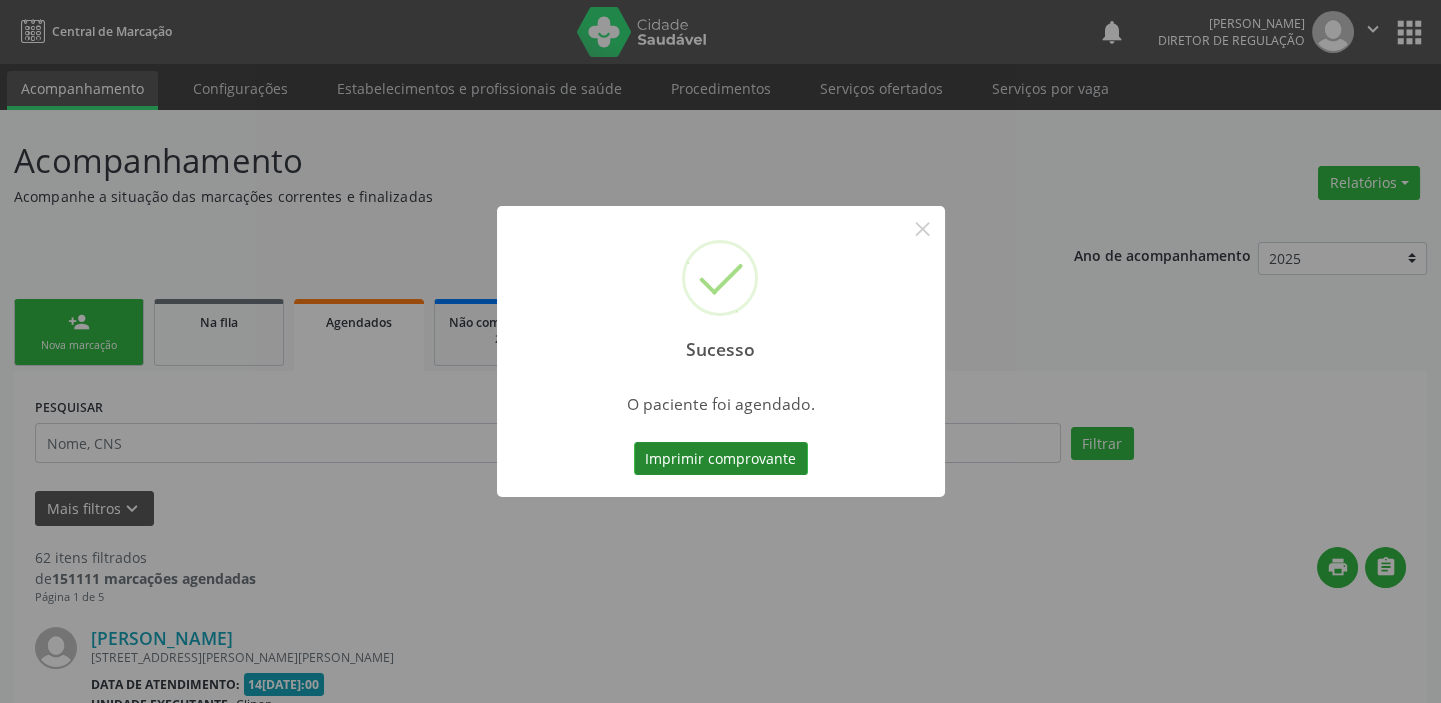 click on "Imprimir comprovante" at bounding box center (721, 459) 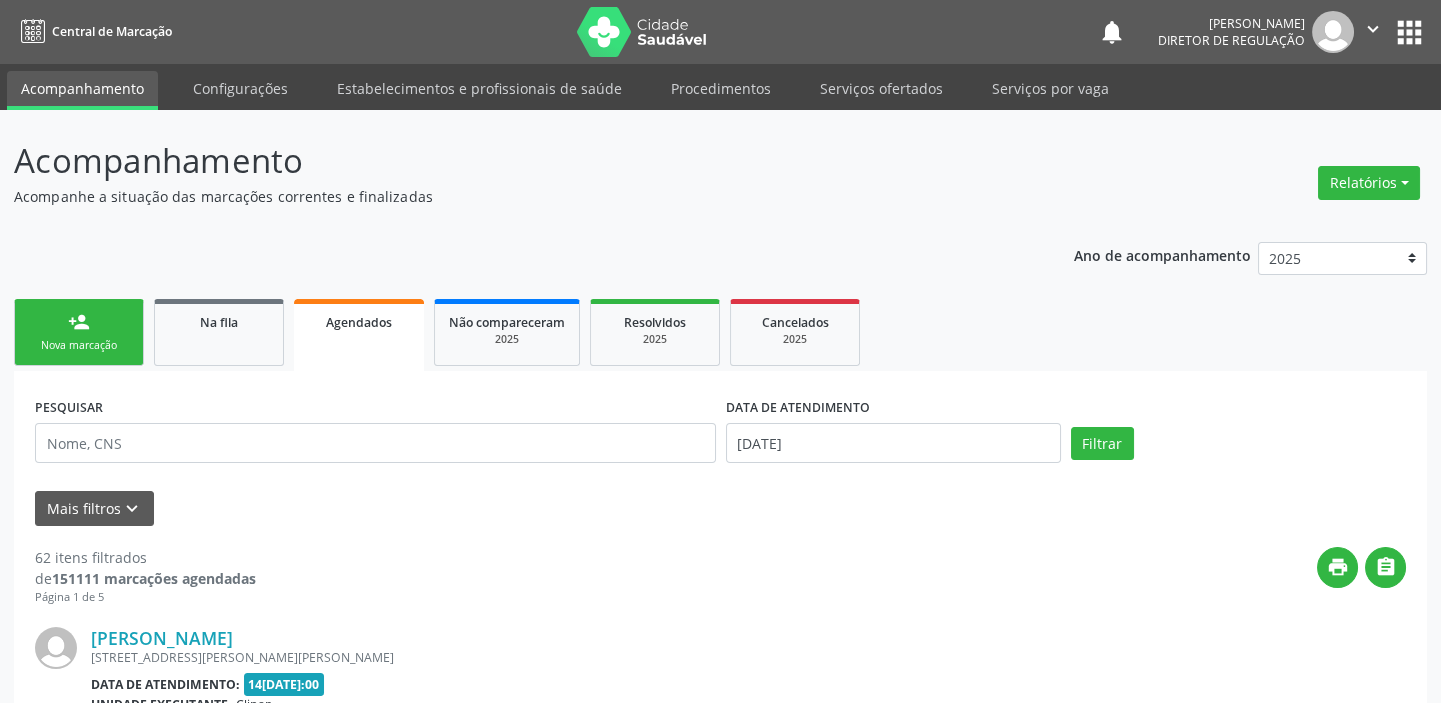 click on "person_add
Nova marcação" at bounding box center (79, 332) 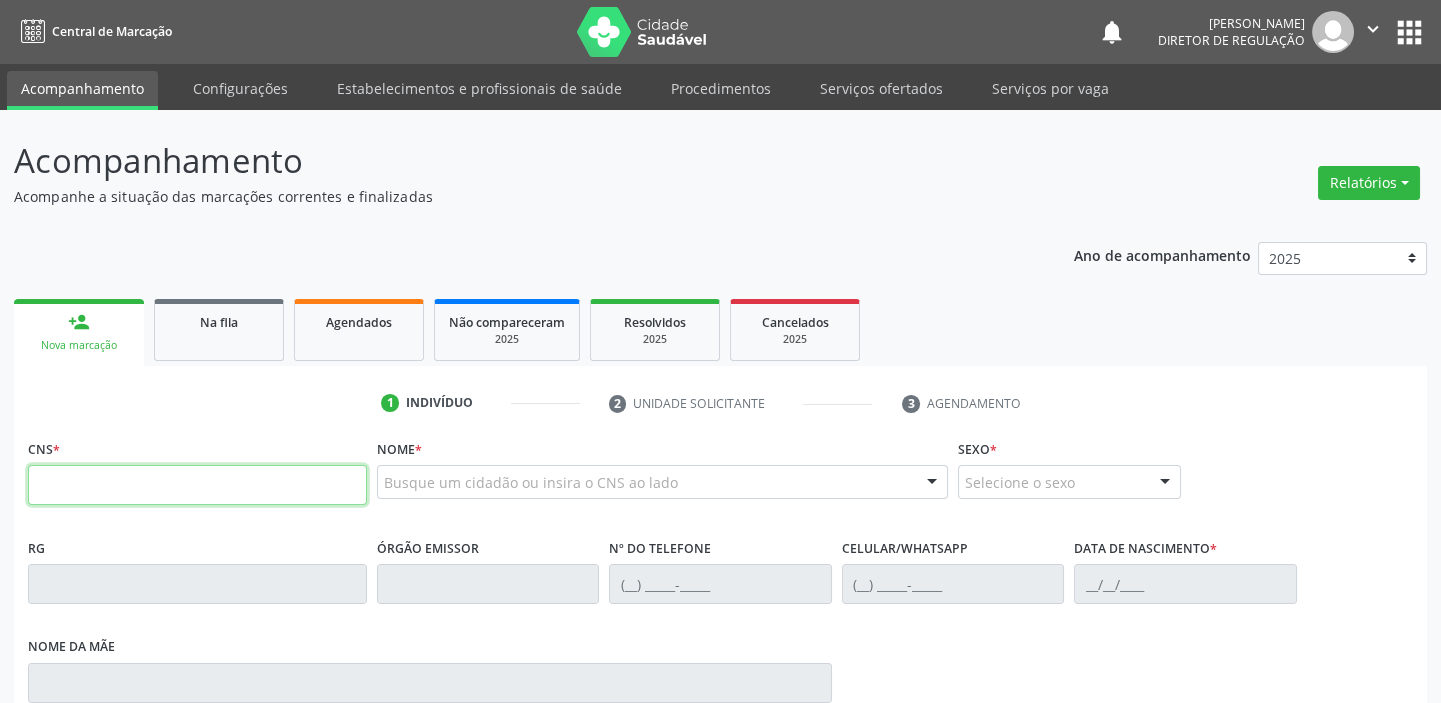 click at bounding box center [197, 485] 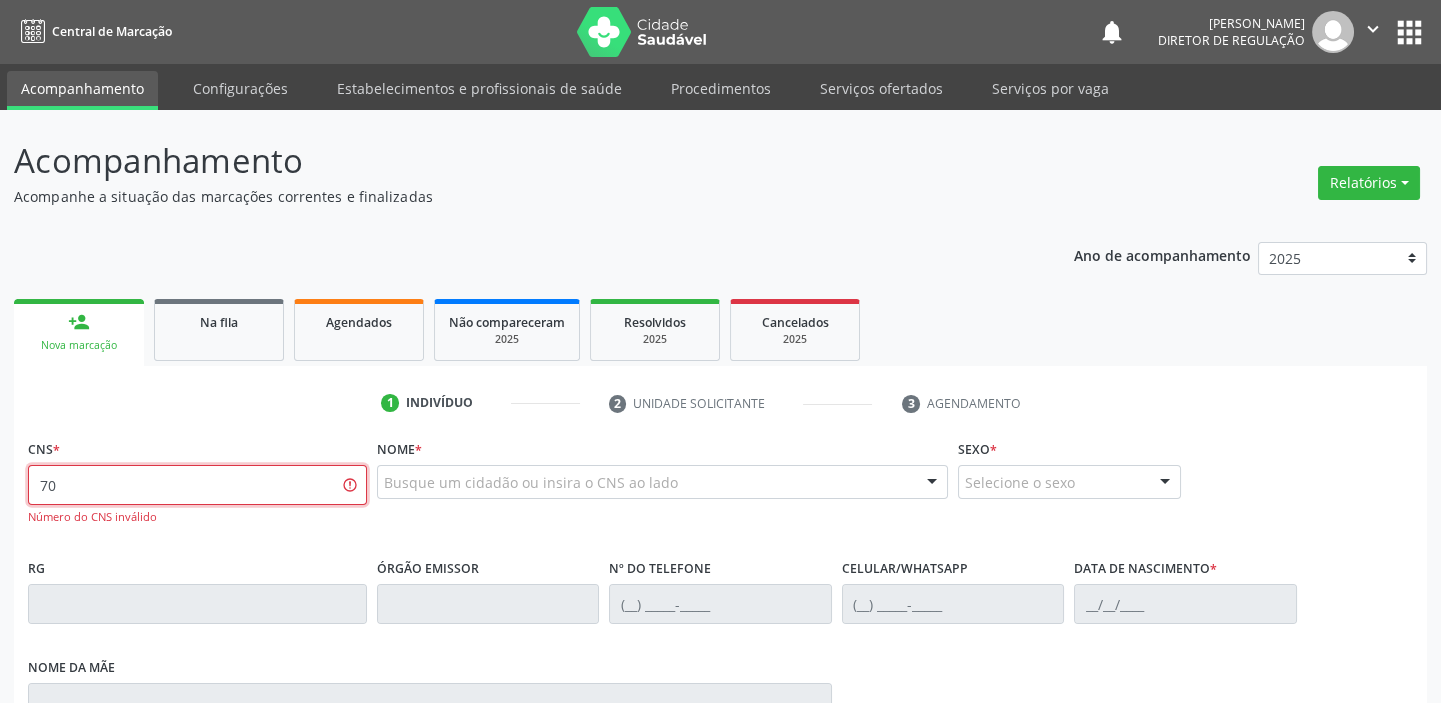 type on "7" 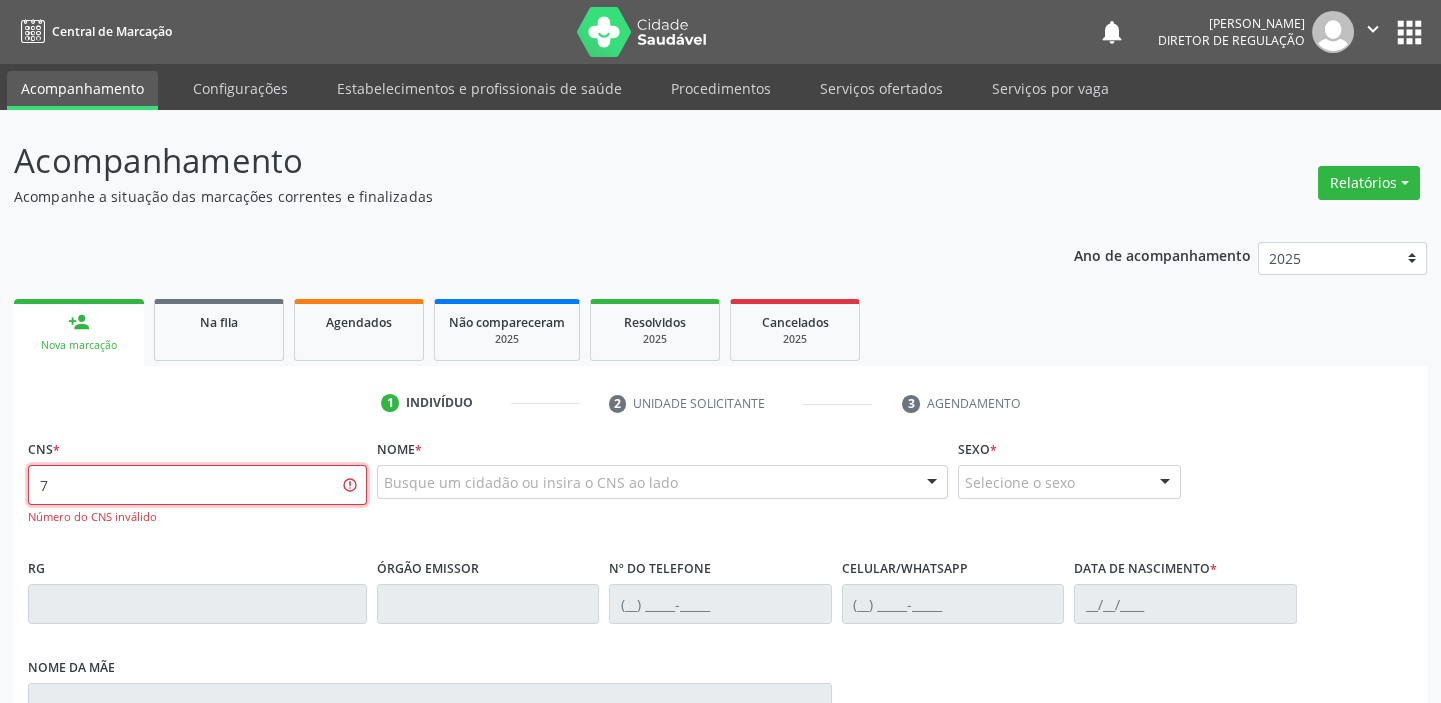 type 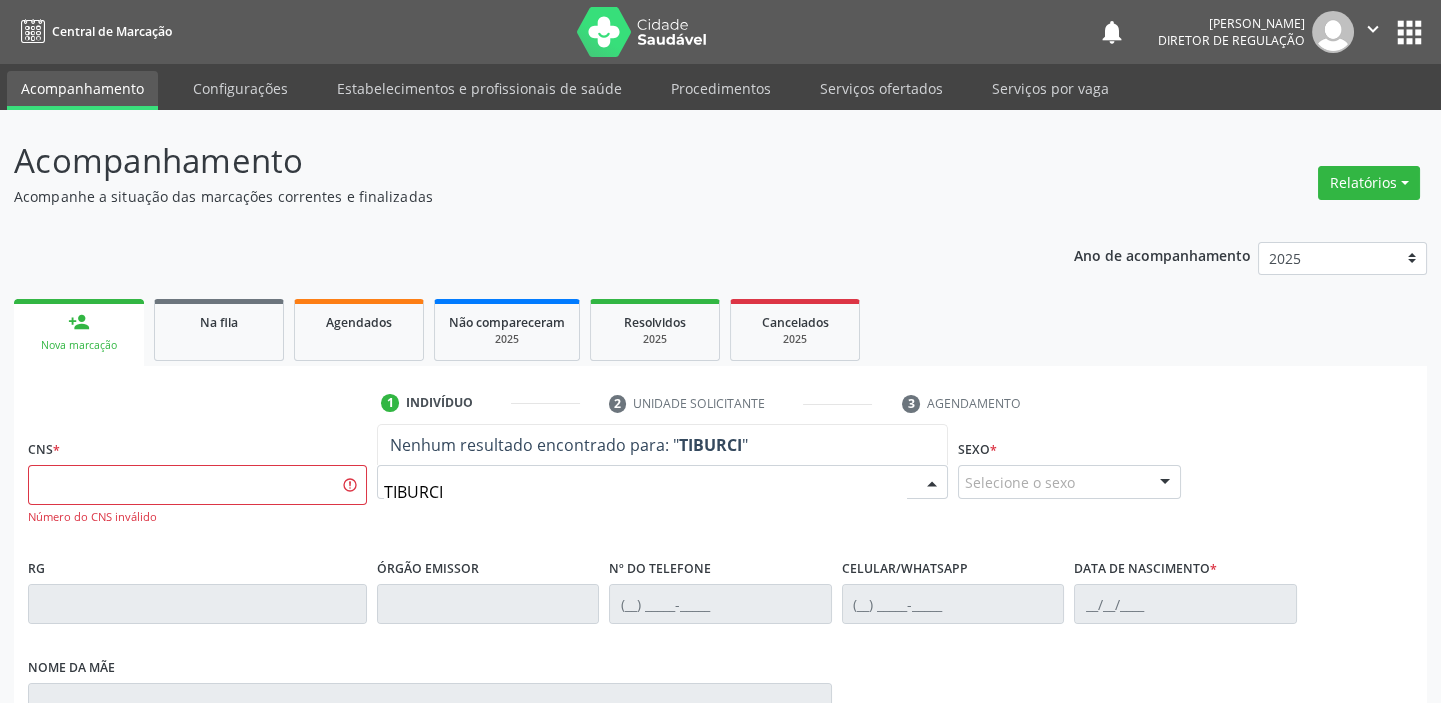 type on "TIBURCIO" 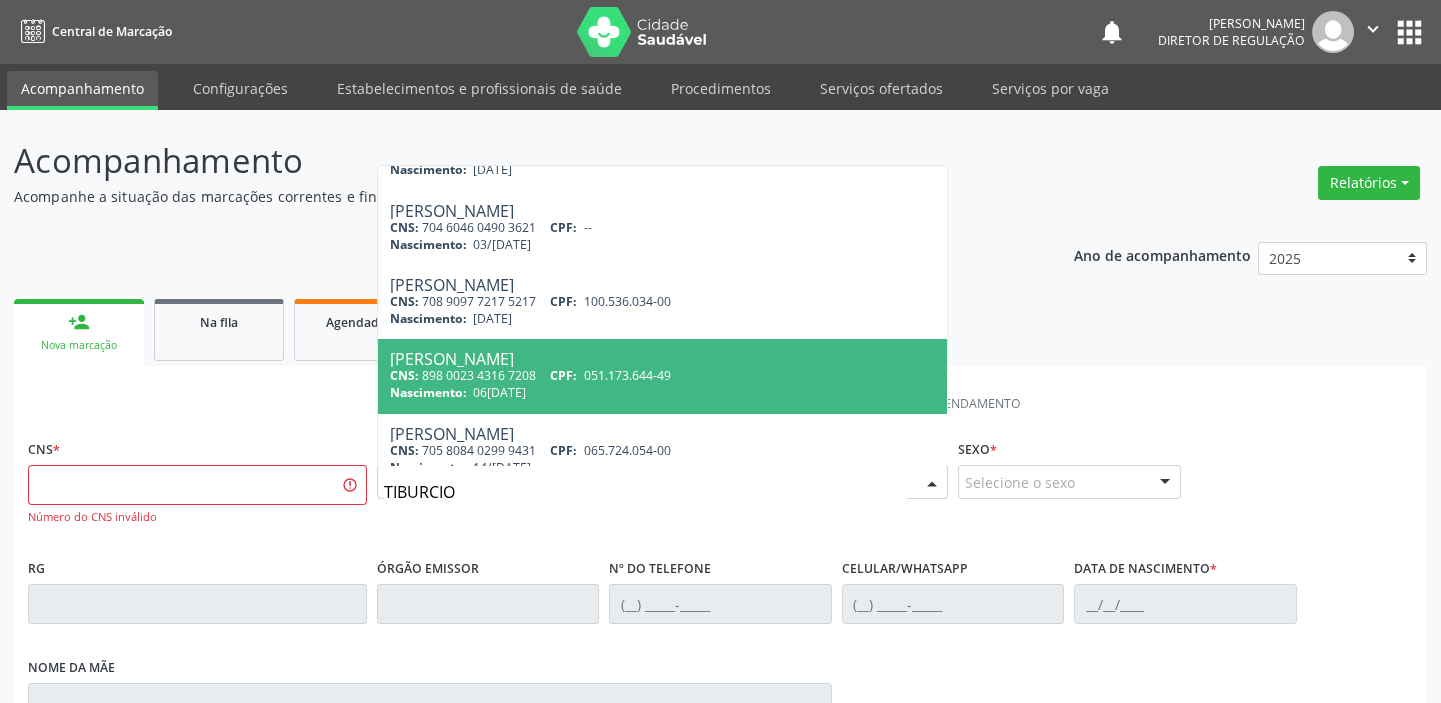 scroll, scrollTop: 71, scrollLeft: 0, axis: vertical 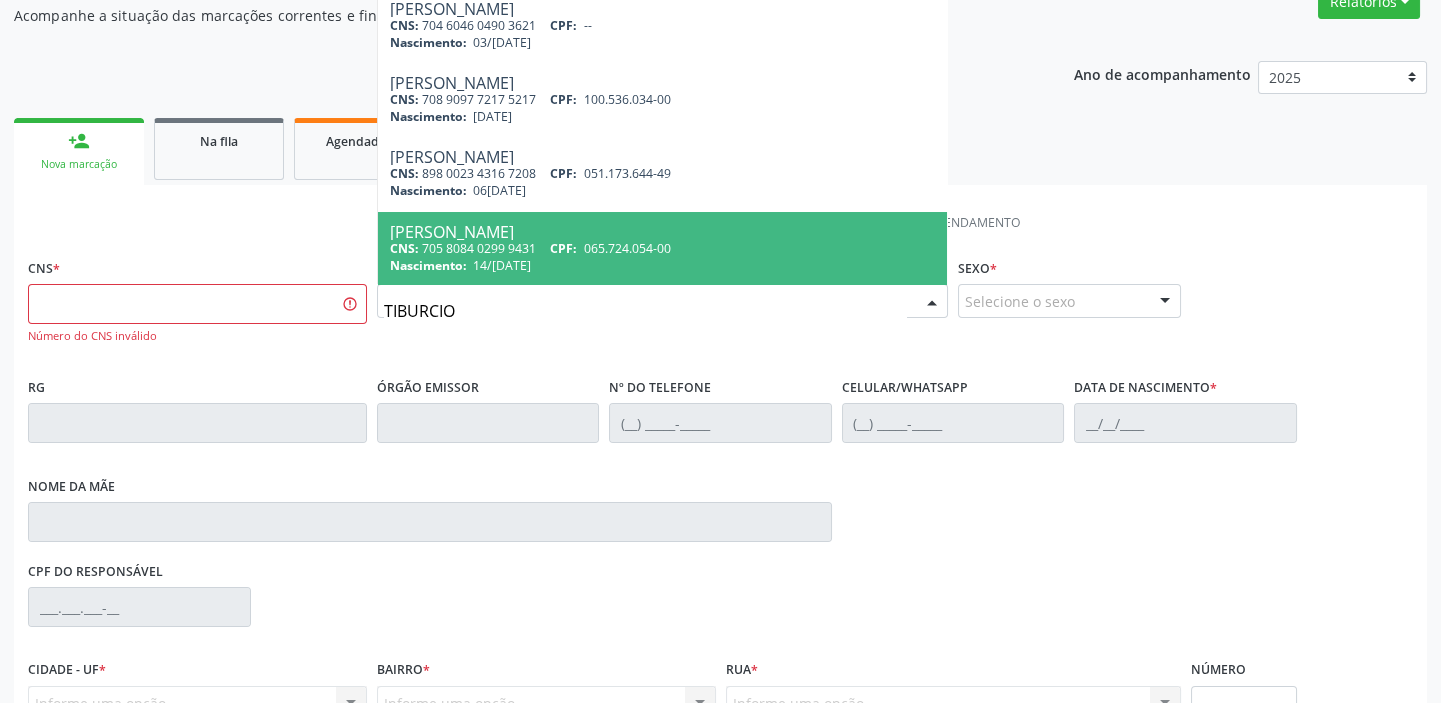 click on "CNS:
705 8084 0299 9431
CPF:
065.724.054-00" at bounding box center (662, 248) 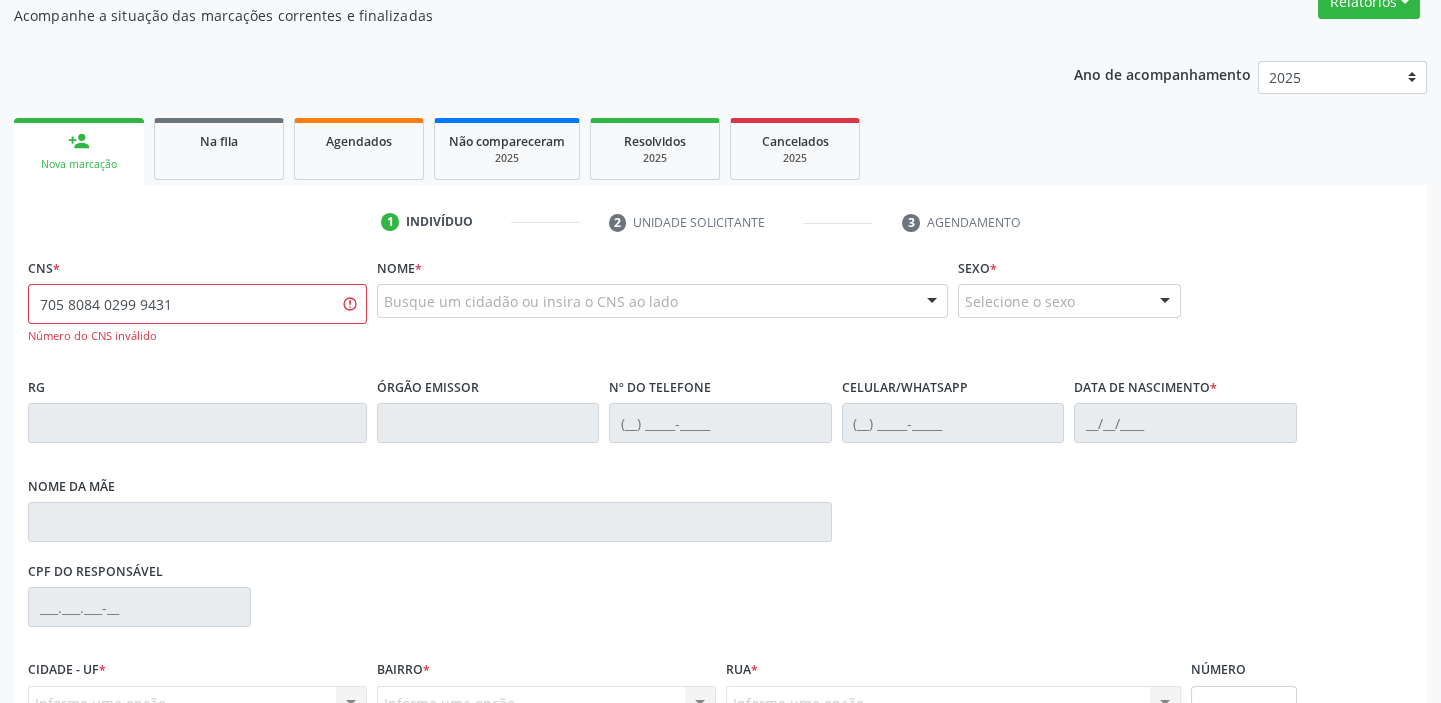 scroll, scrollTop: 0, scrollLeft: 0, axis: both 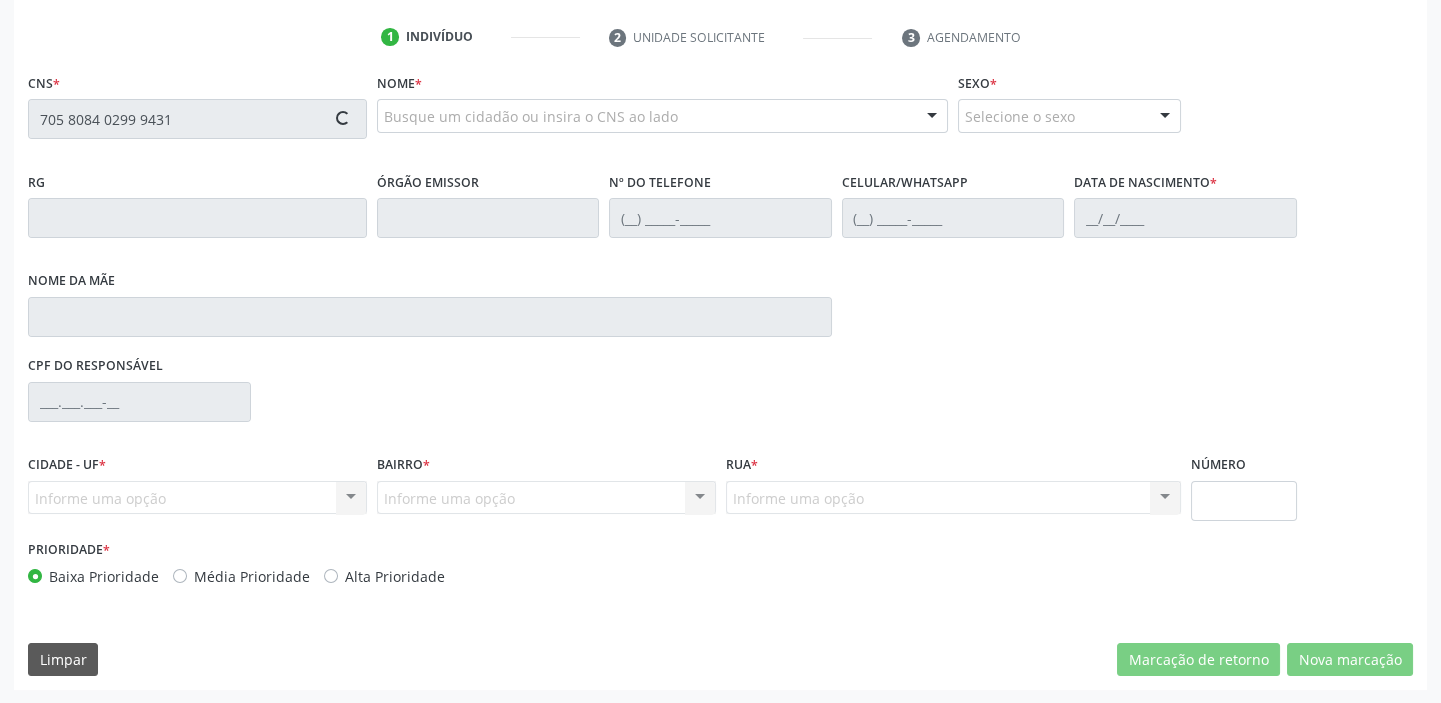 type on "705 8084 0299 9431" 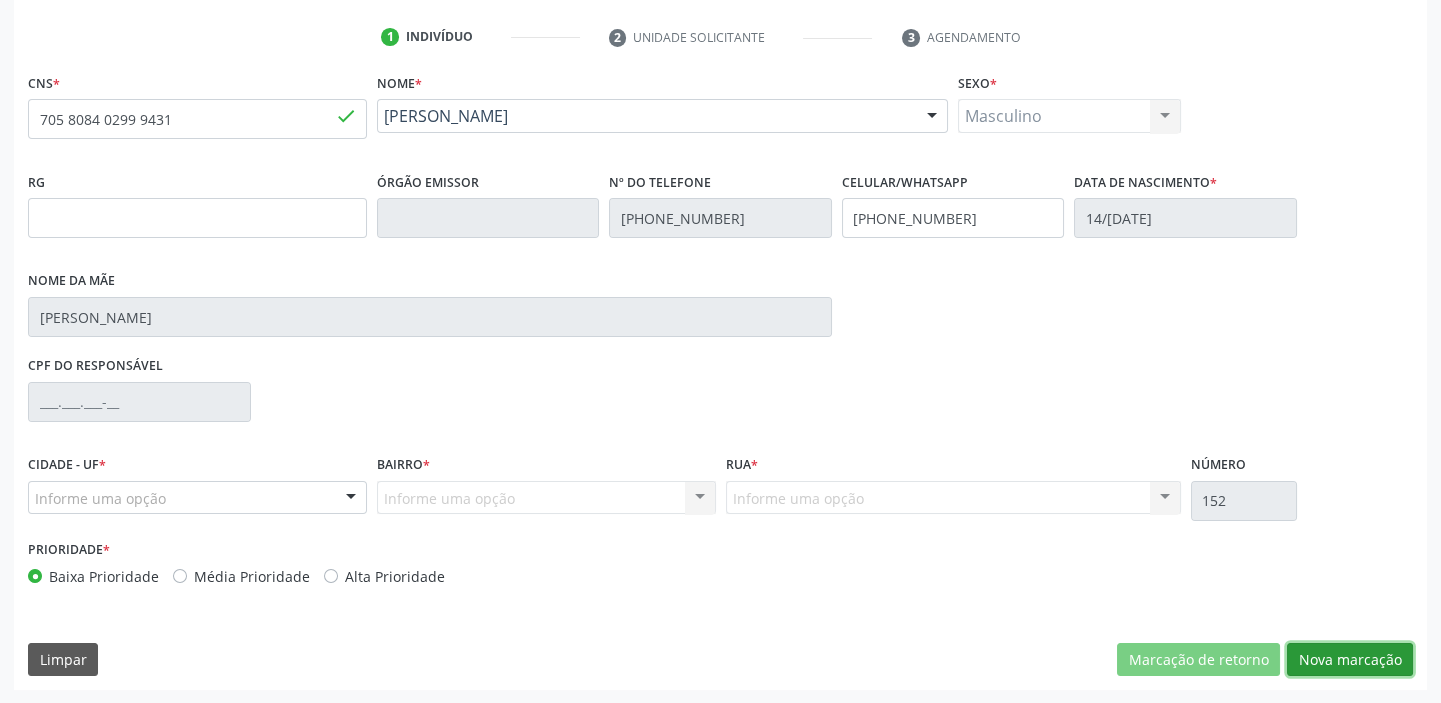 click on "Nova marcação" at bounding box center [1350, 660] 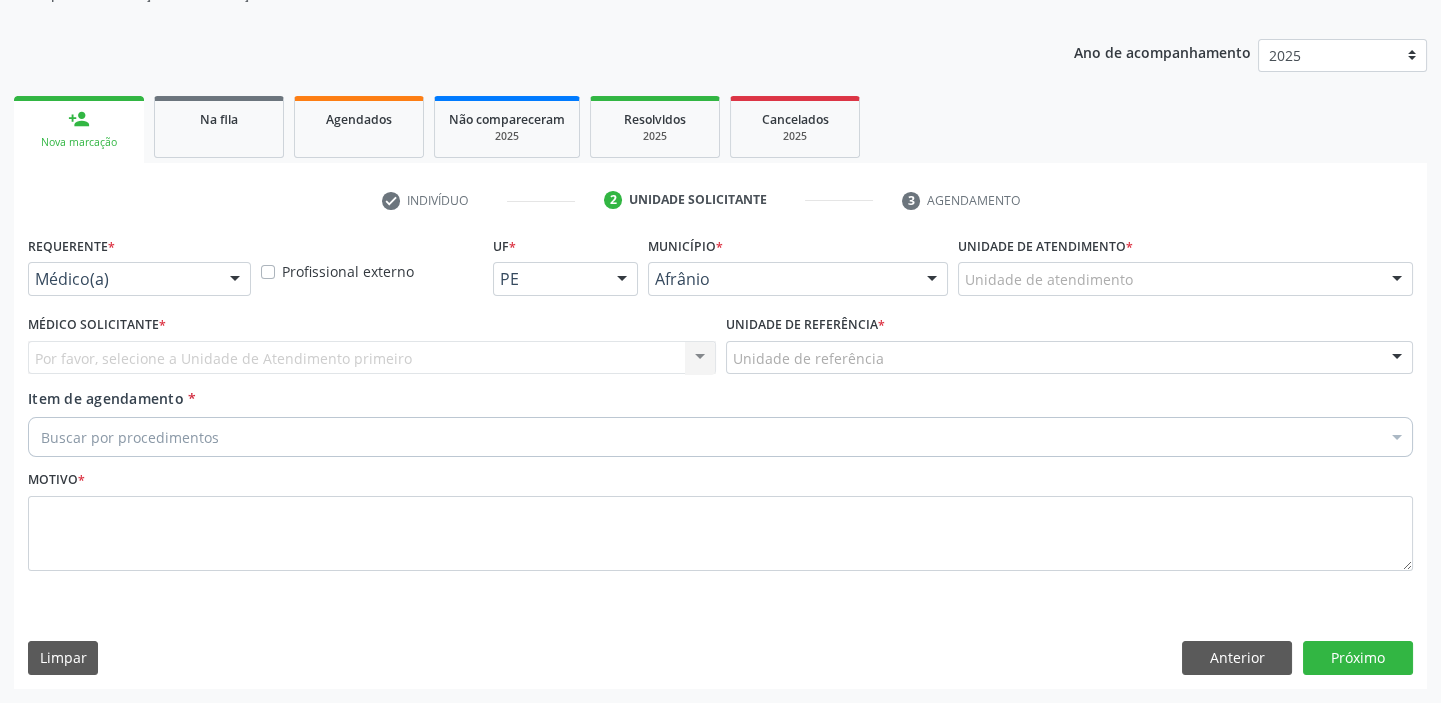scroll, scrollTop: 201, scrollLeft: 0, axis: vertical 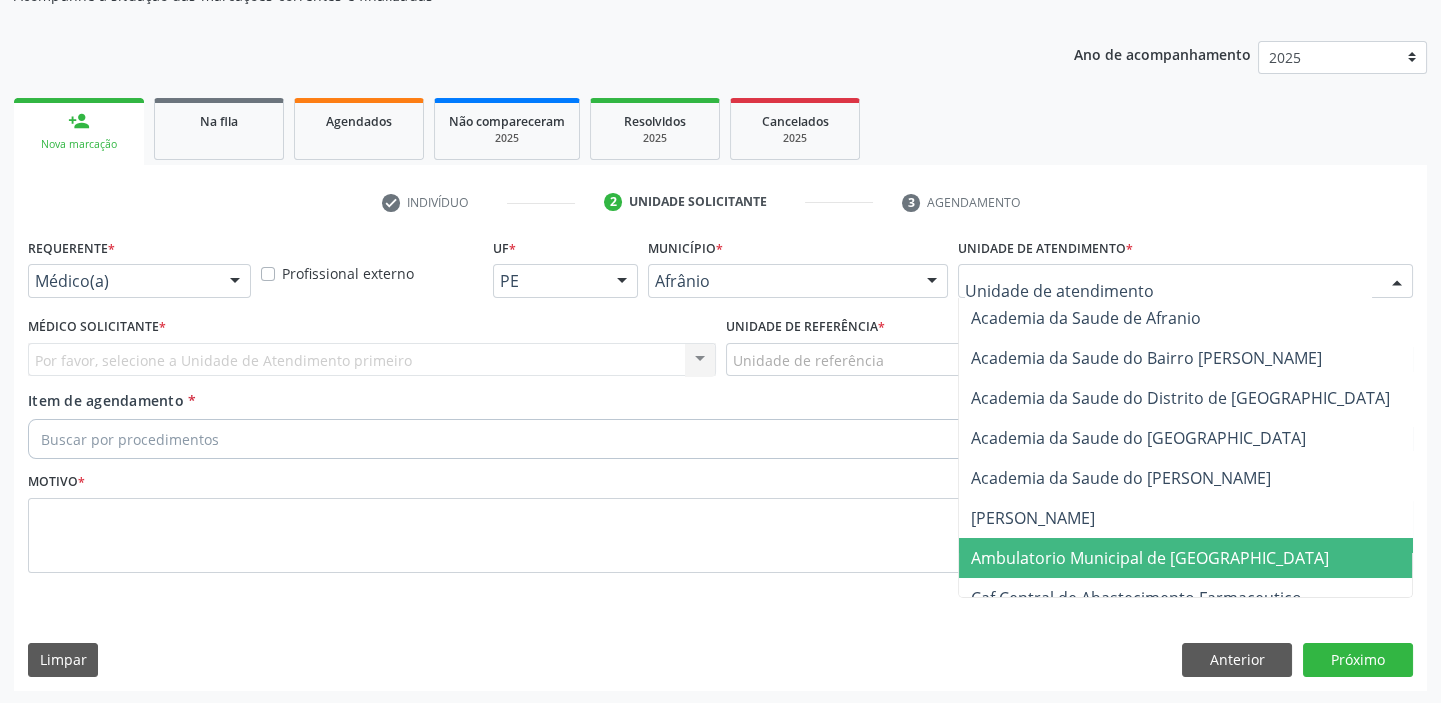 click on "Ambulatorio Municipal de [GEOGRAPHIC_DATA]" at bounding box center (1150, 558) 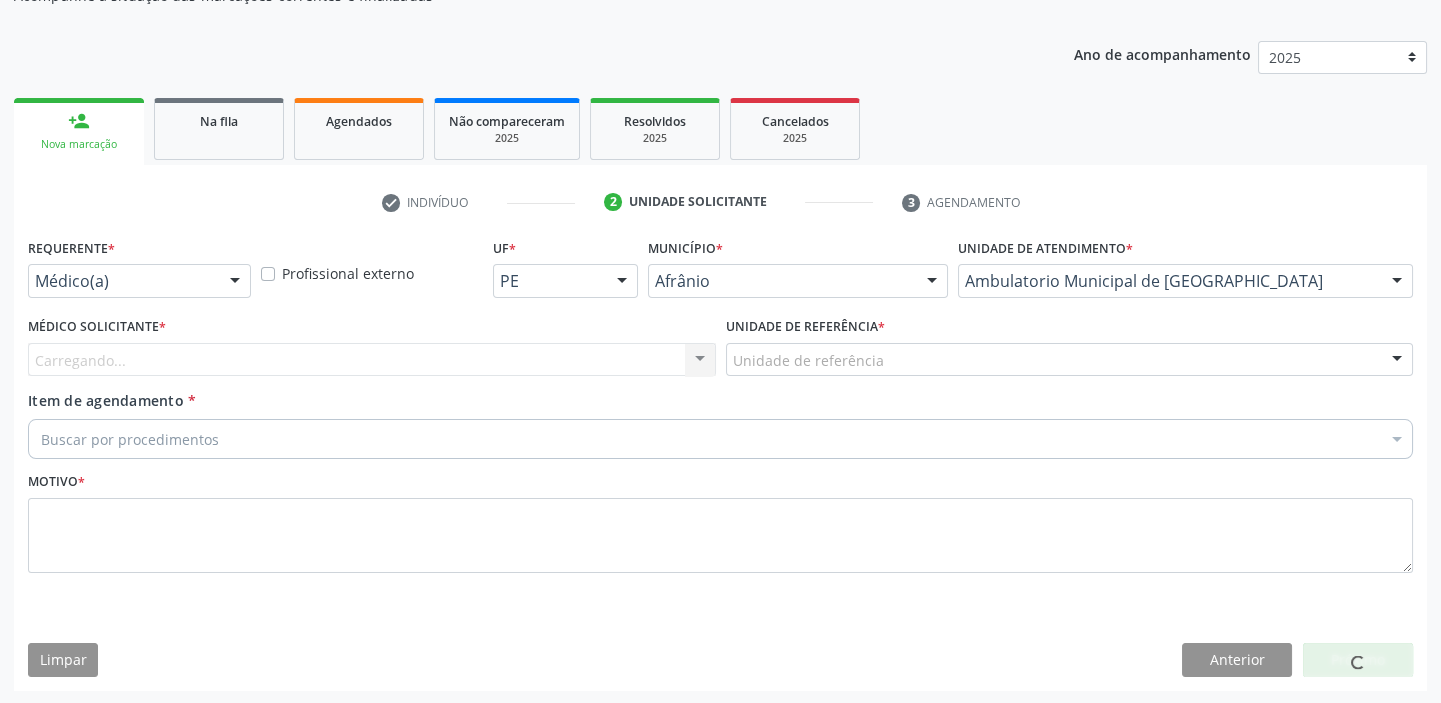 drag, startPoint x: 760, startPoint y: 366, endPoint x: 790, endPoint y: 469, distance: 107.28001 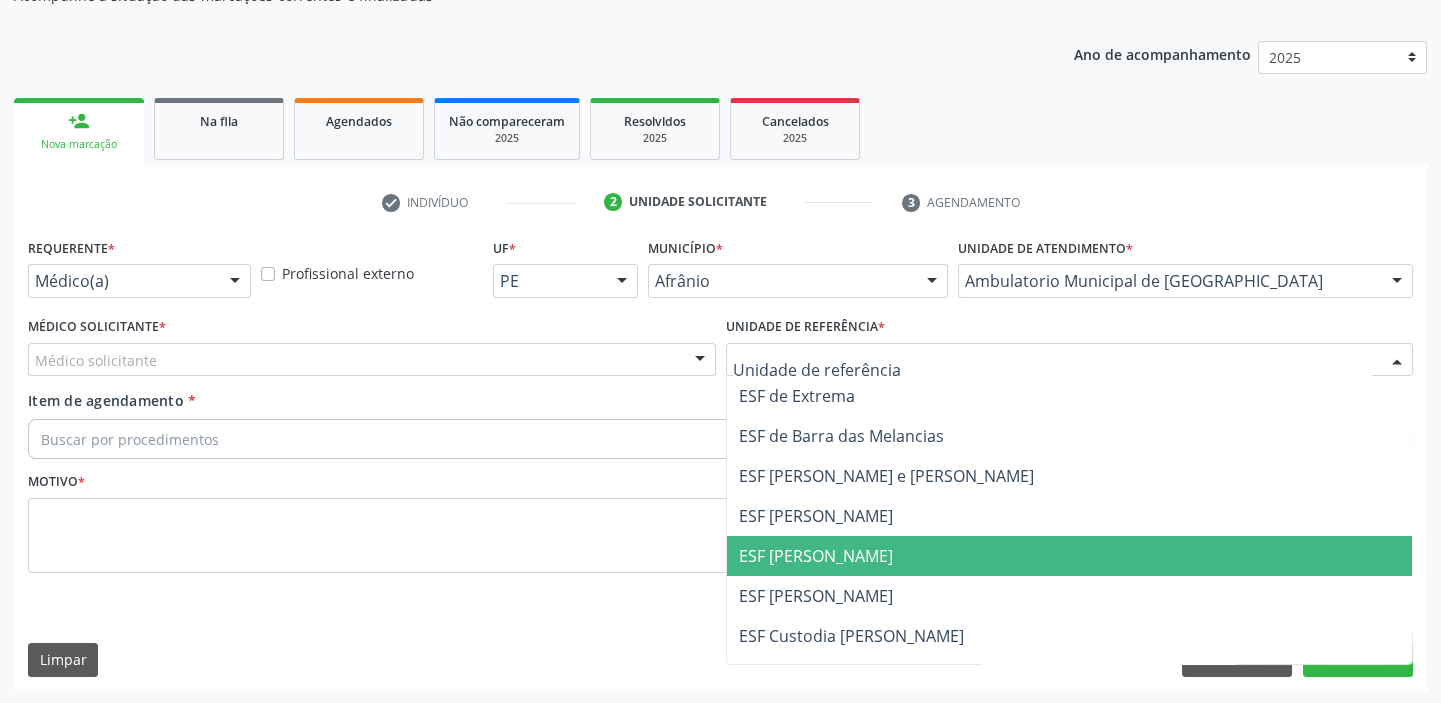 click on "ESF [PERSON_NAME]" at bounding box center (1070, 556) 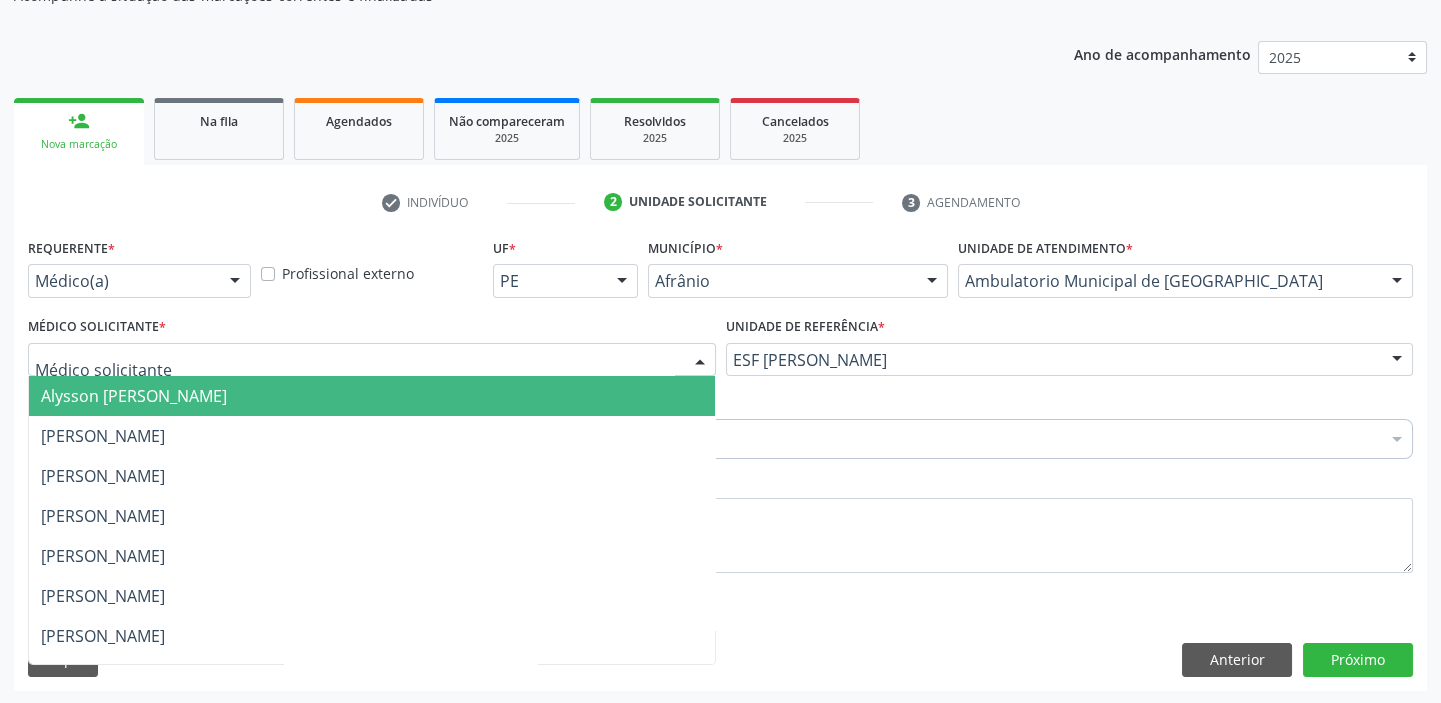 drag, startPoint x: 90, startPoint y: 357, endPoint x: 90, endPoint y: 400, distance: 43 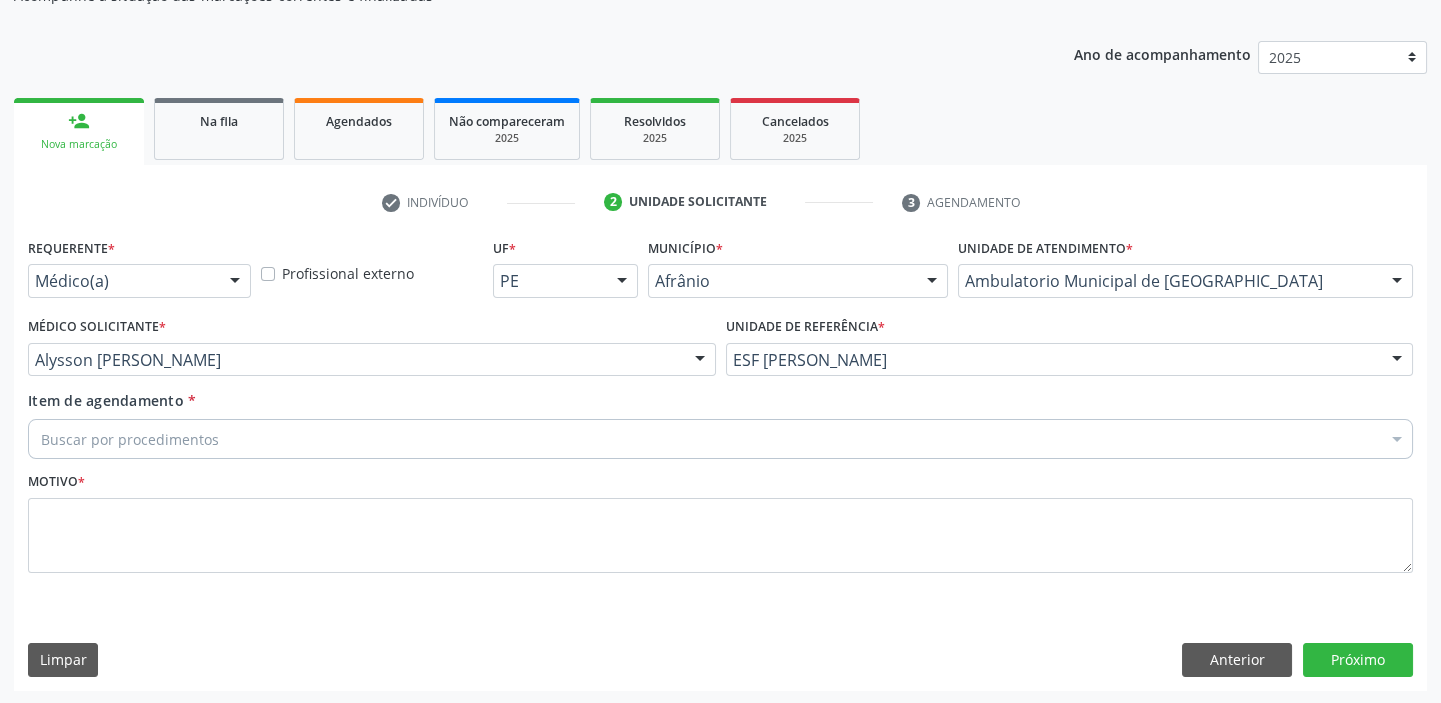 click on "Buscar por procedimentos" at bounding box center [720, 439] 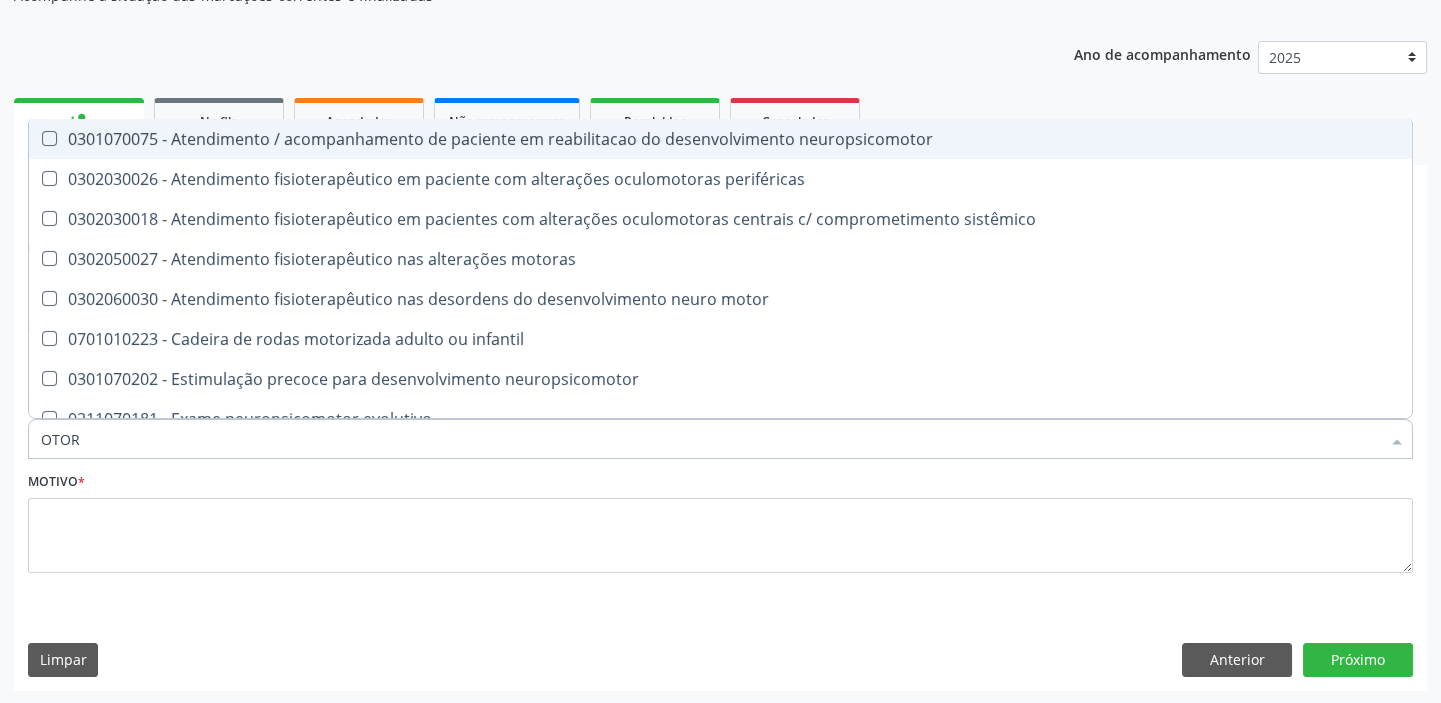 type on "OTORR" 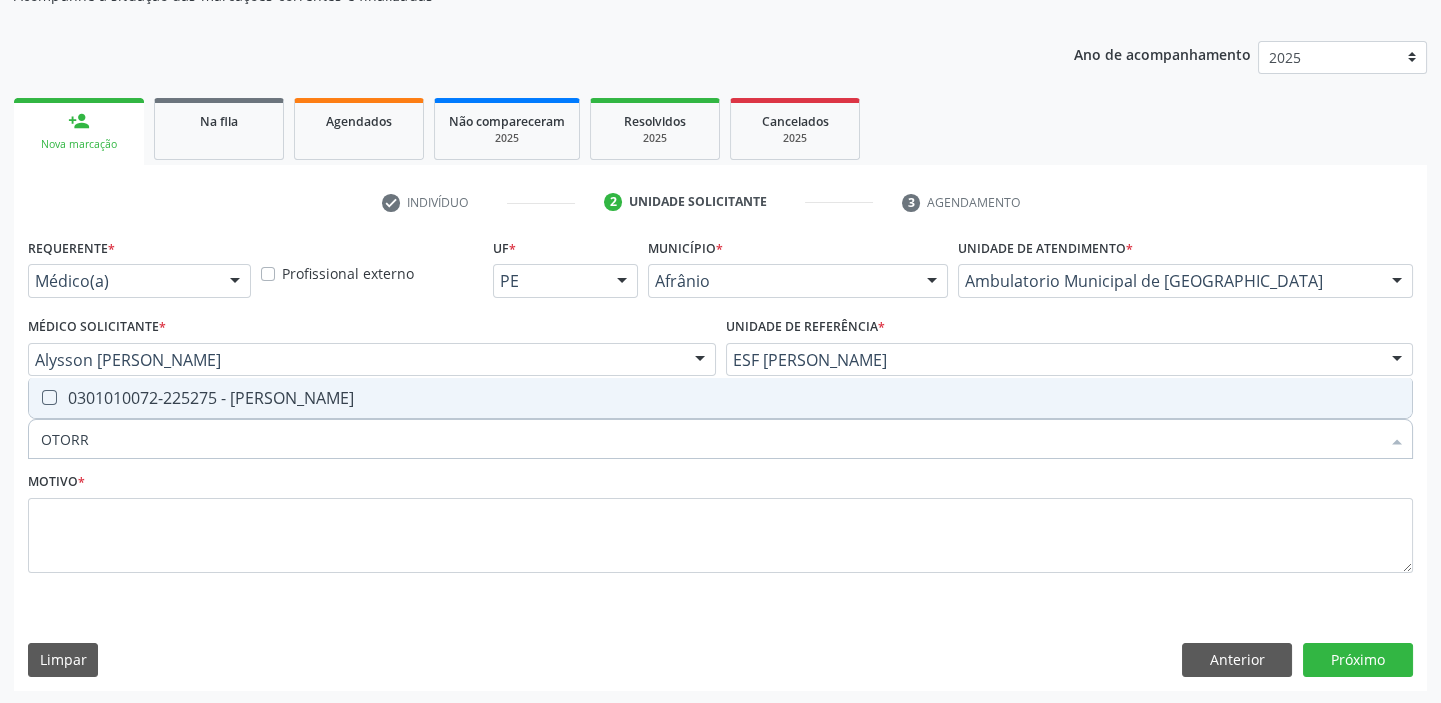 click on "0301010072-225275 - [PERSON_NAME]" at bounding box center [720, 398] 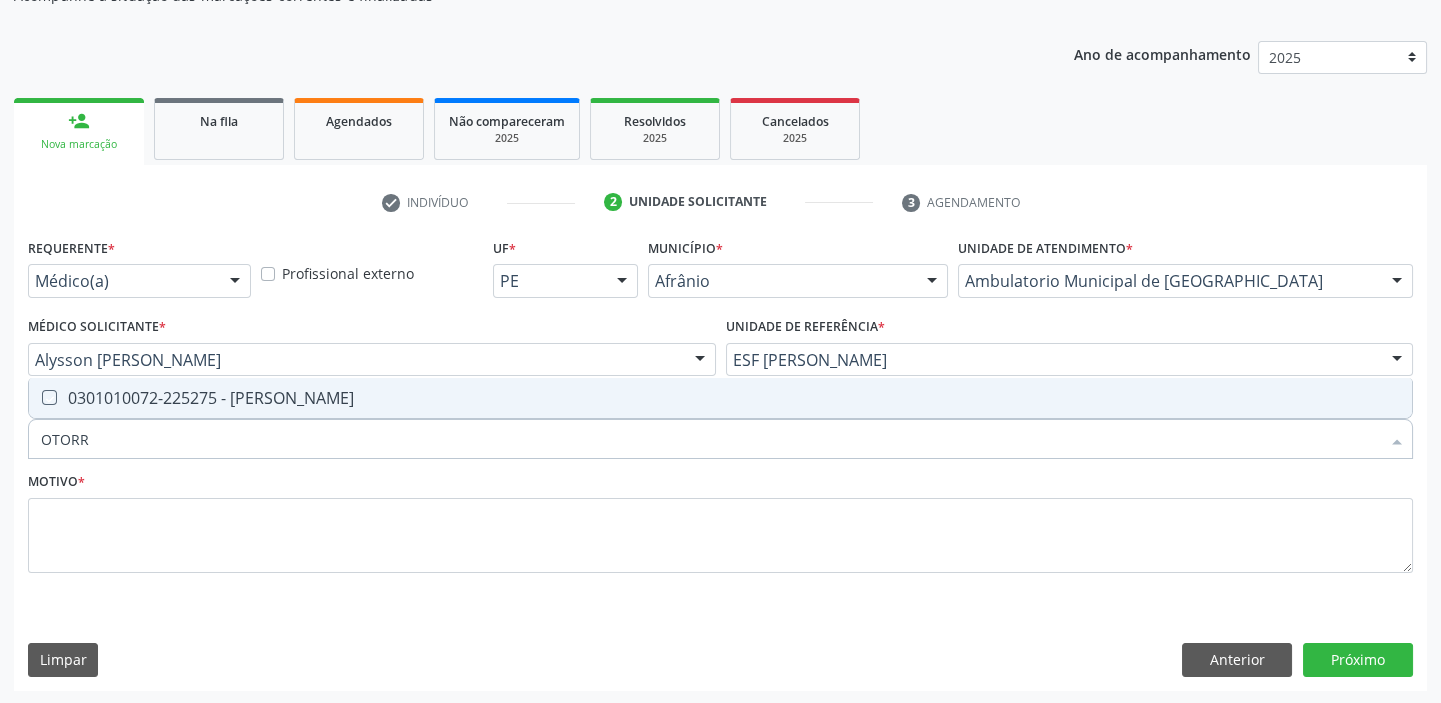 checkbox on "true" 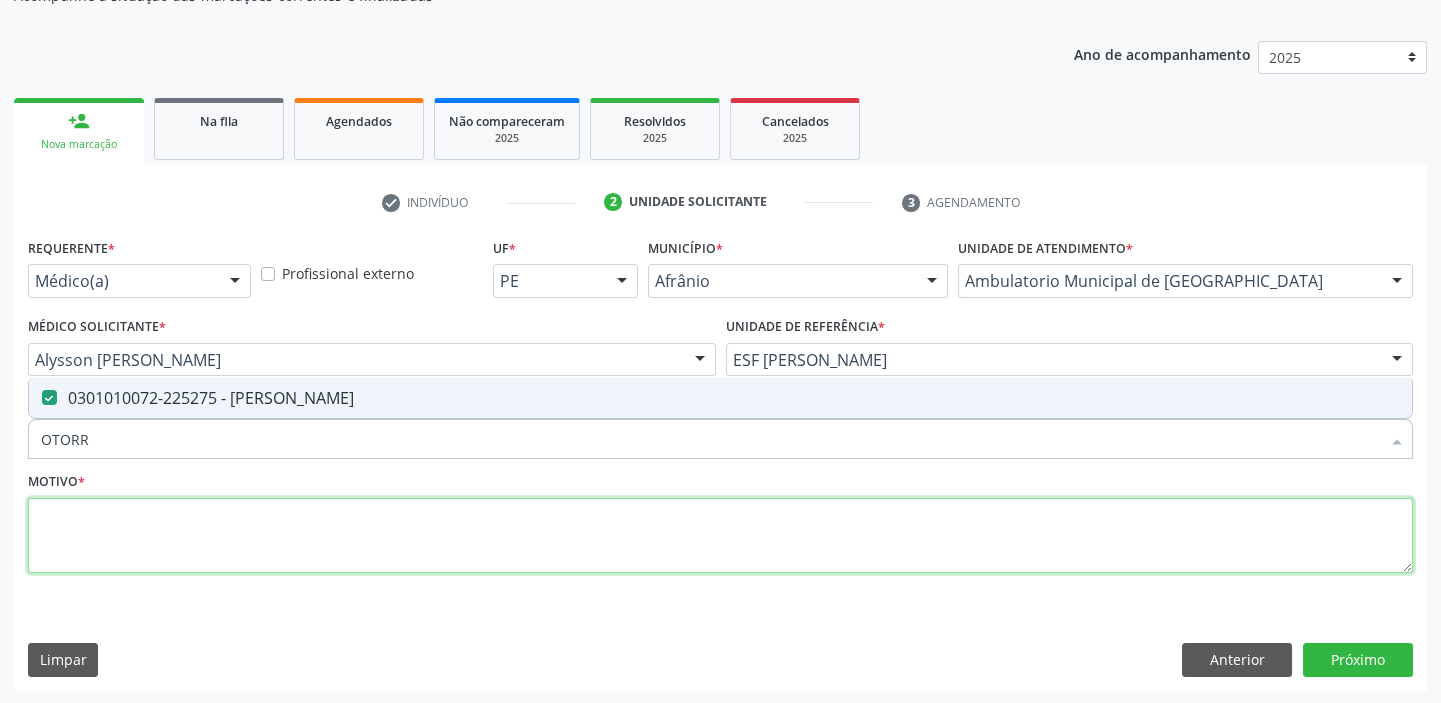 click at bounding box center [720, 536] 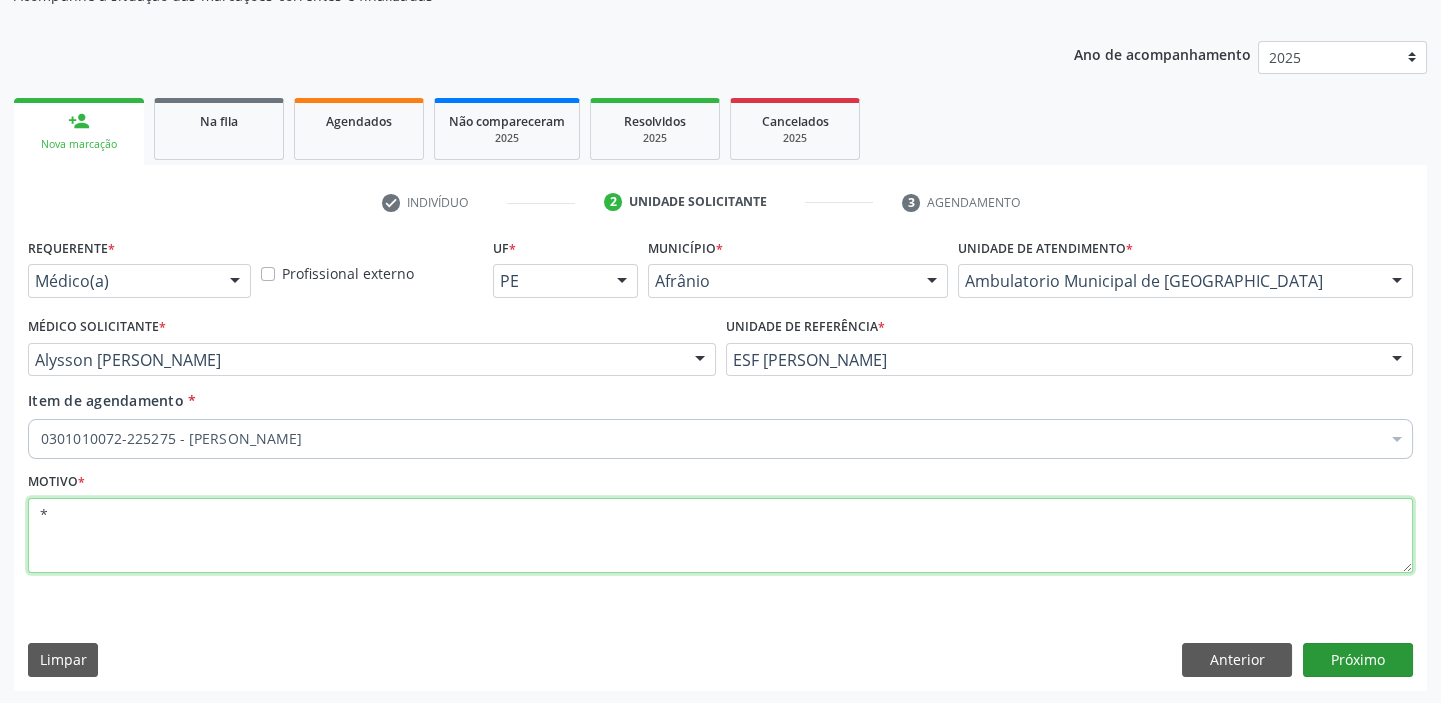 type on "*" 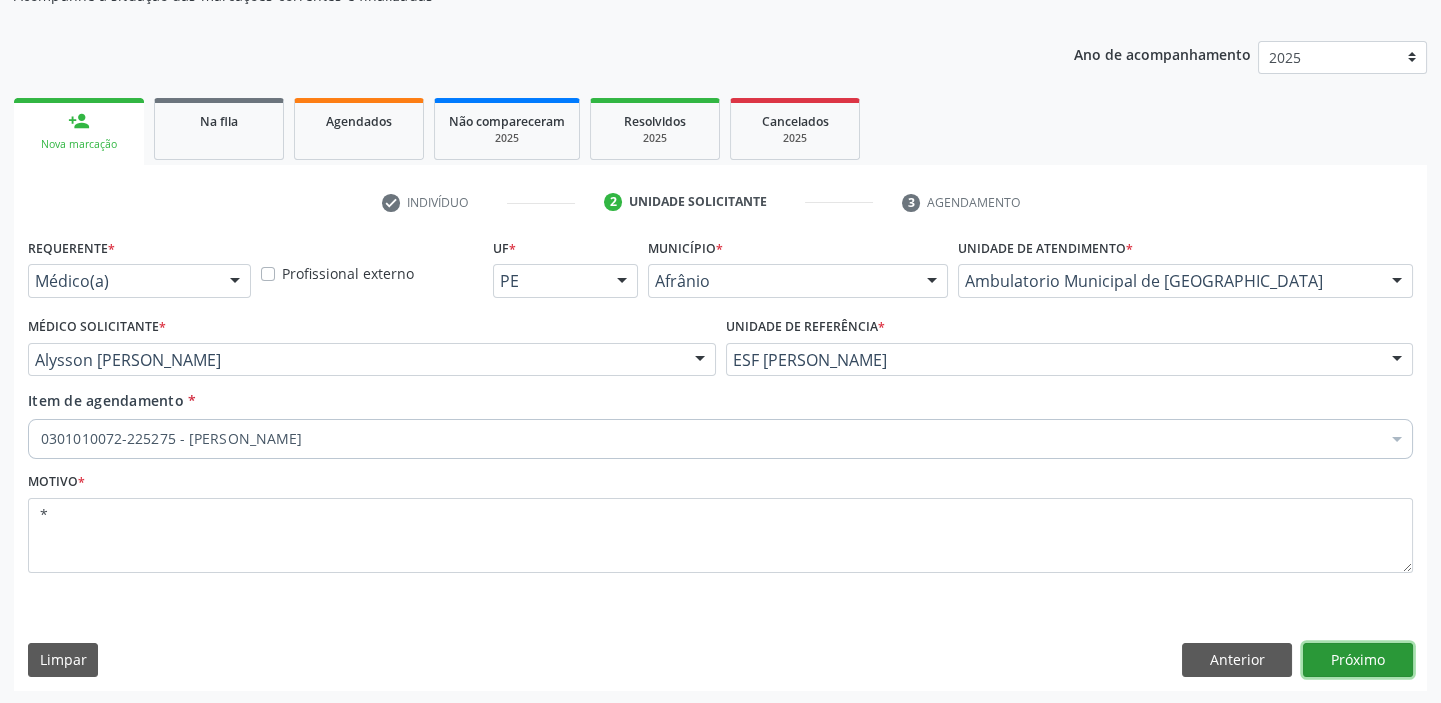 click on "Próximo" at bounding box center (1358, 660) 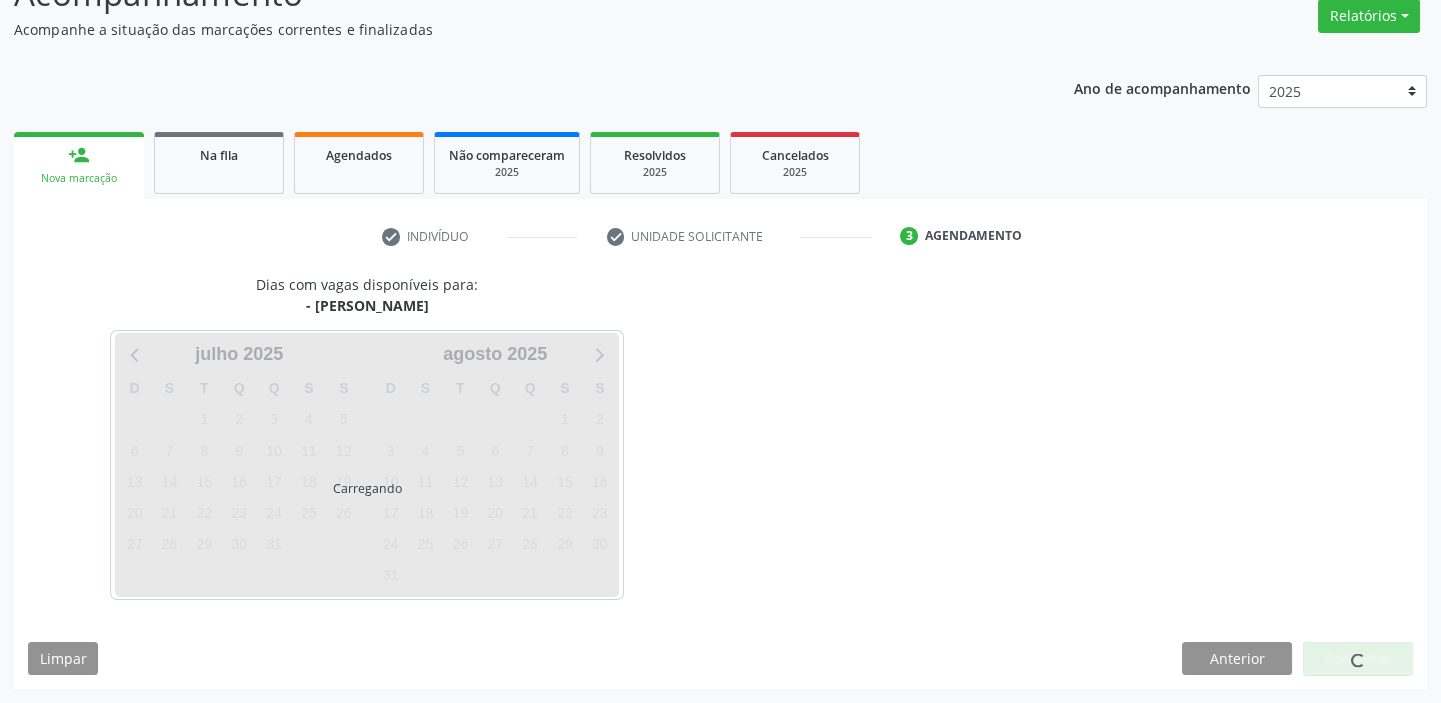 scroll, scrollTop: 166, scrollLeft: 0, axis: vertical 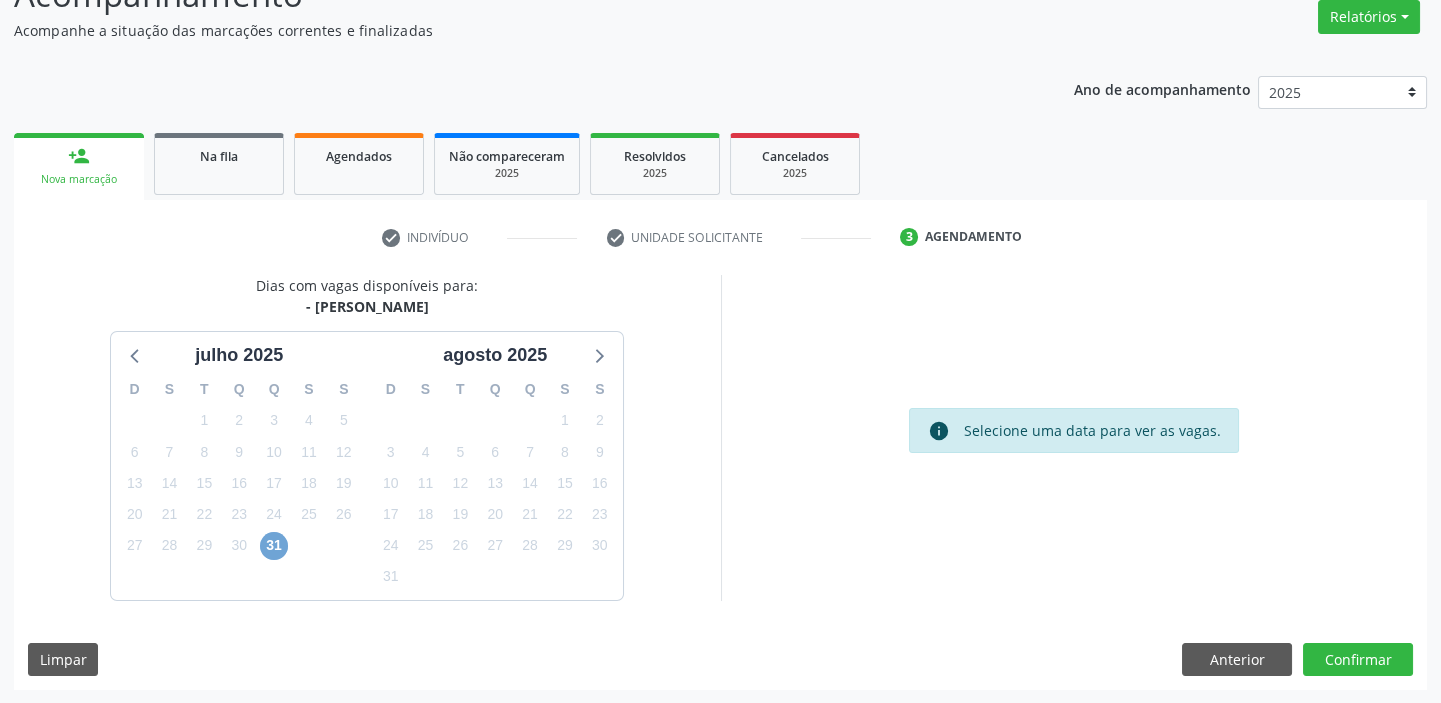 click on "31" at bounding box center [274, 546] 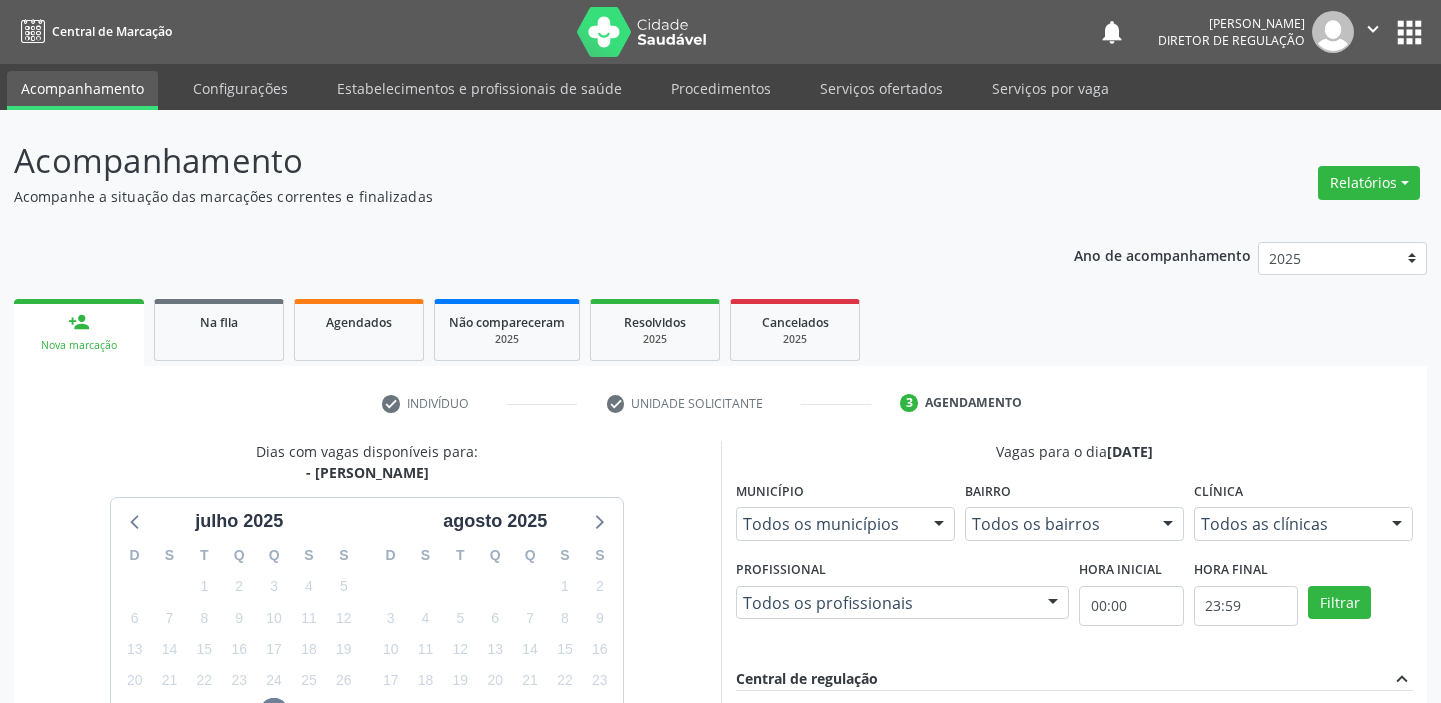 scroll, scrollTop: 166, scrollLeft: 0, axis: vertical 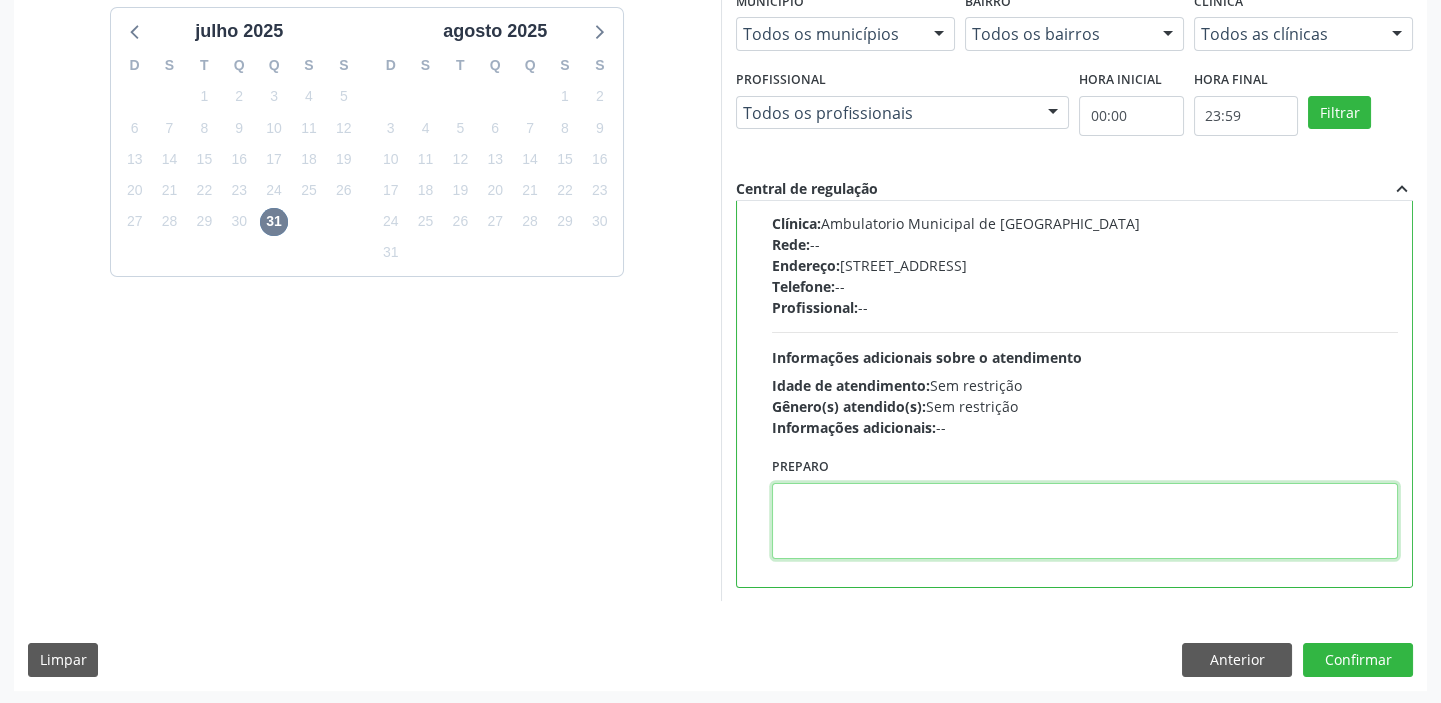 click at bounding box center [1085, 521] 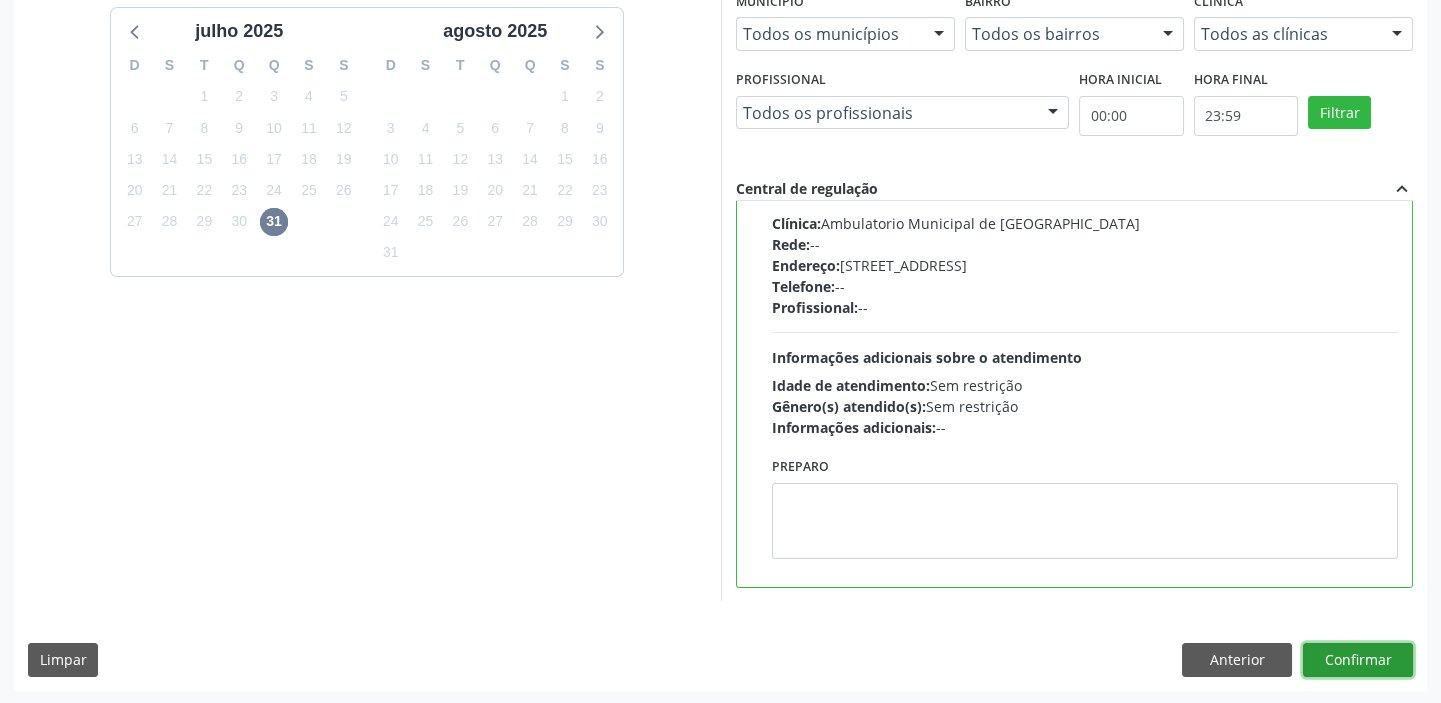 click on "Confirmar" at bounding box center [1358, 660] 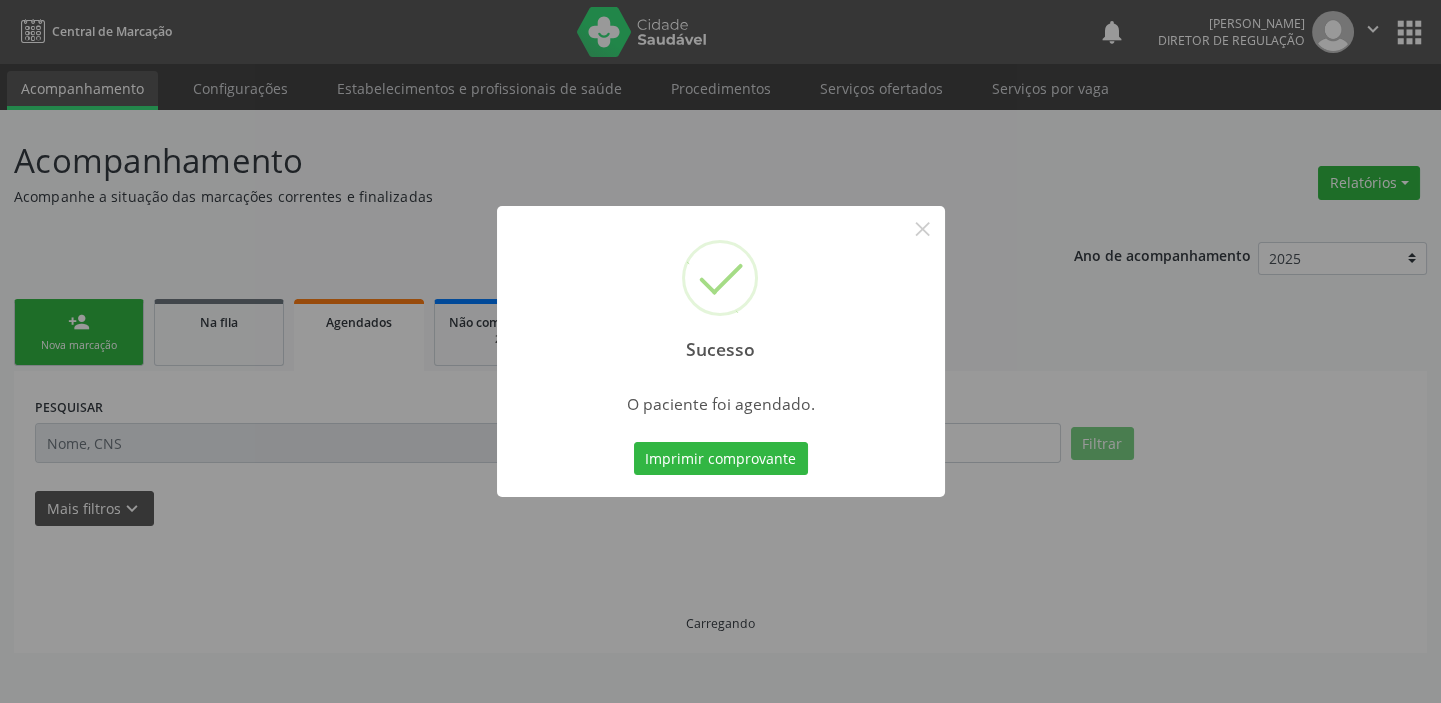 scroll, scrollTop: 0, scrollLeft: 0, axis: both 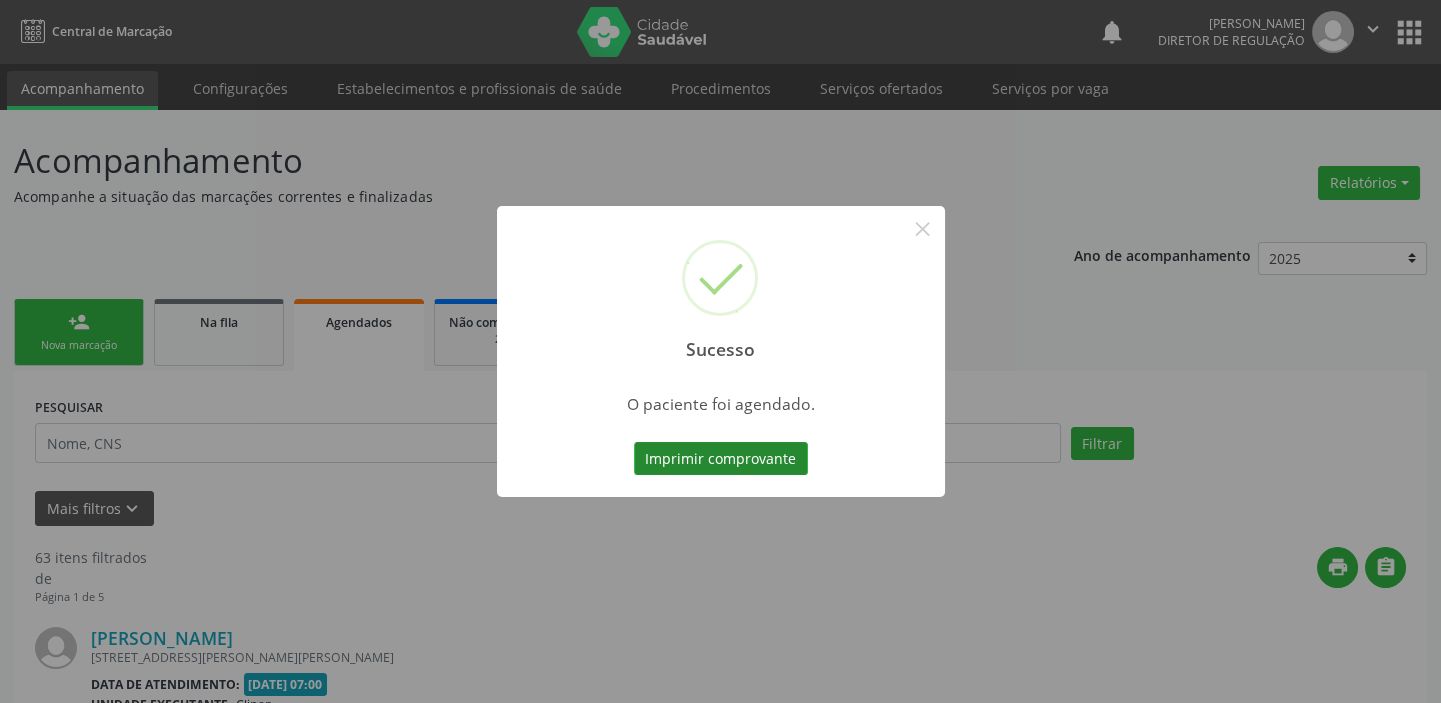 click on "Imprimir comprovante" at bounding box center (721, 459) 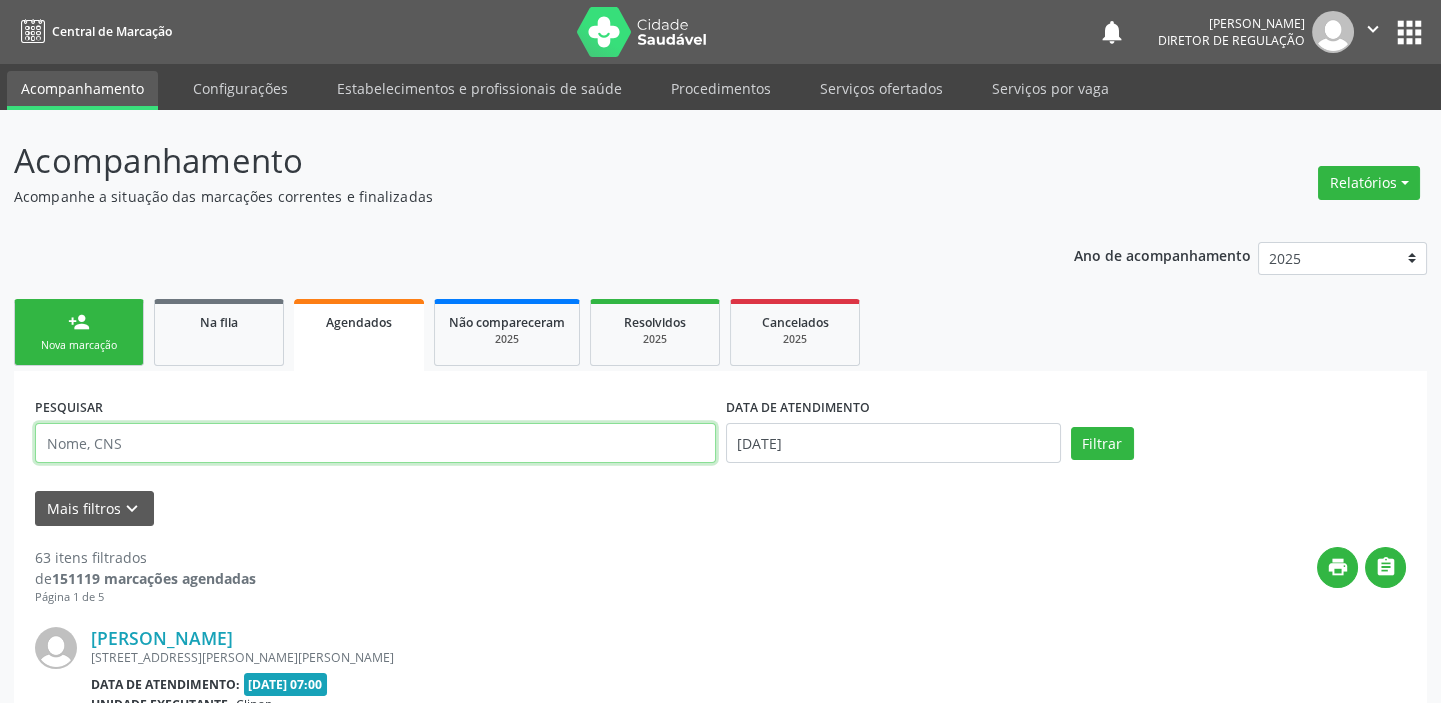 click at bounding box center [375, 443] 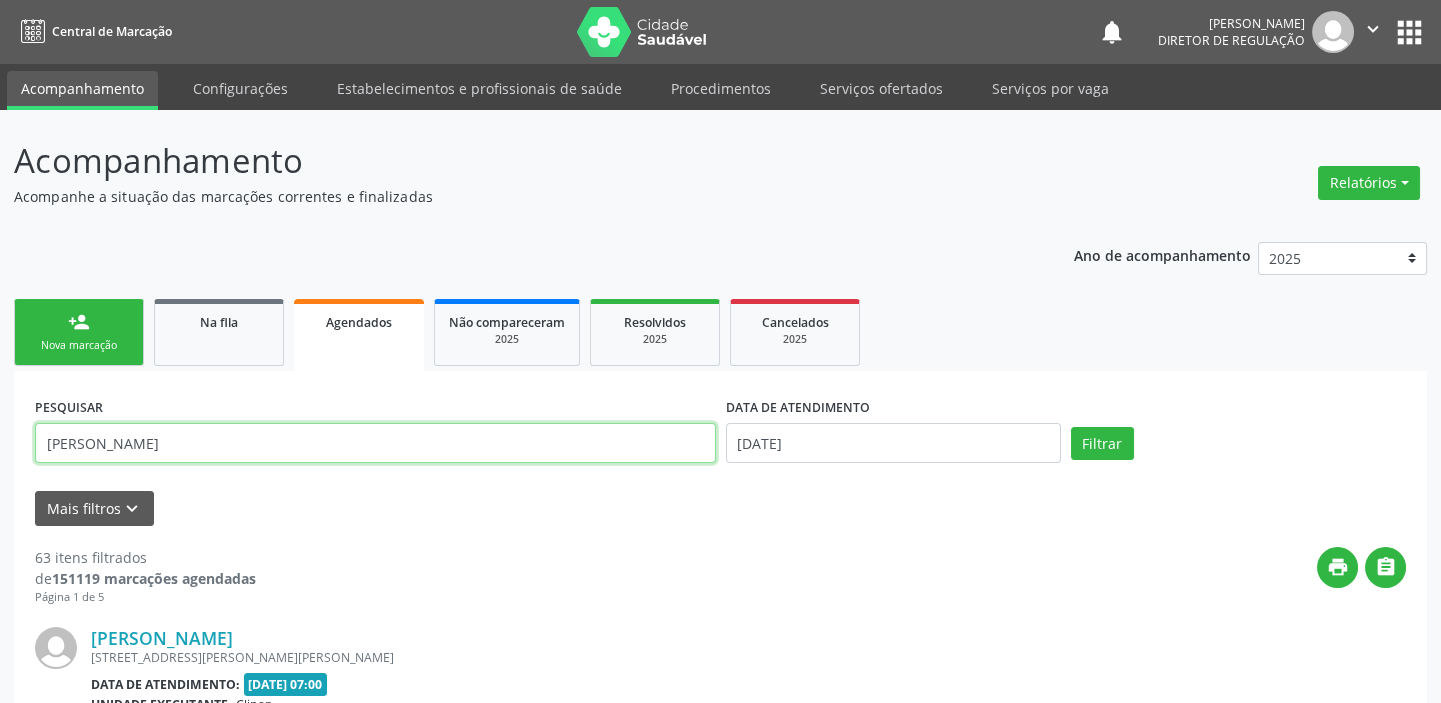 type on "JOAO GABRIEL COELHO DE BRITO" 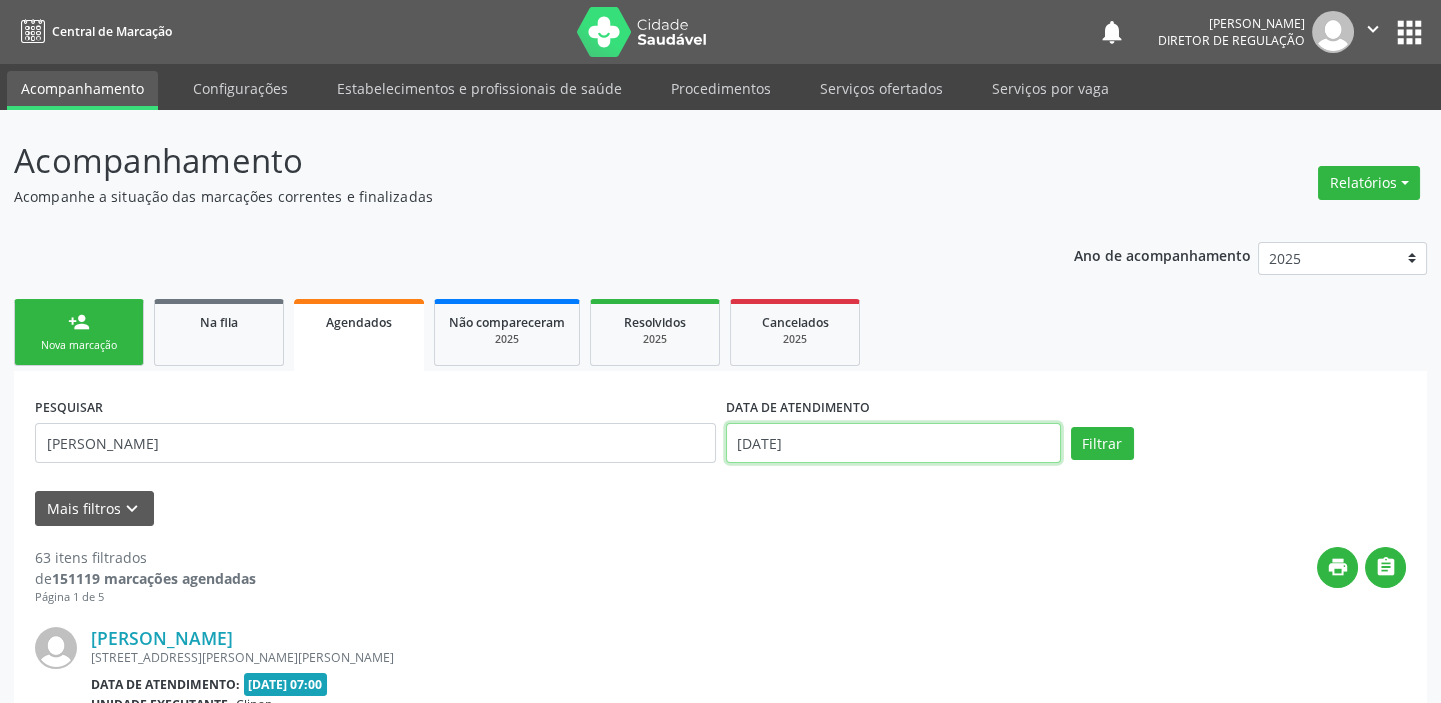 click on "[DATE]" at bounding box center (893, 443) 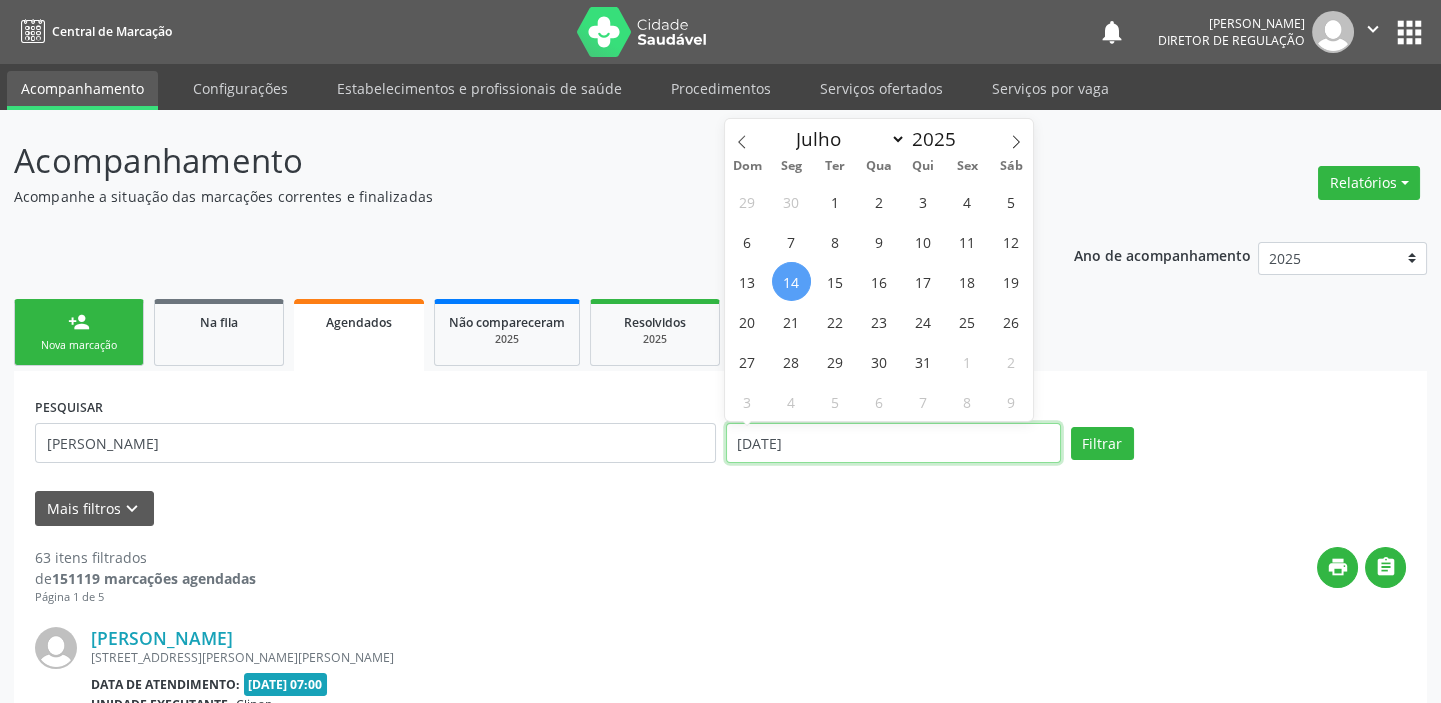 type 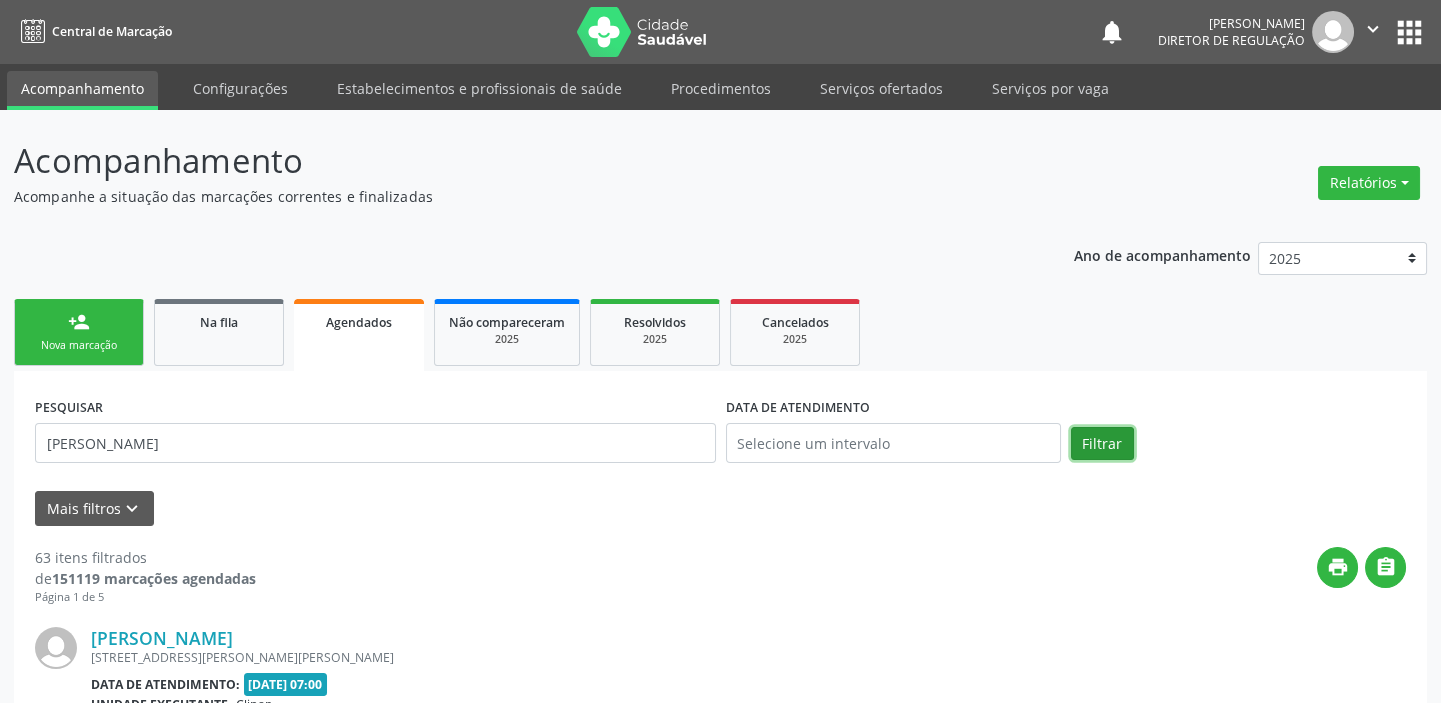 click on "Filtrar" at bounding box center (1102, 444) 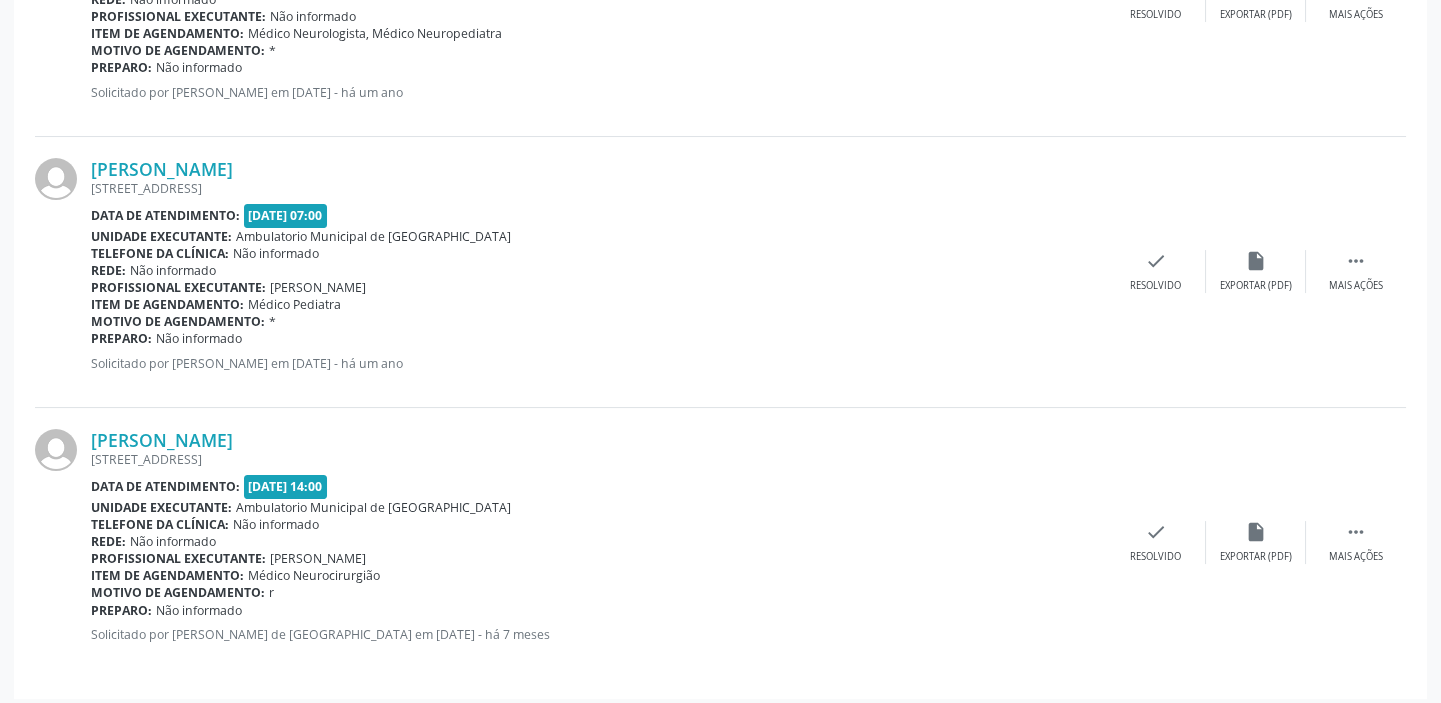 scroll, scrollTop: 748, scrollLeft: 0, axis: vertical 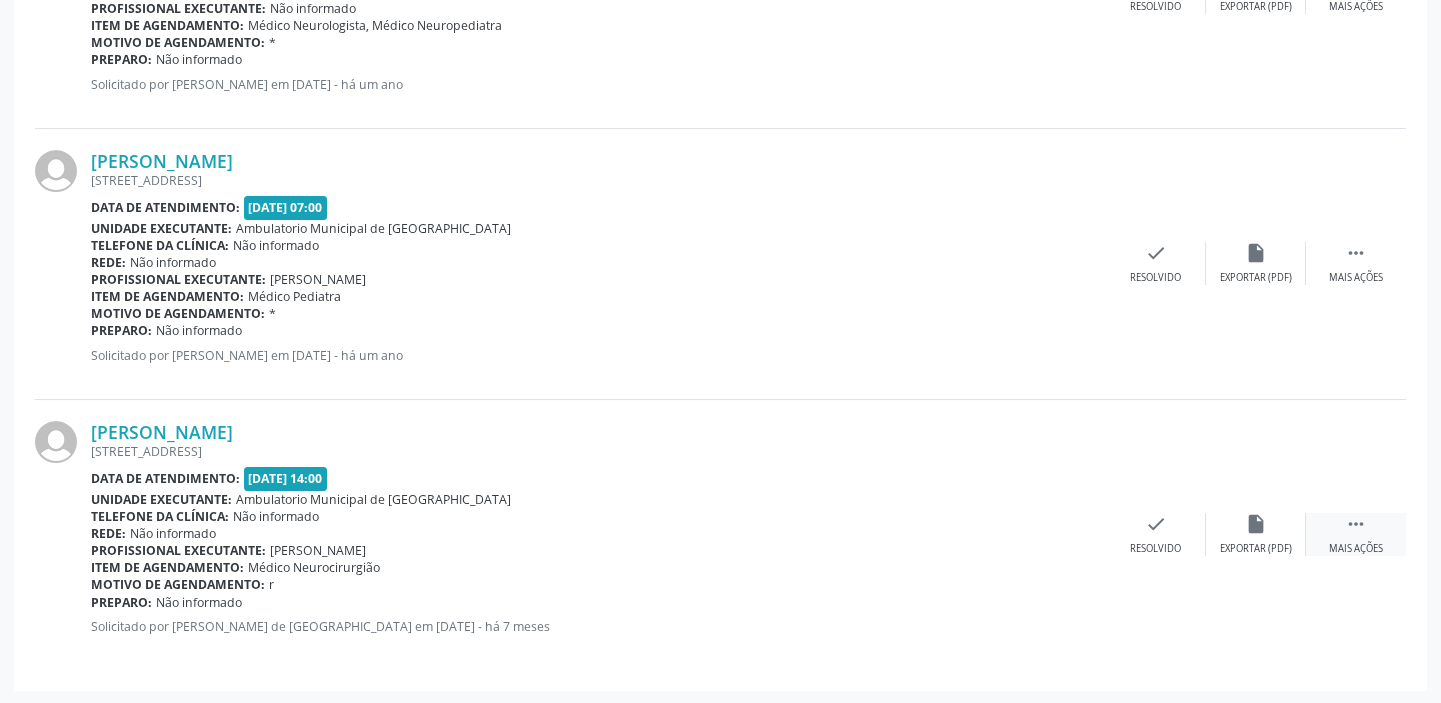 click on "" at bounding box center (1356, 524) 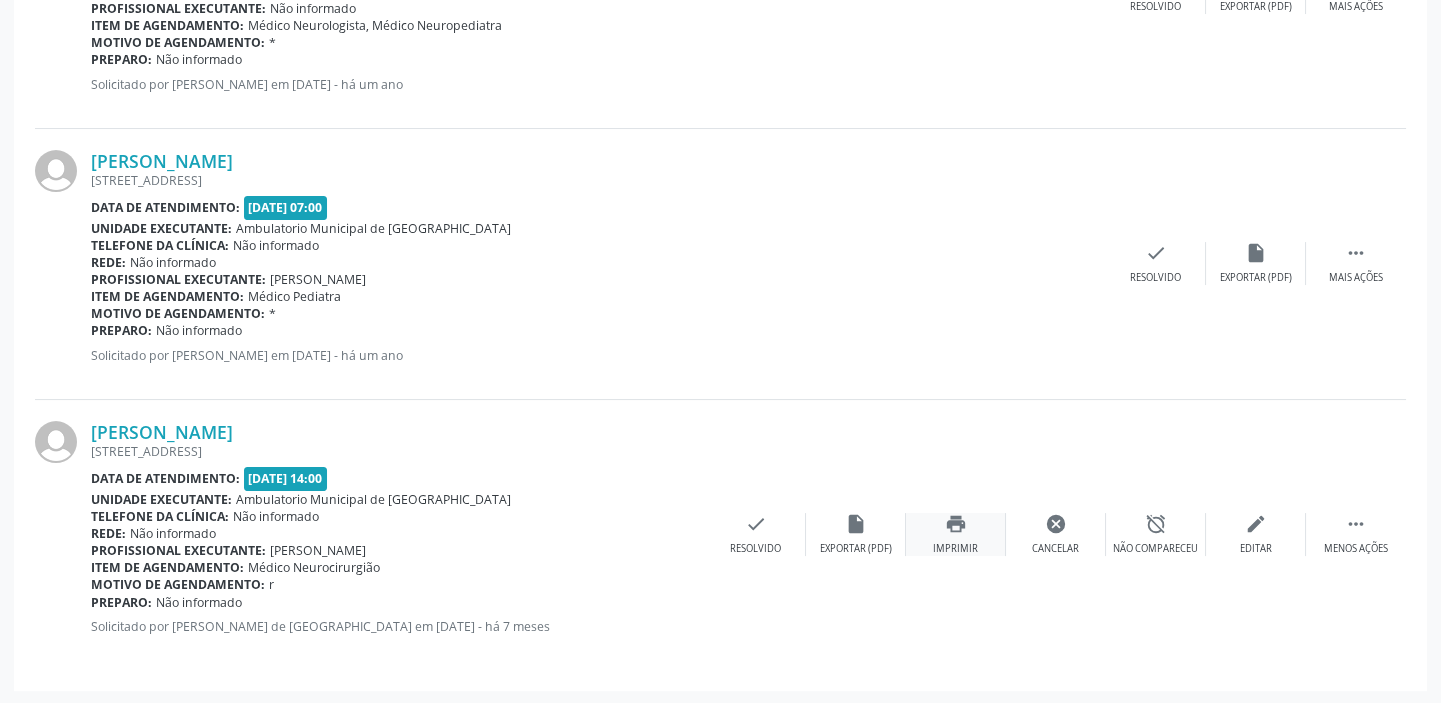 click on "print
Imprimir" at bounding box center (956, 534) 